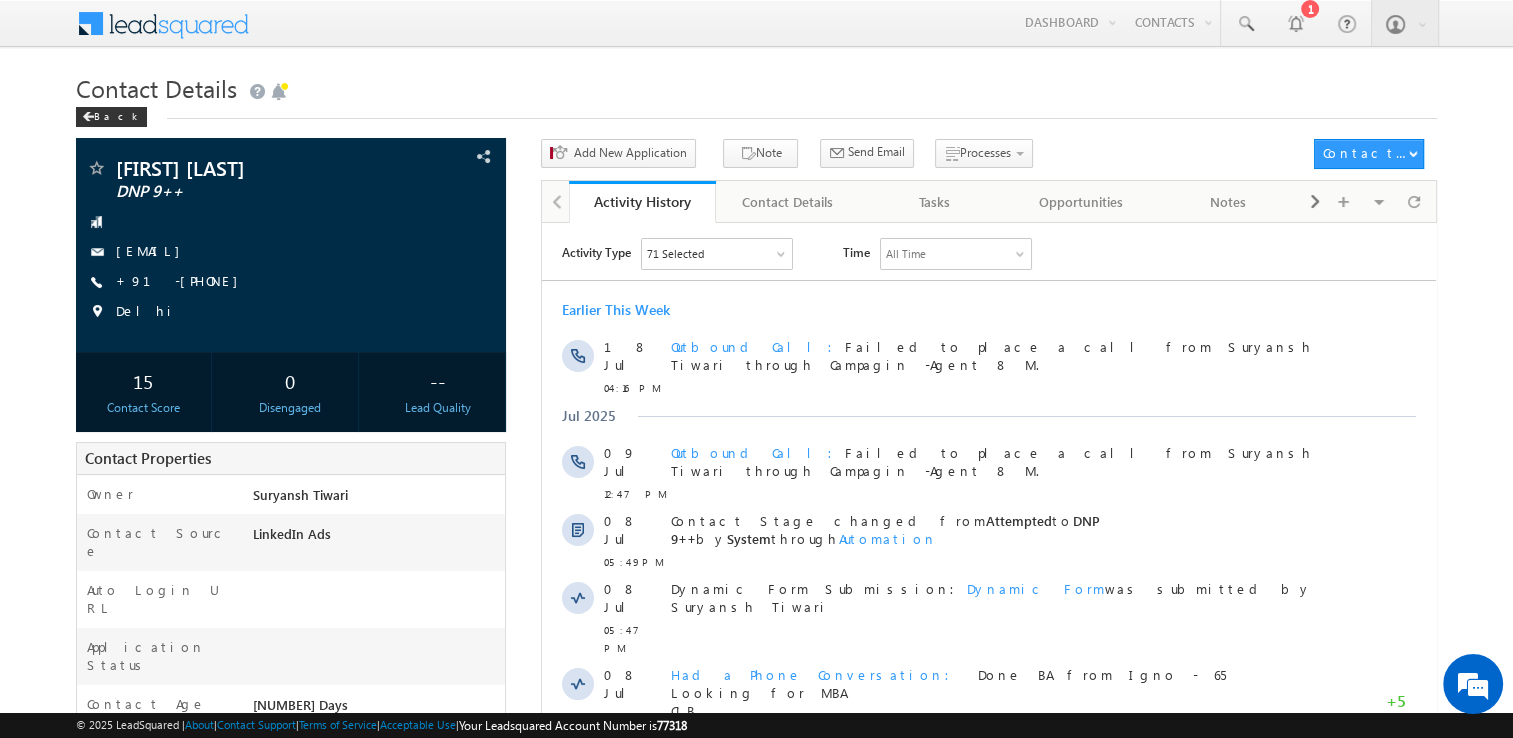 scroll, scrollTop: 0, scrollLeft: 0, axis: both 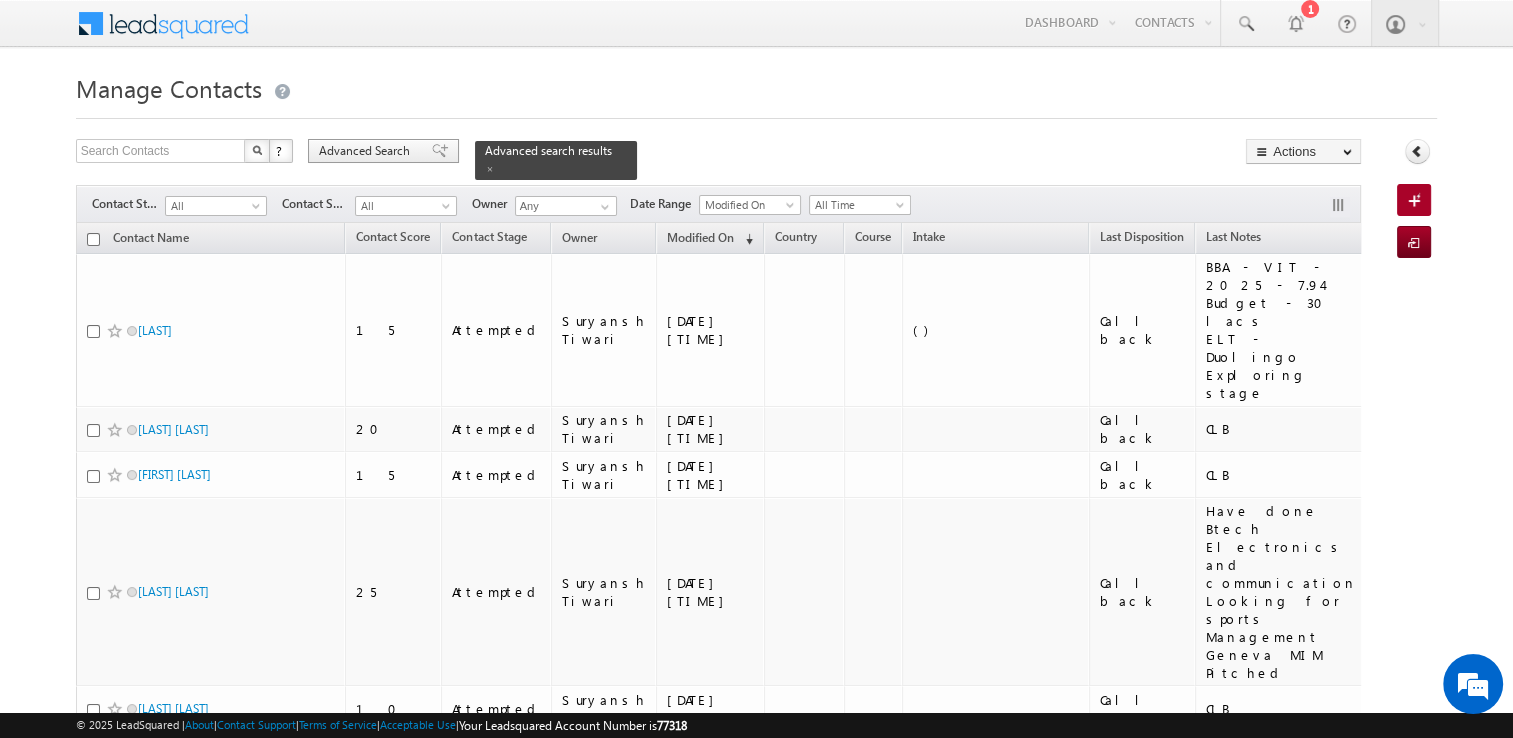 click on "Advanced Search" at bounding box center (367, 151) 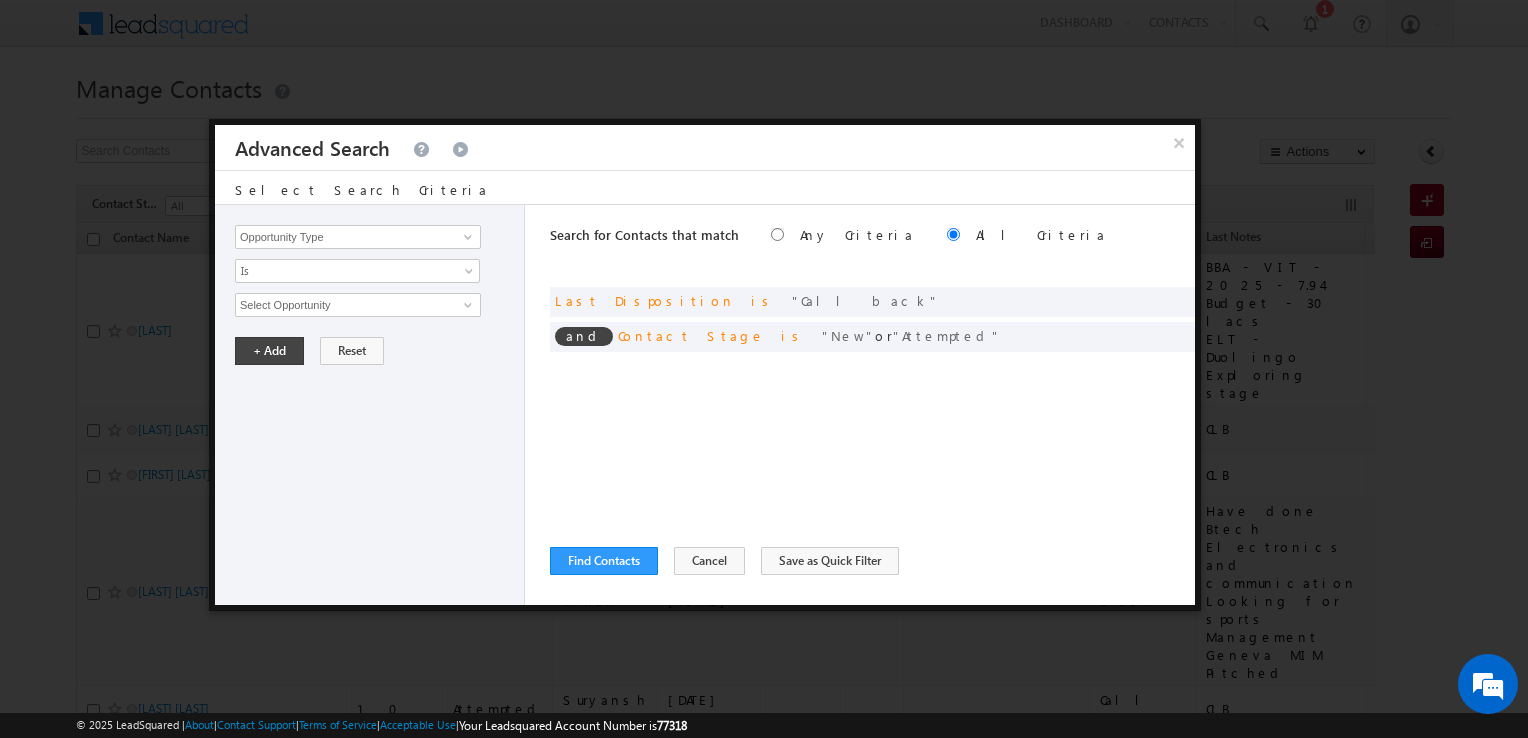click at bounding box center (764, 369) 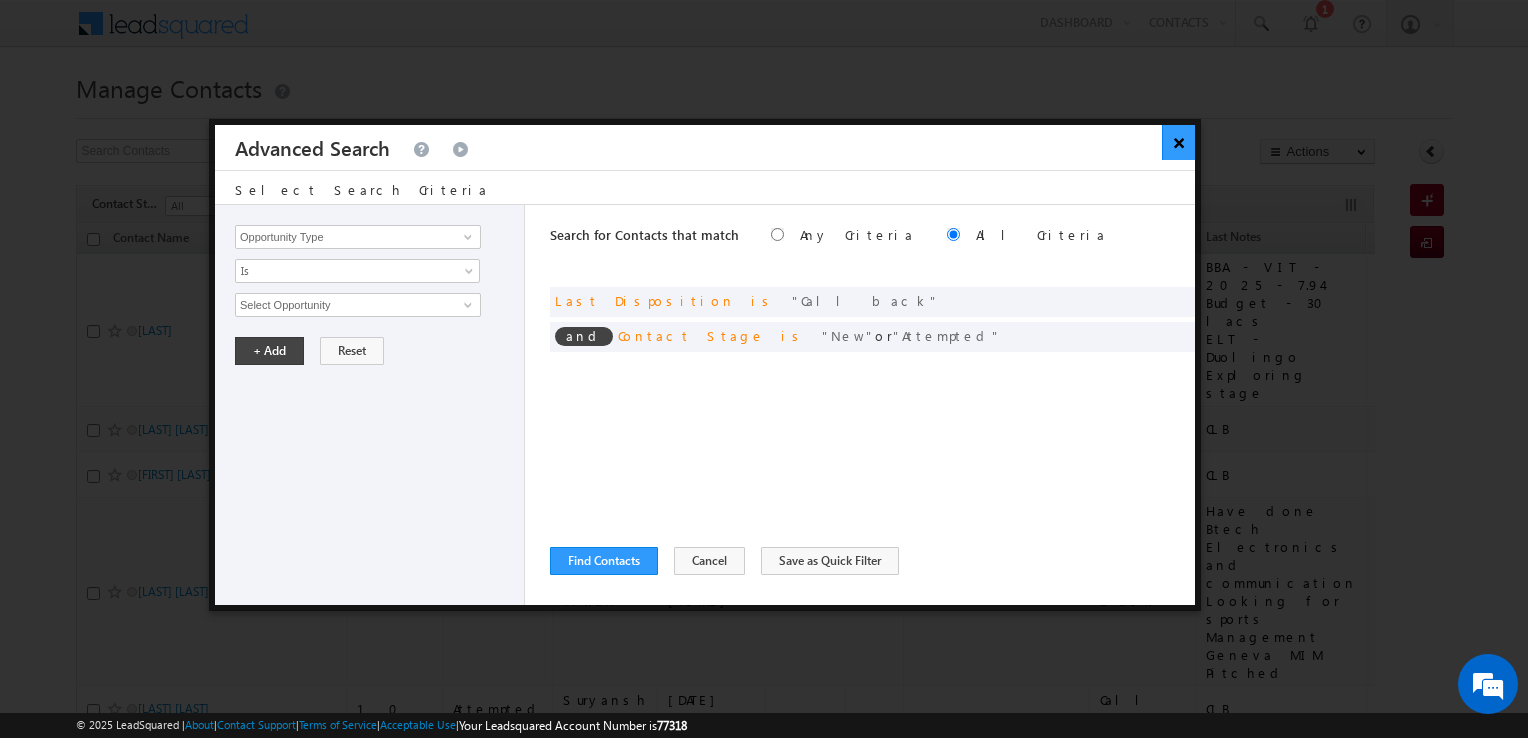 click on "×" at bounding box center (1178, 142) 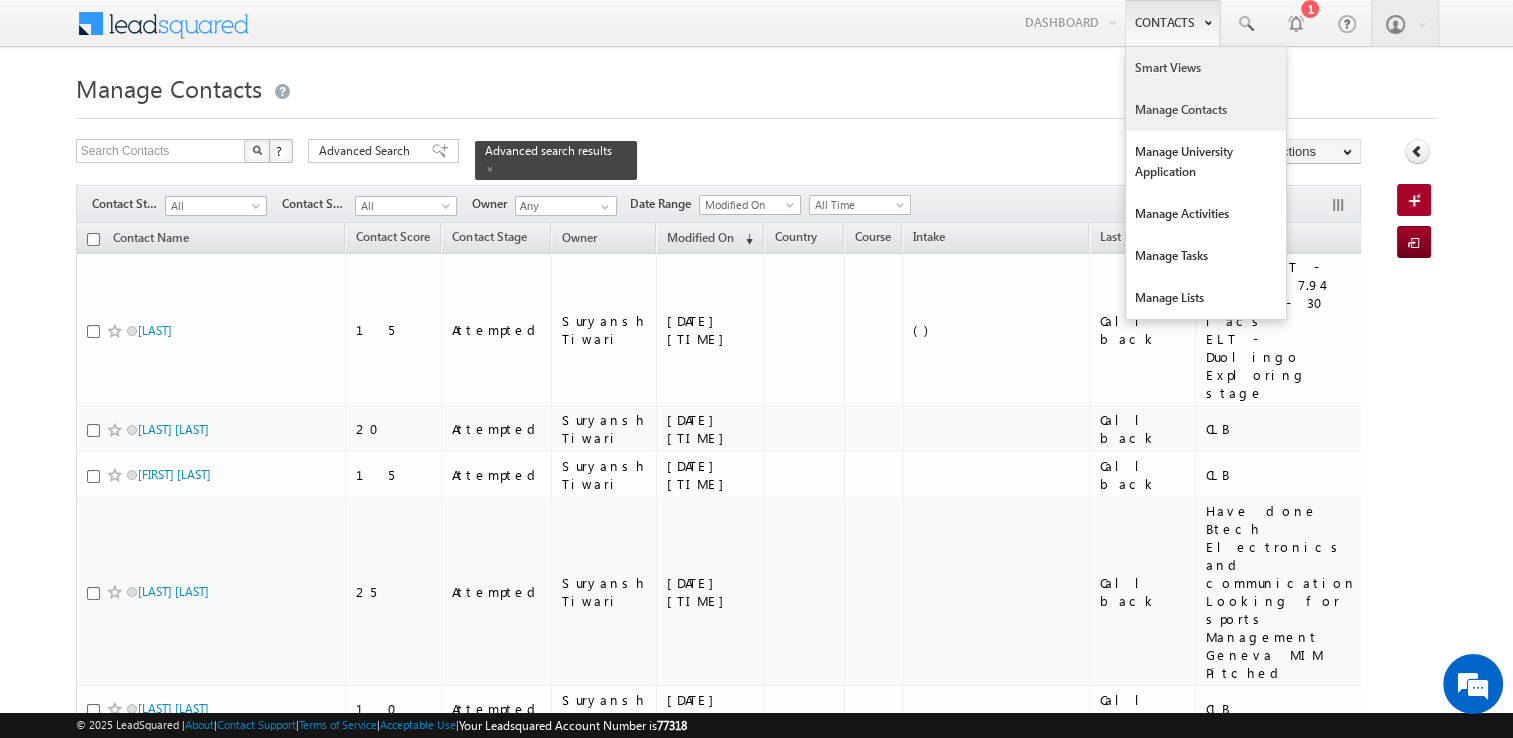 click on "Smart Views" at bounding box center [1206, 68] 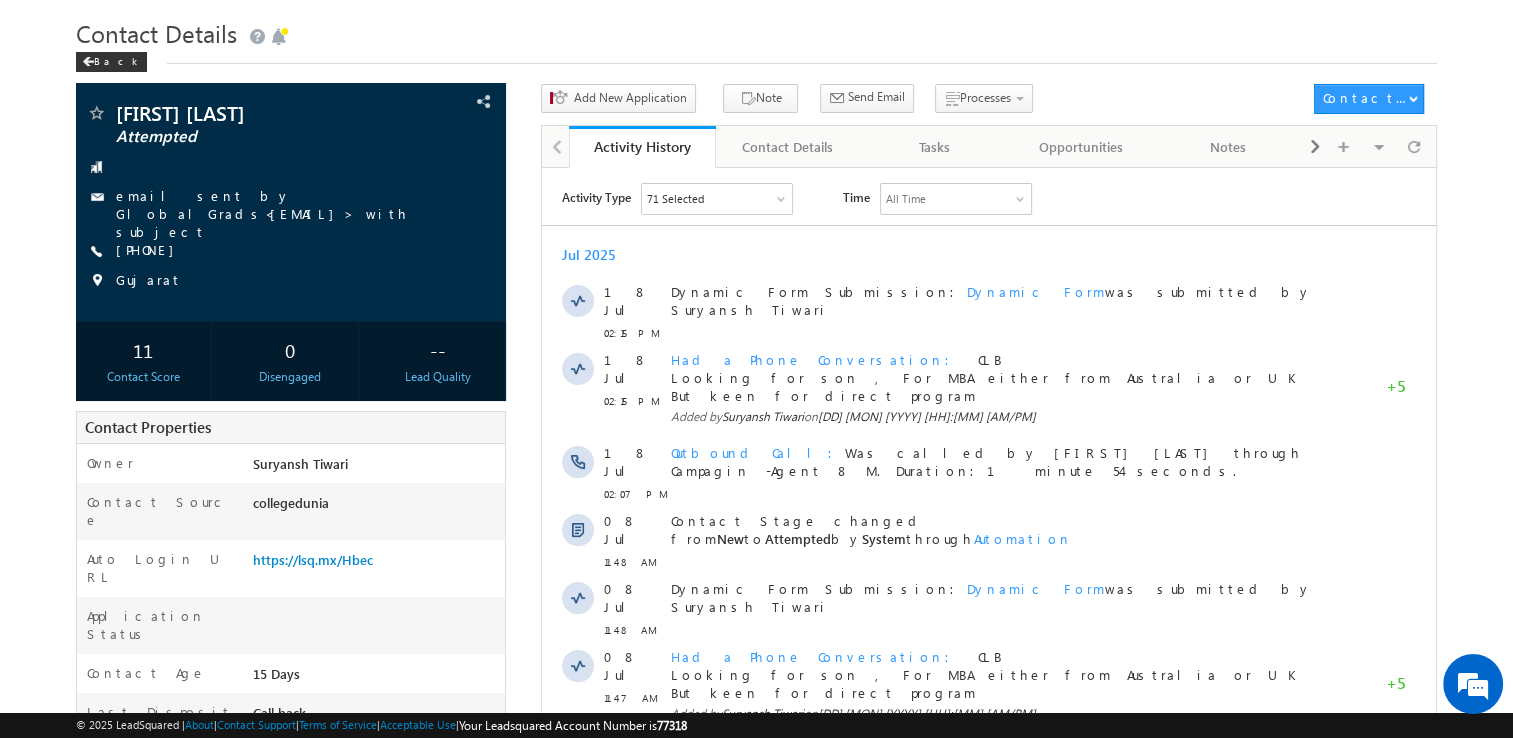 scroll, scrollTop: 54, scrollLeft: 0, axis: vertical 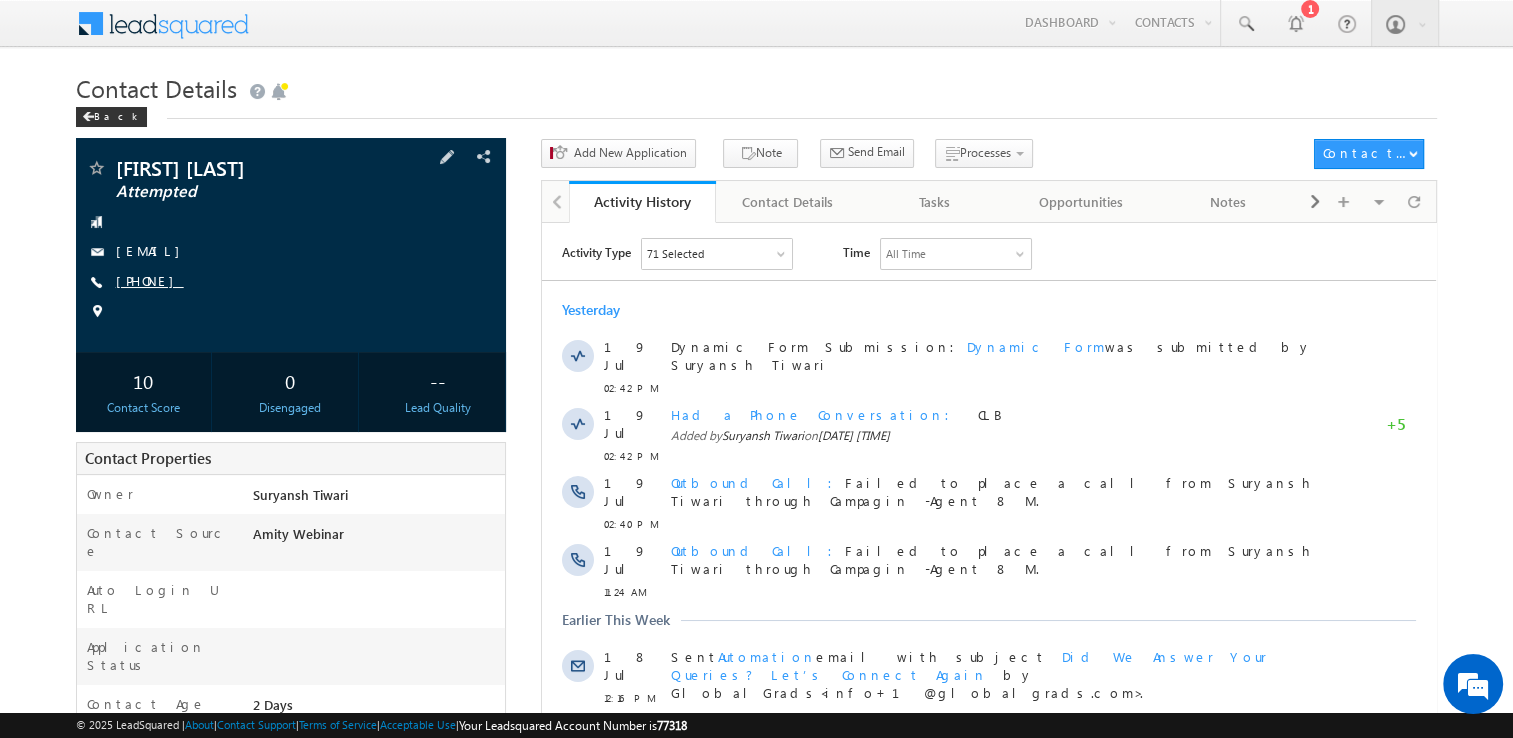 click on "[PHONE]" at bounding box center [150, 280] 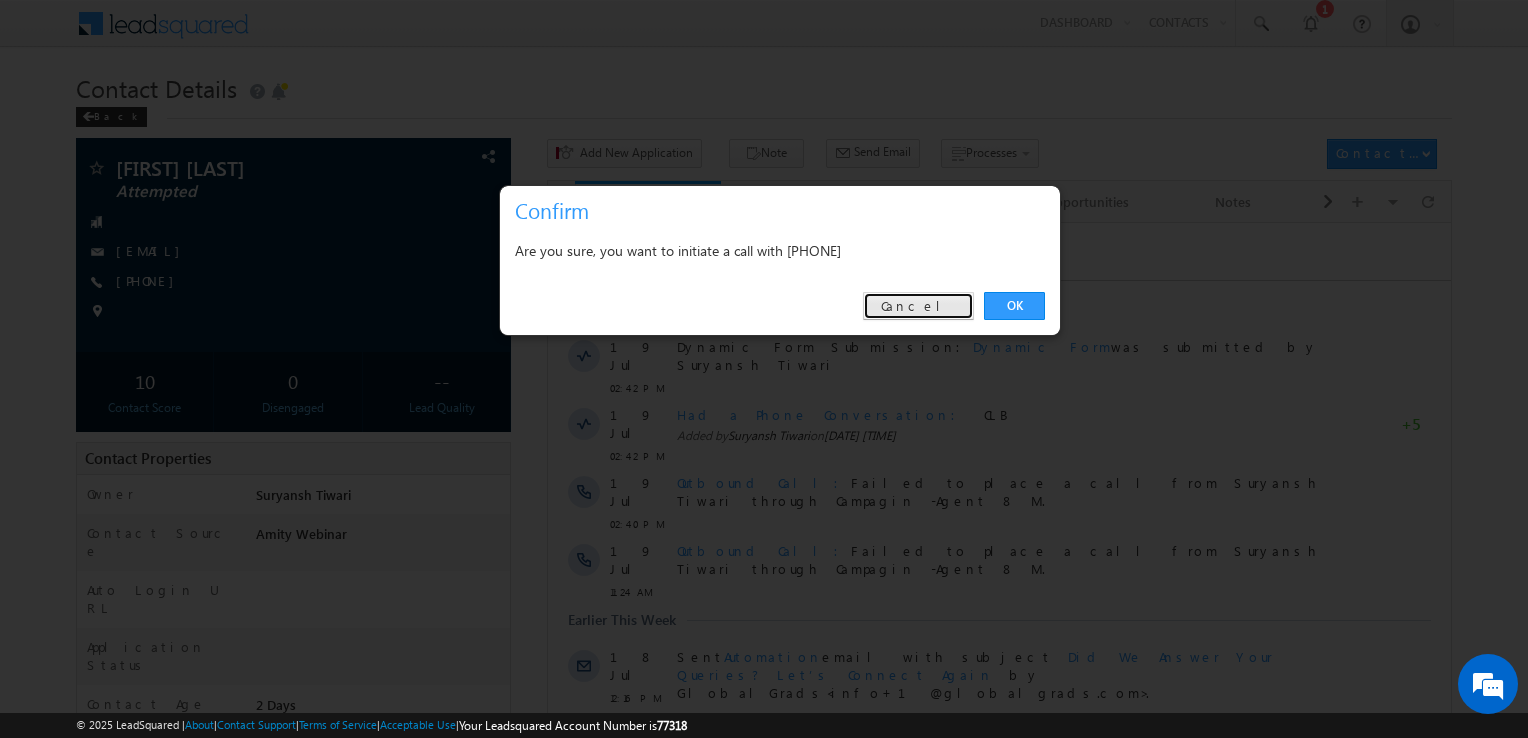 click on "Cancel" at bounding box center [918, 306] 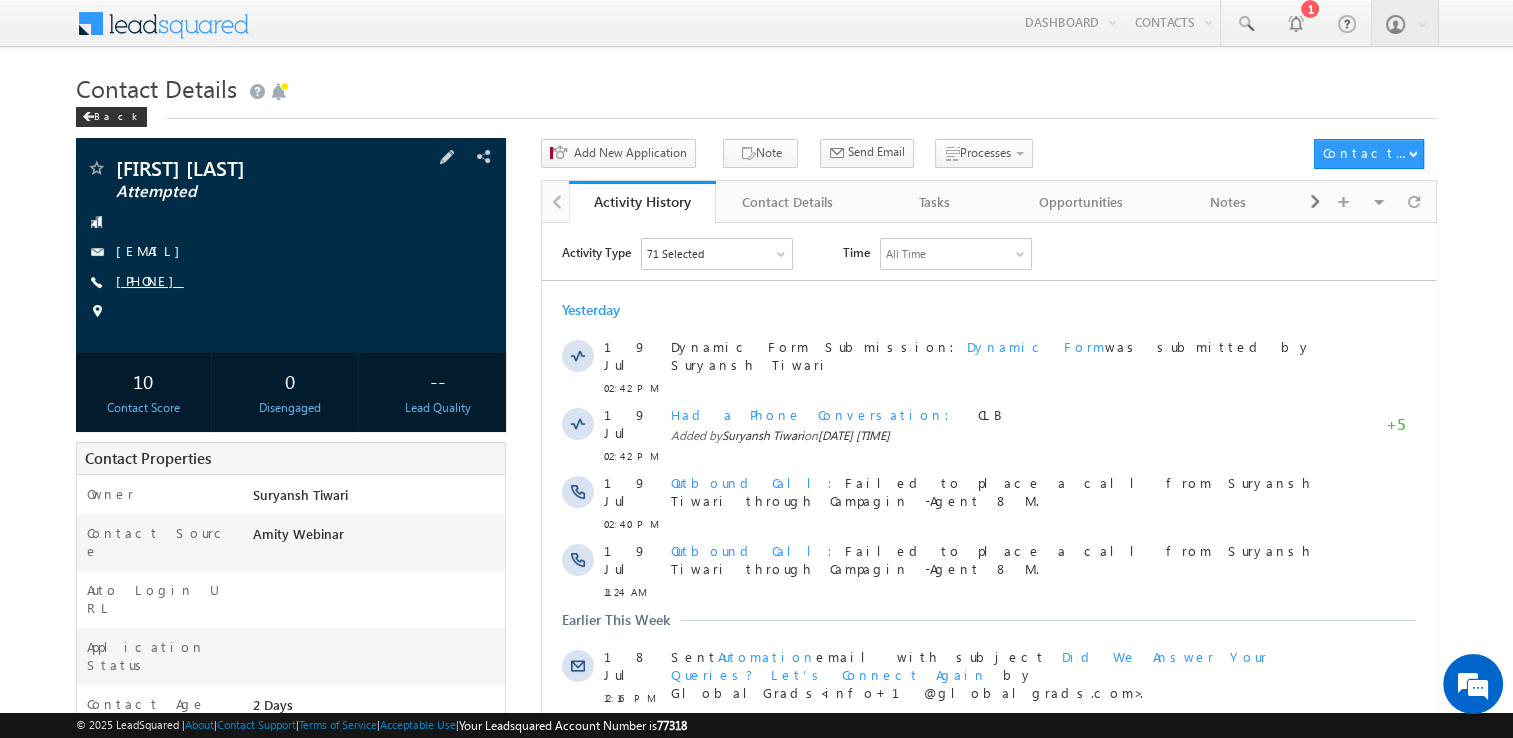 click on "[PHONE]" at bounding box center (150, 280) 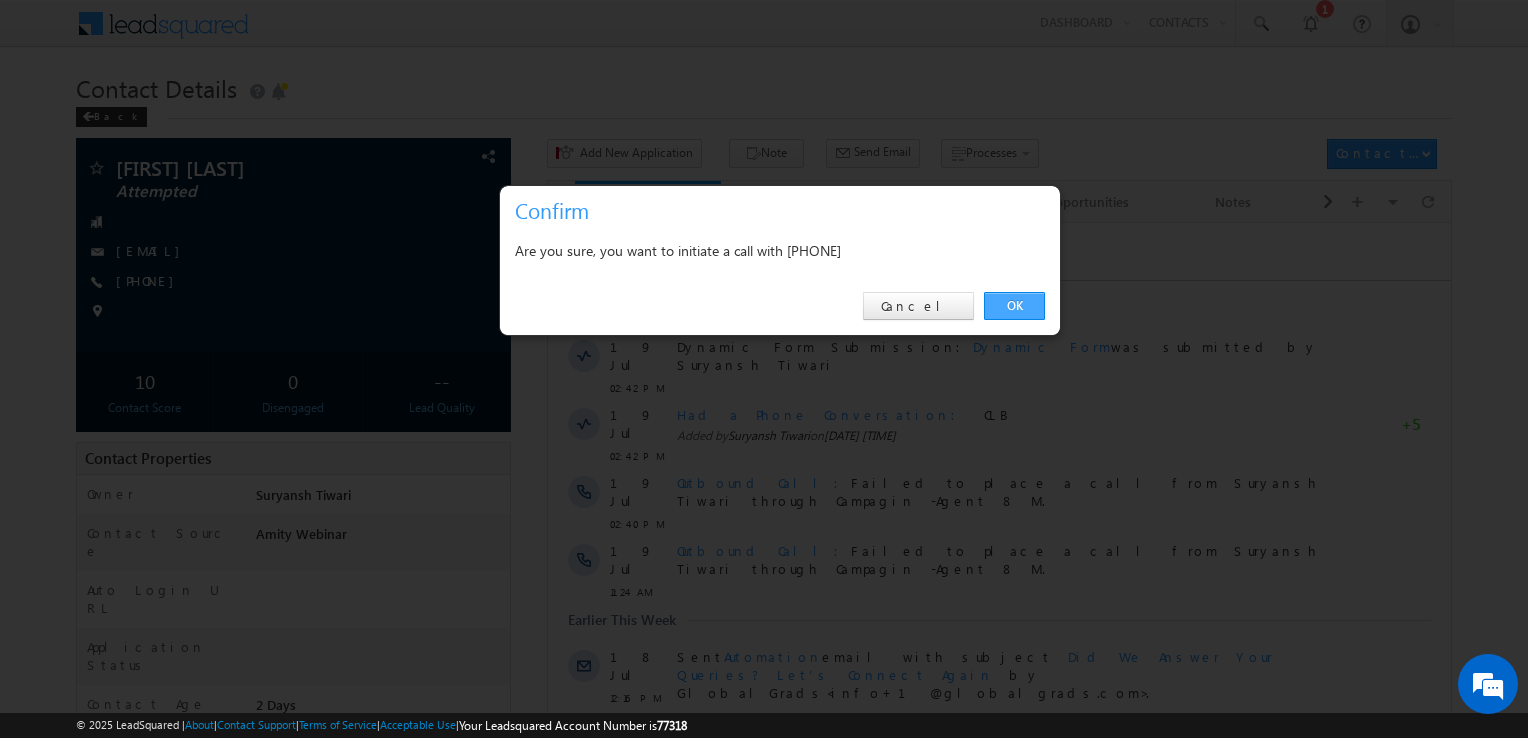 click on "OK" at bounding box center (1014, 306) 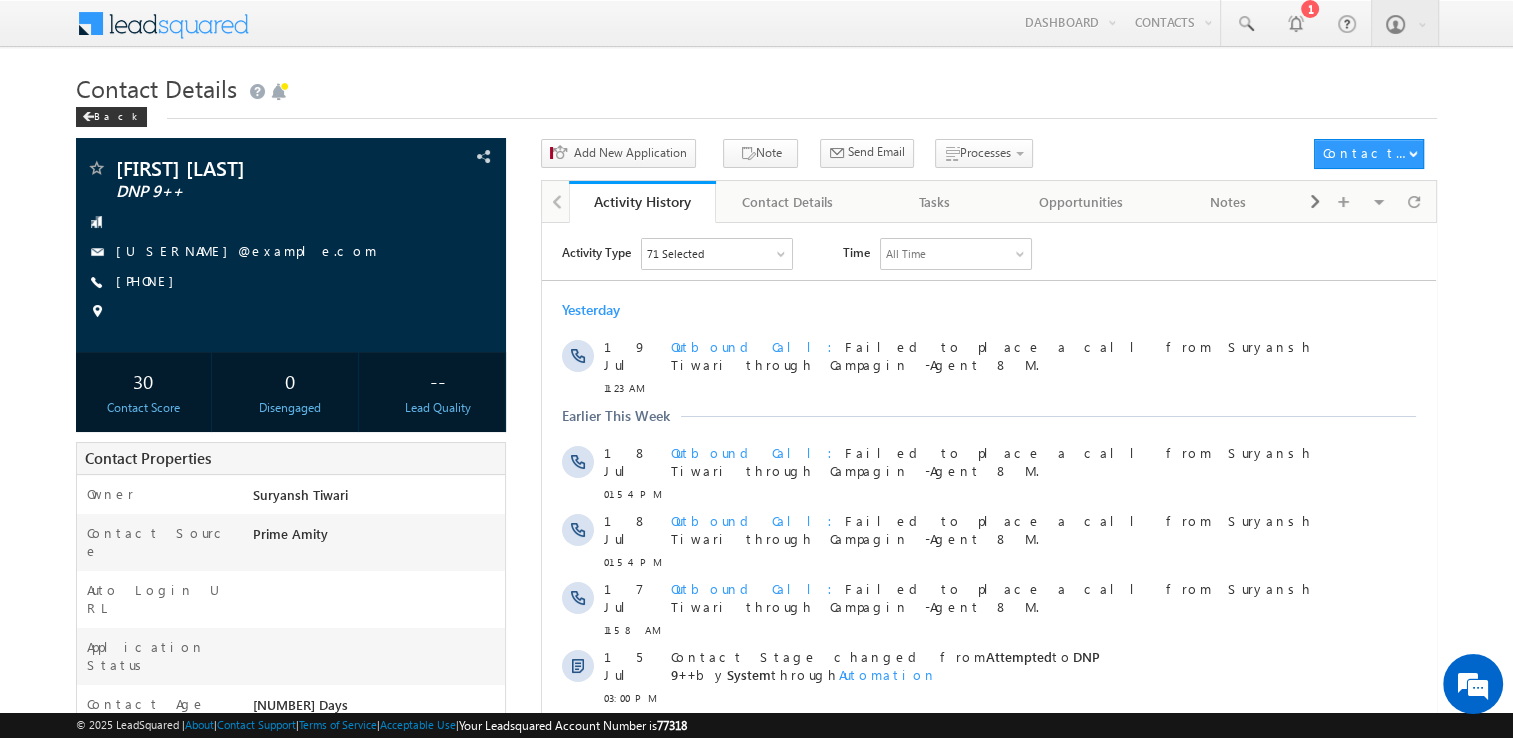 scroll, scrollTop: 0, scrollLeft: 0, axis: both 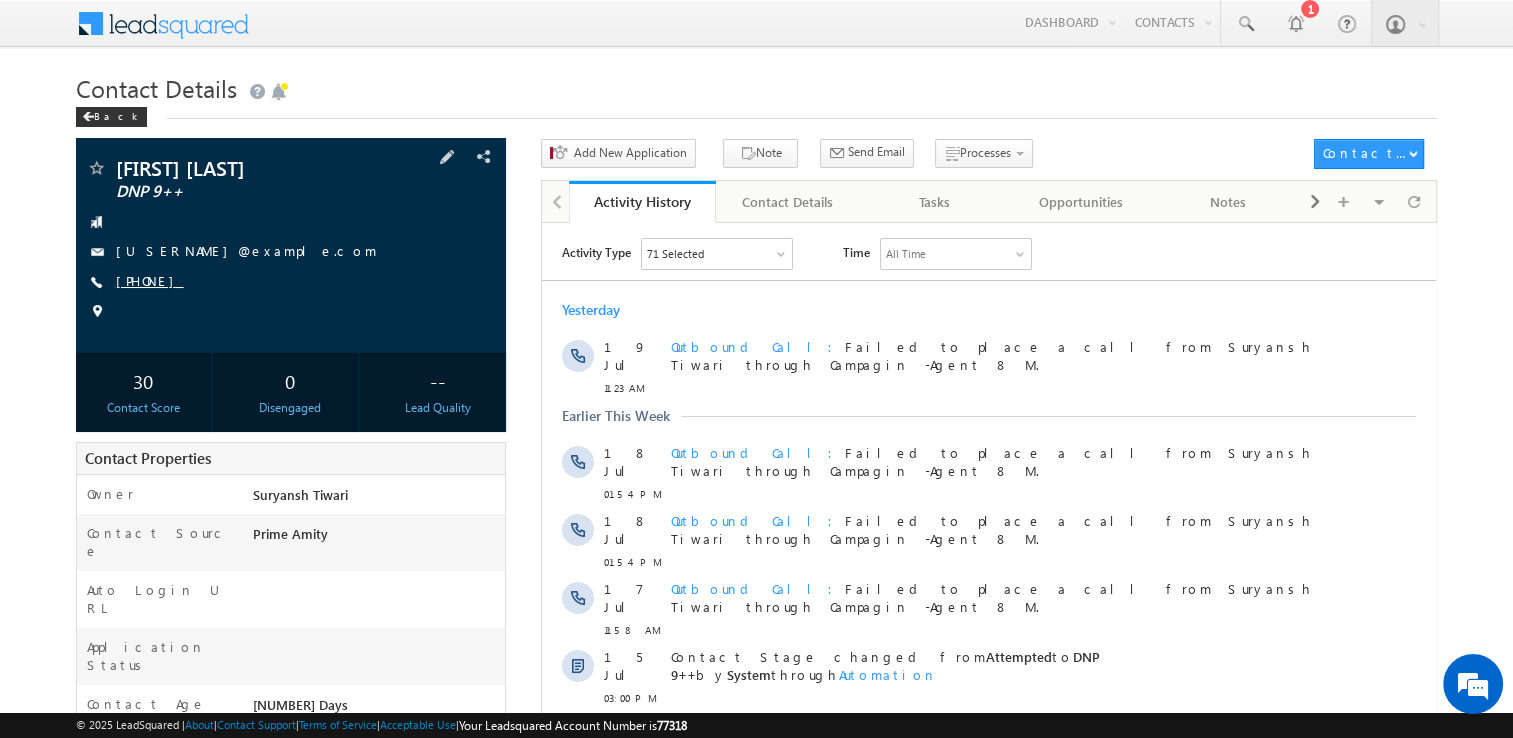 click on "+91-9550936611" at bounding box center (150, 280) 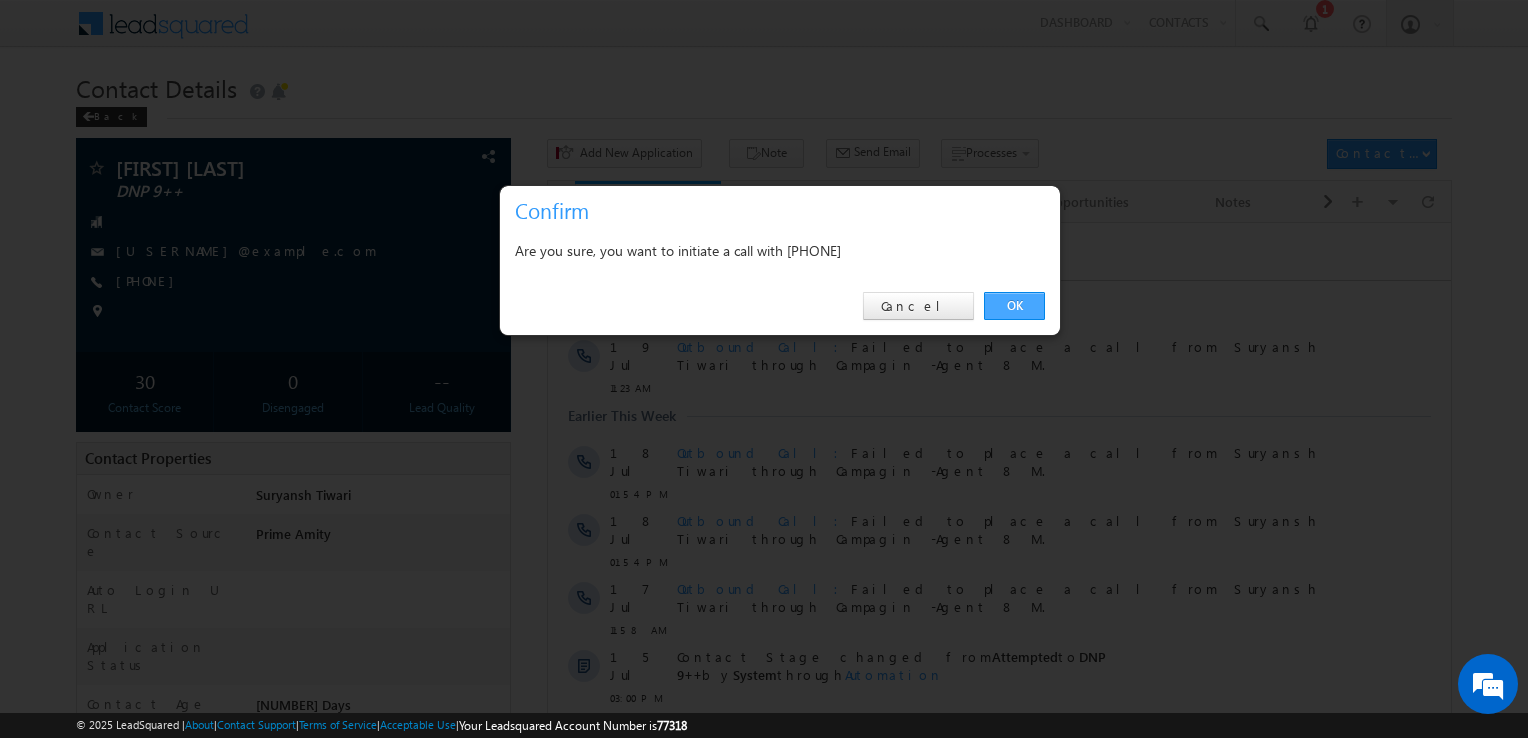 click on "OK" at bounding box center (1014, 306) 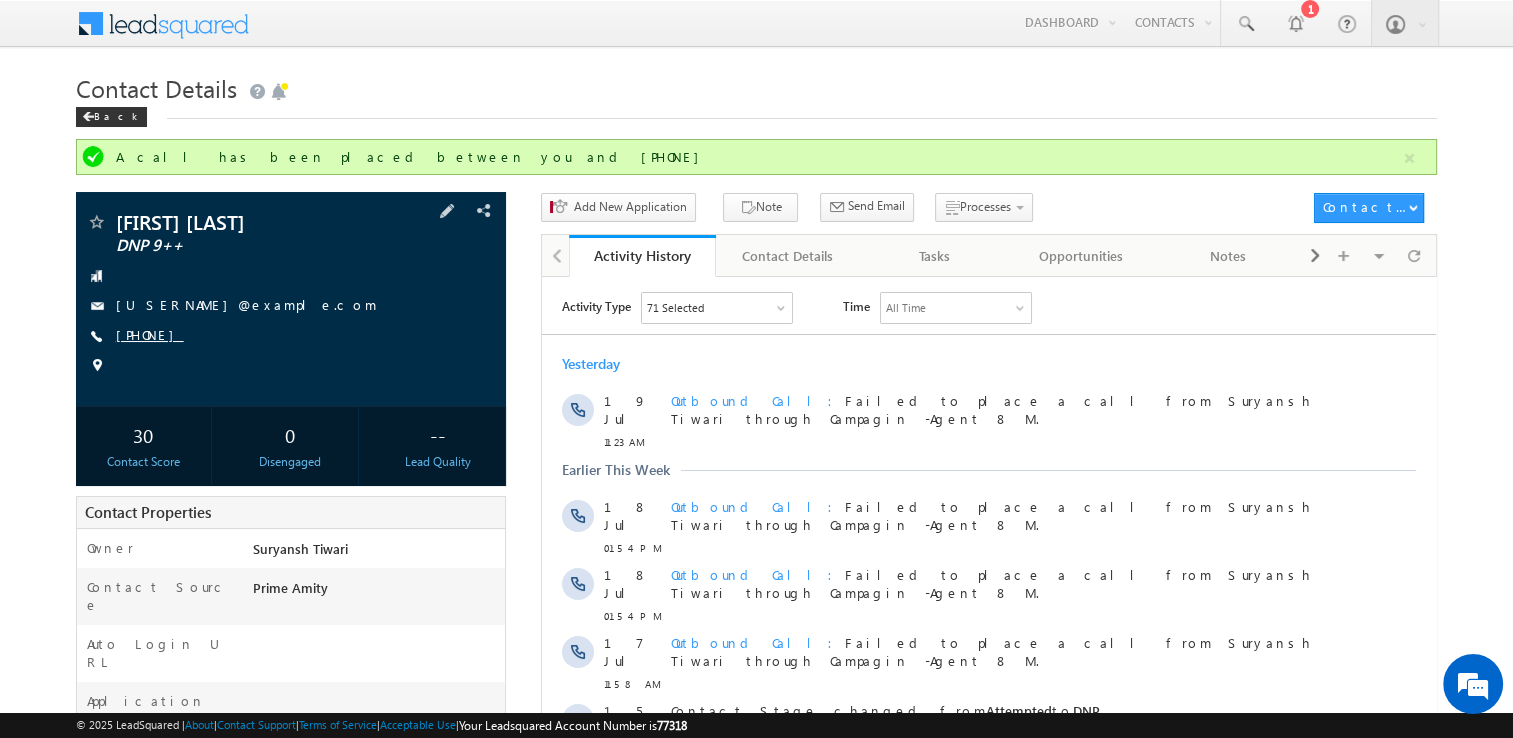 click on "+91-9550936611" at bounding box center (150, 334) 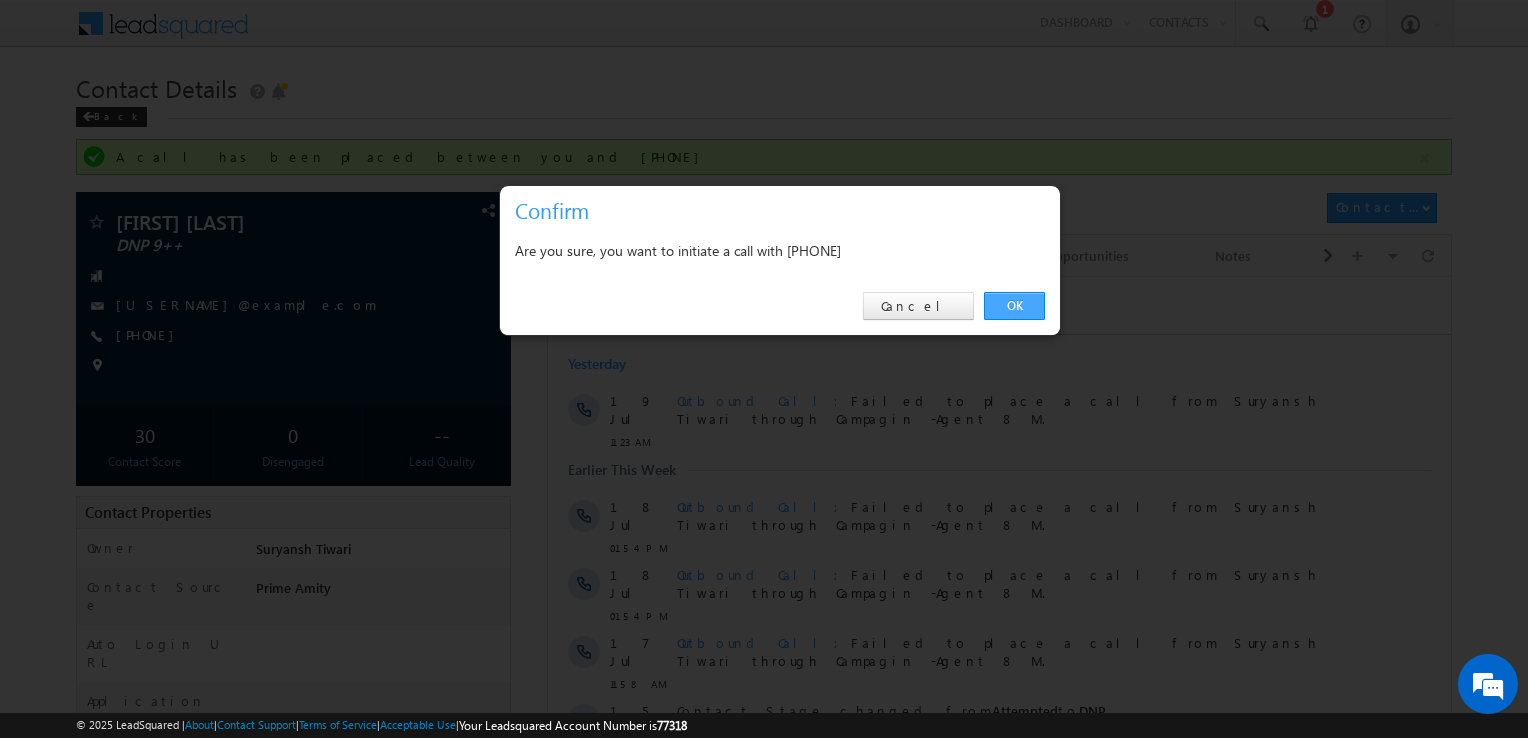 click on "OK" at bounding box center [1014, 306] 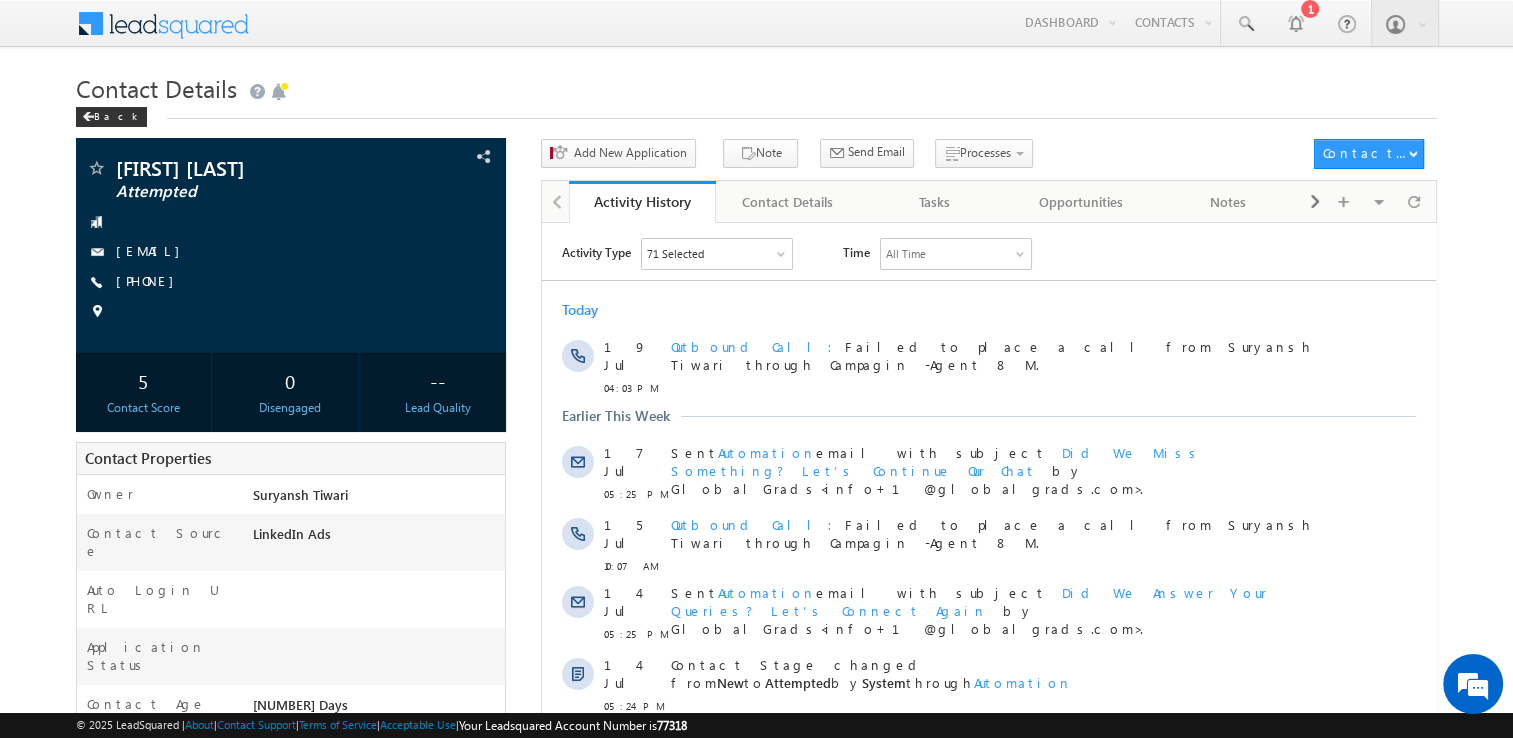 scroll, scrollTop: 0, scrollLeft: 0, axis: both 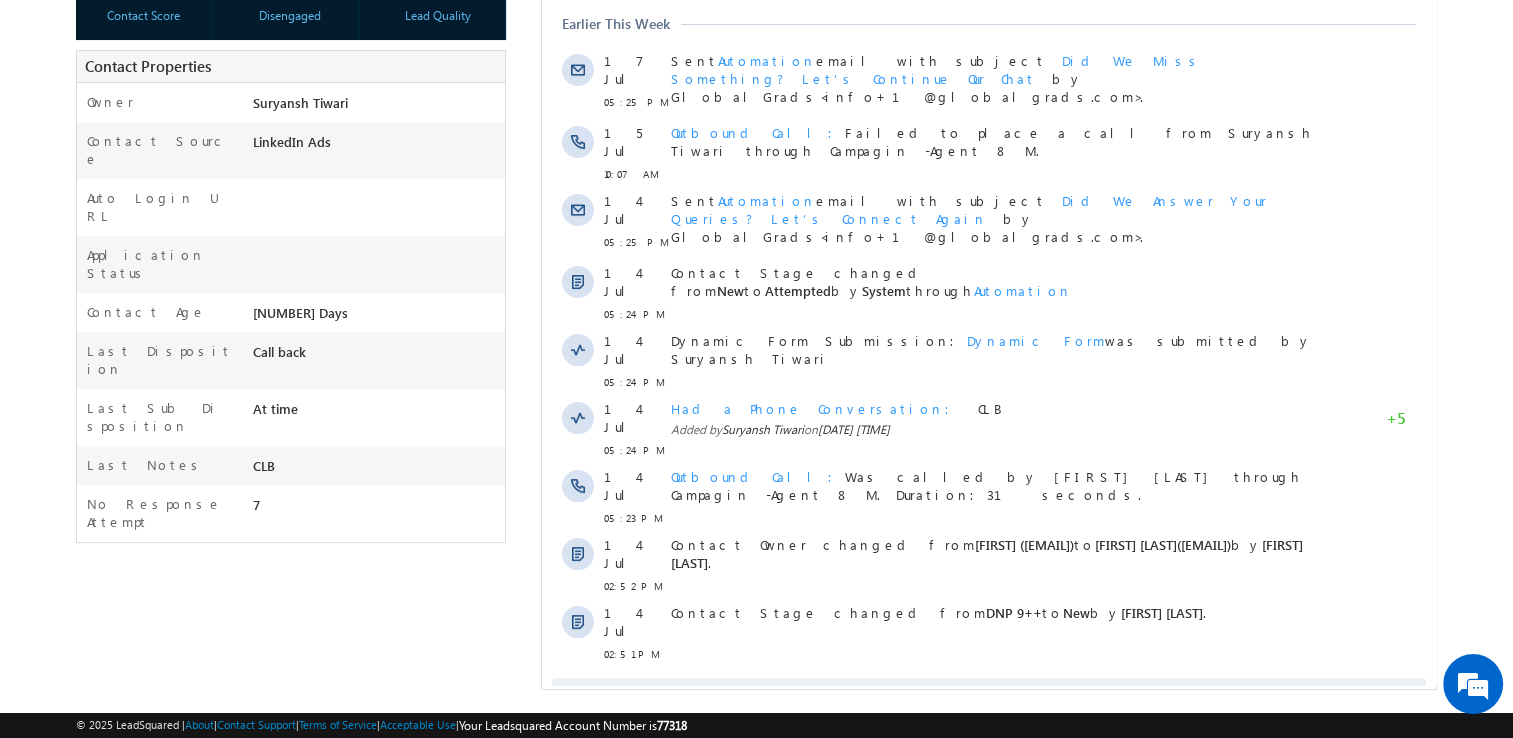 click on "Show More" at bounding box center [998, 698] 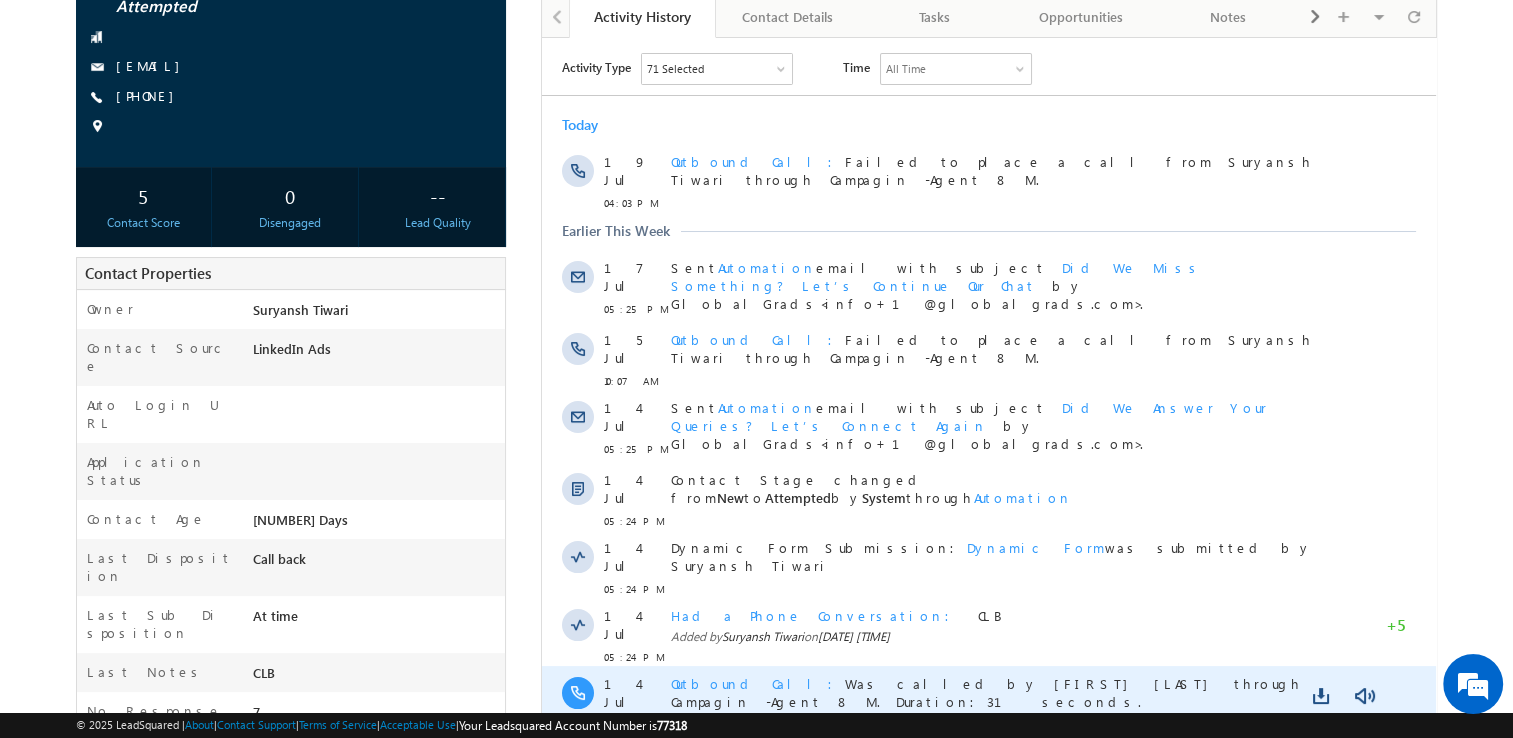 scroll, scrollTop: 0, scrollLeft: 0, axis: both 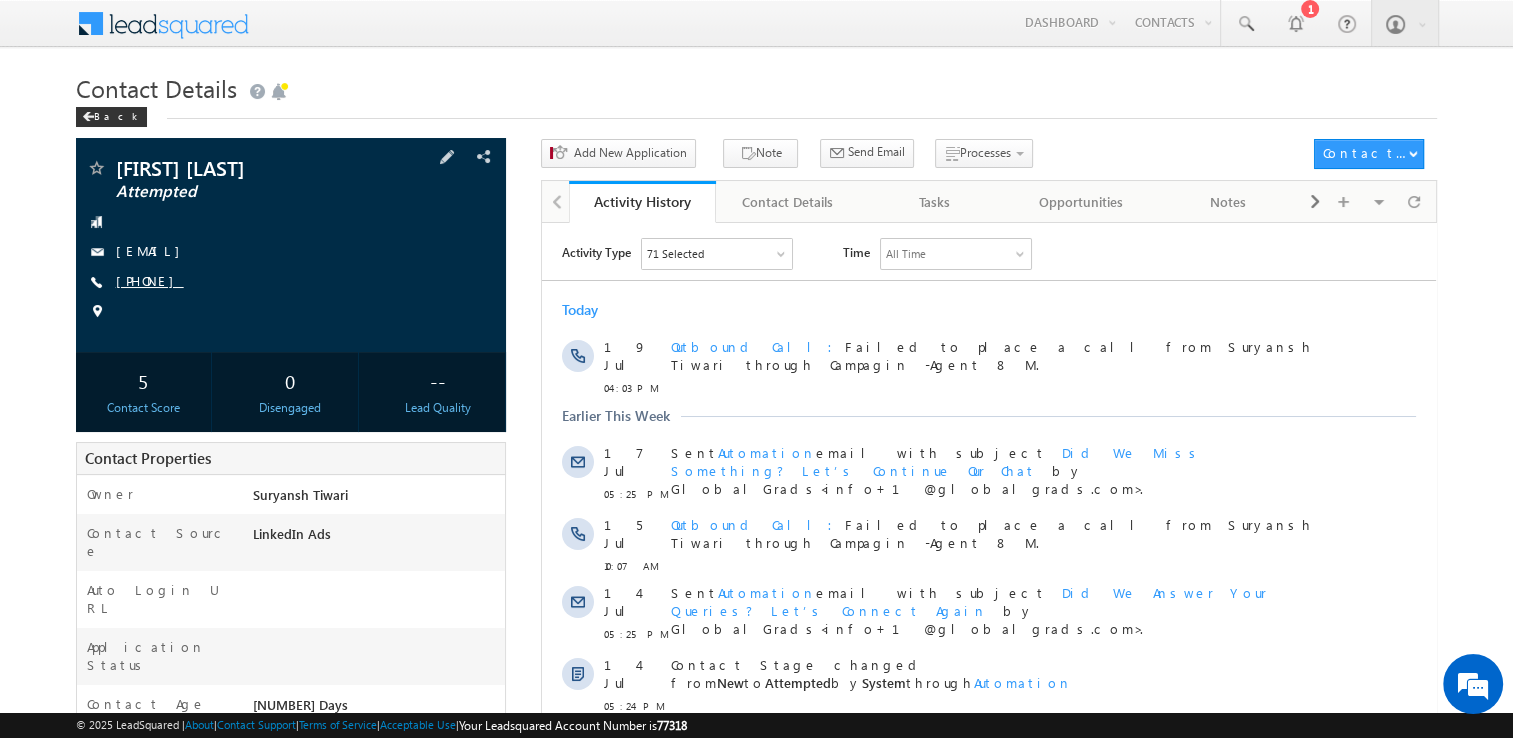click on "[PHONE]" at bounding box center (150, 280) 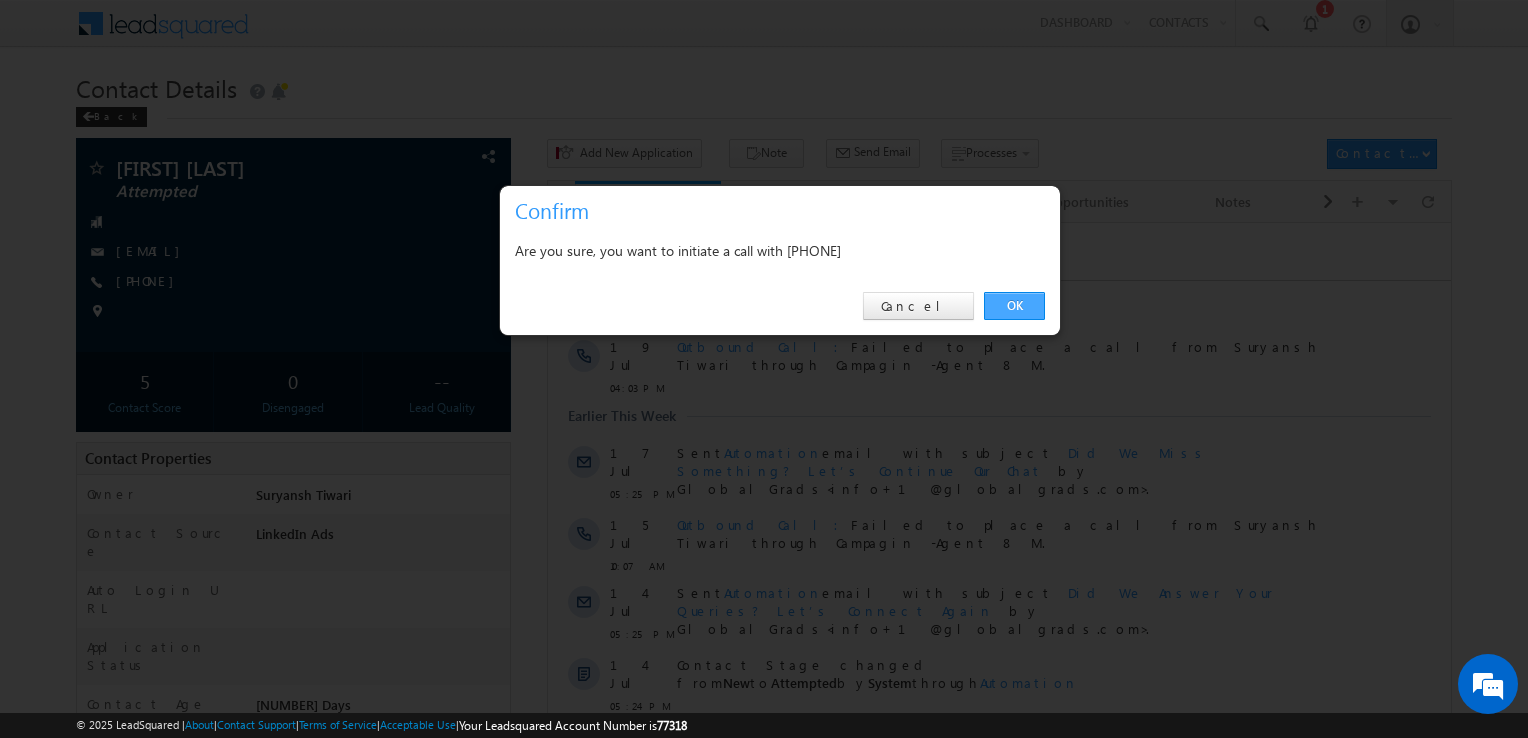 click on "OK" at bounding box center (1014, 306) 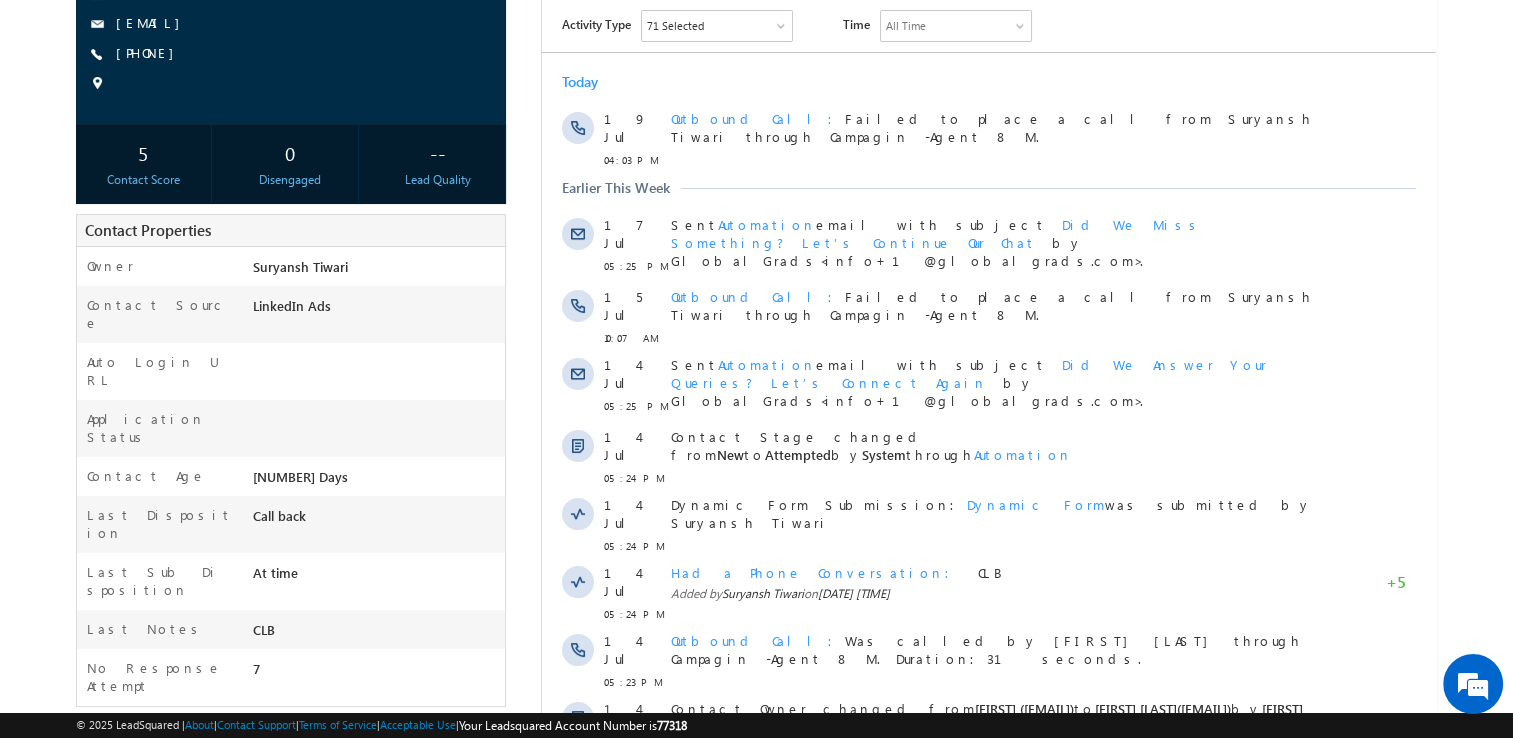 scroll, scrollTop: 0, scrollLeft: 0, axis: both 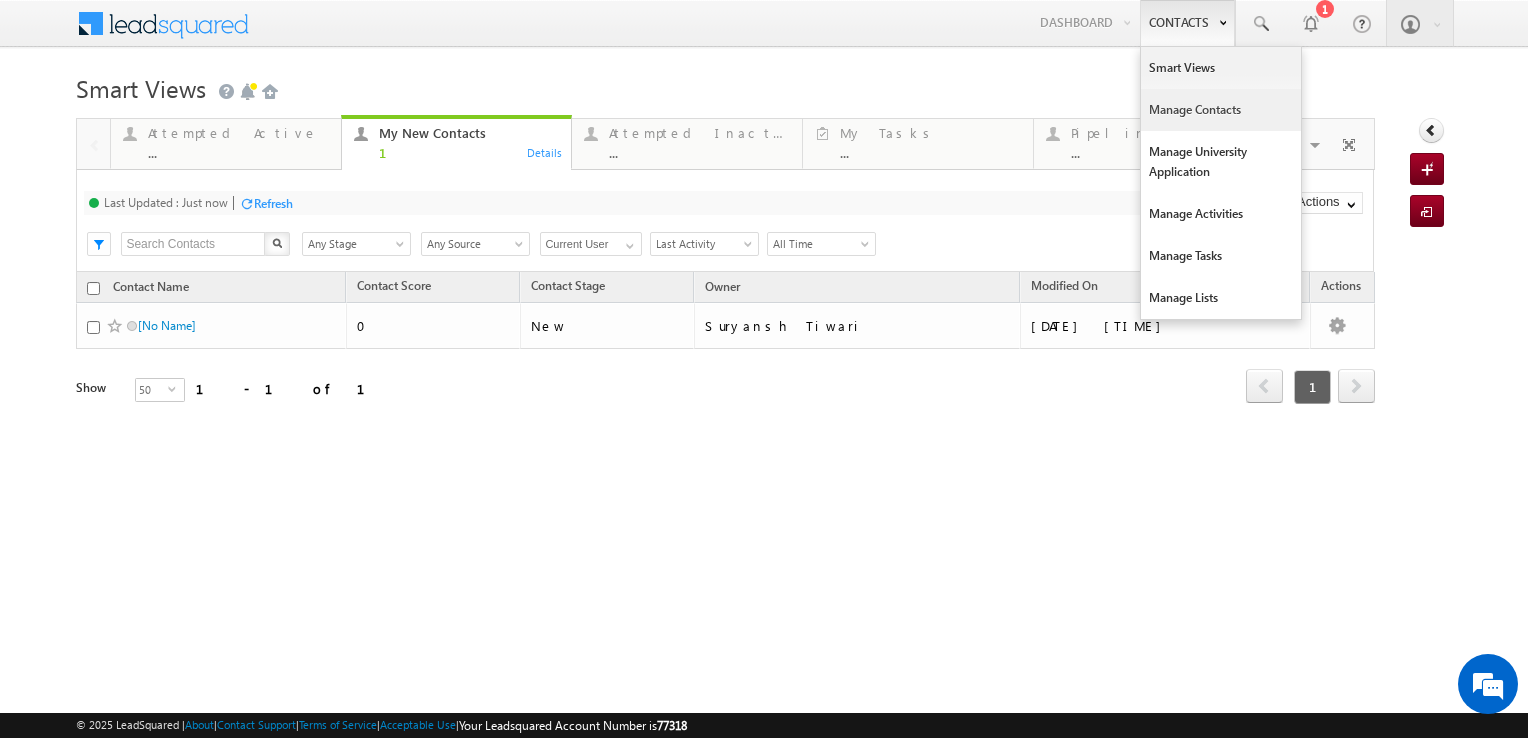 click on "Manage Contacts" at bounding box center (1221, 110) 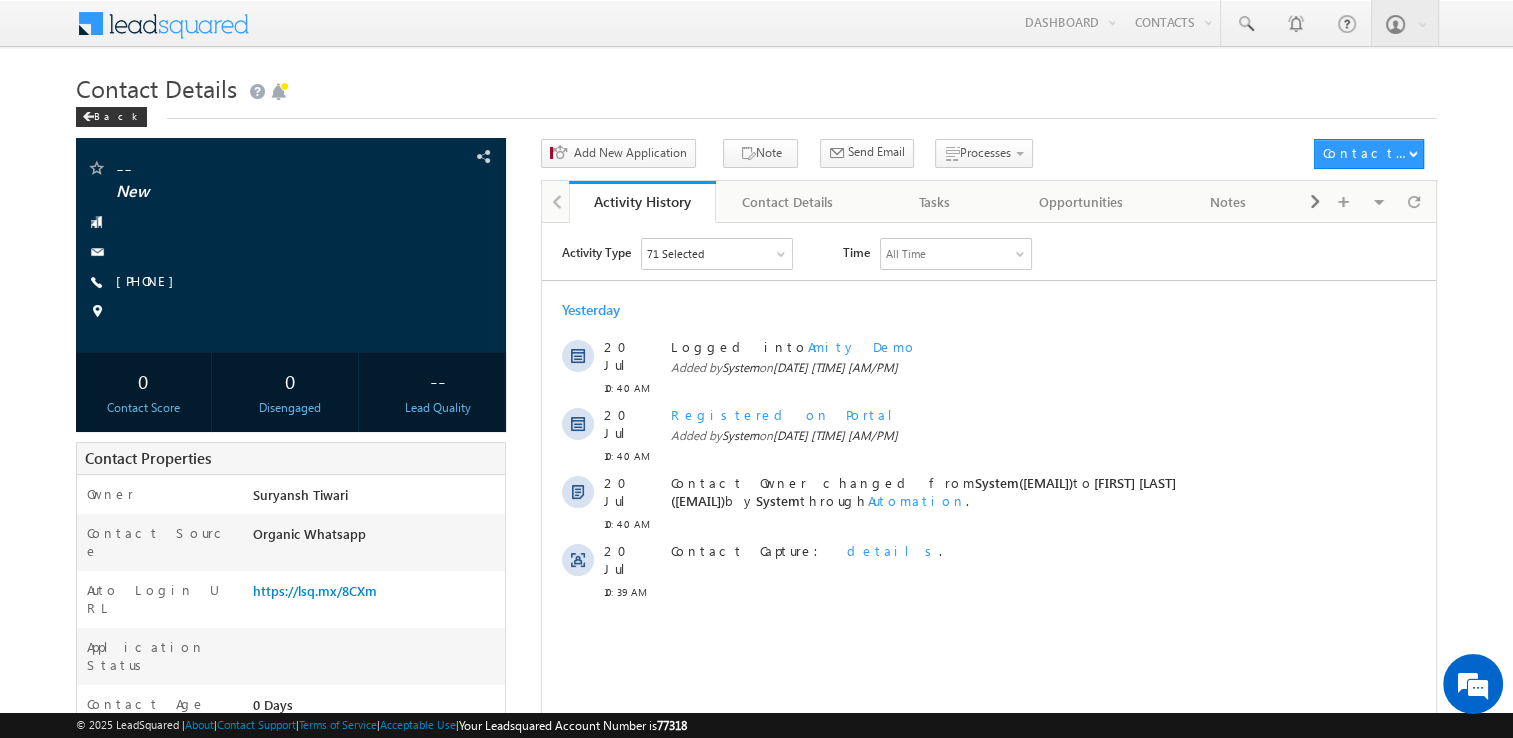 scroll, scrollTop: 0, scrollLeft: 0, axis: both 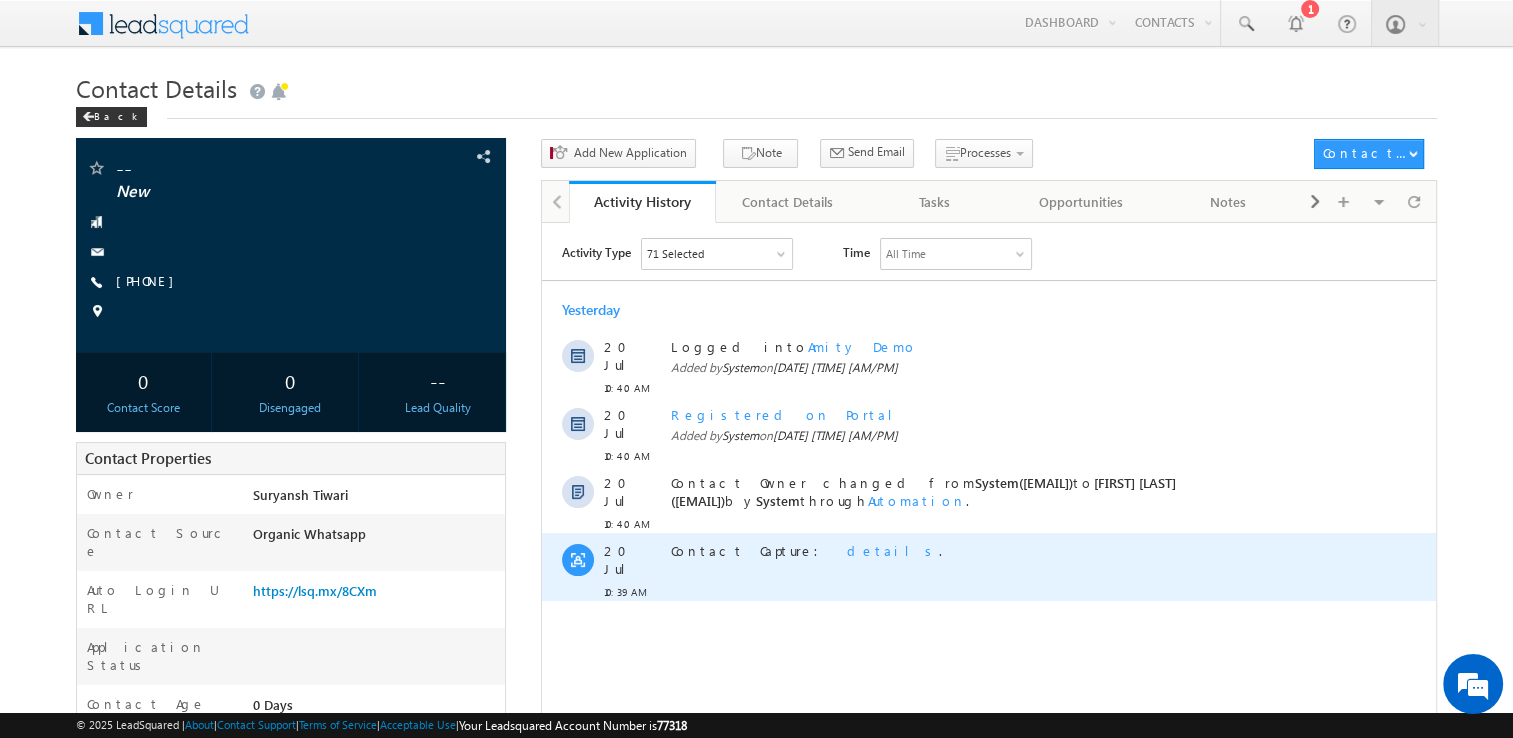 click on "details" at bounding box center [893, 549] 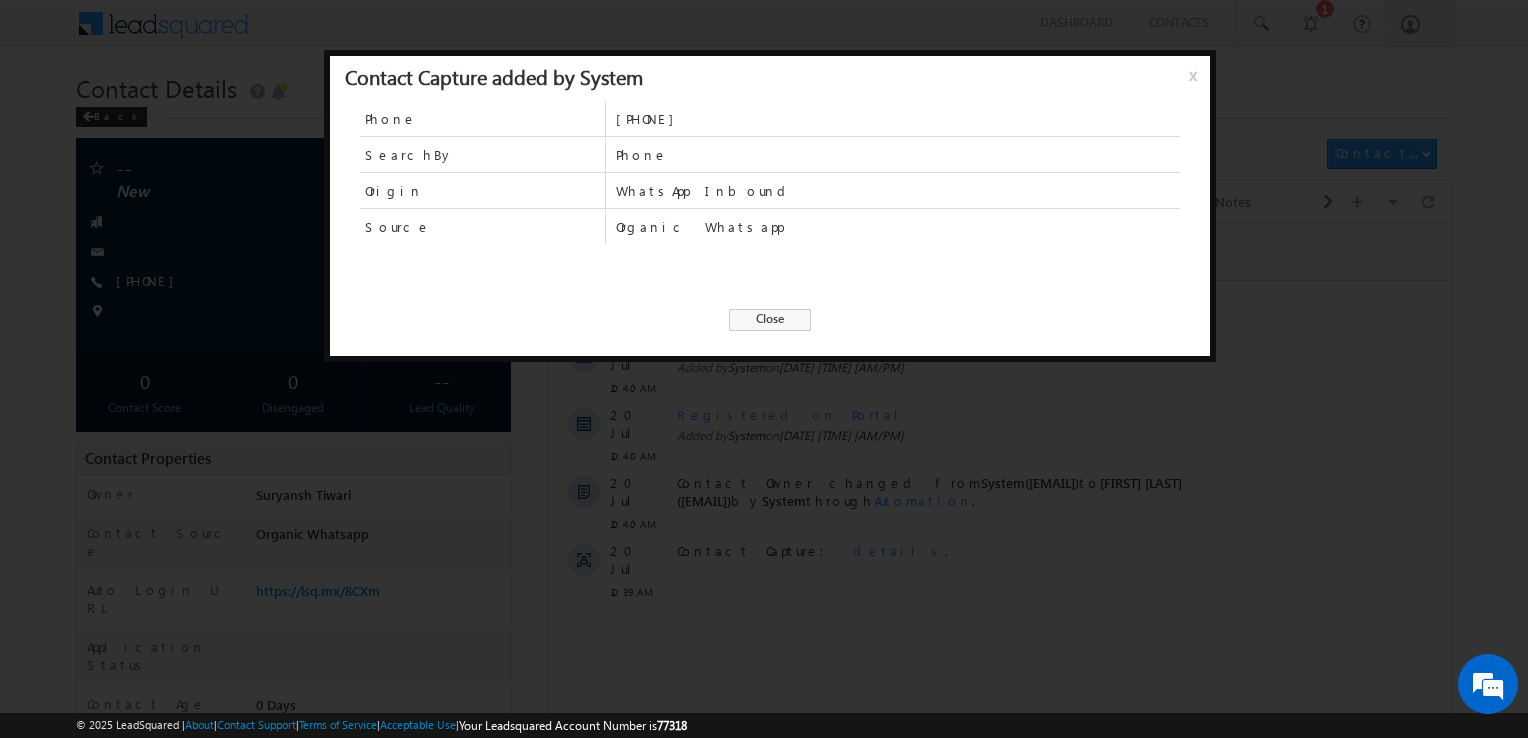 click on "Close" at bounding box center [770, 320] 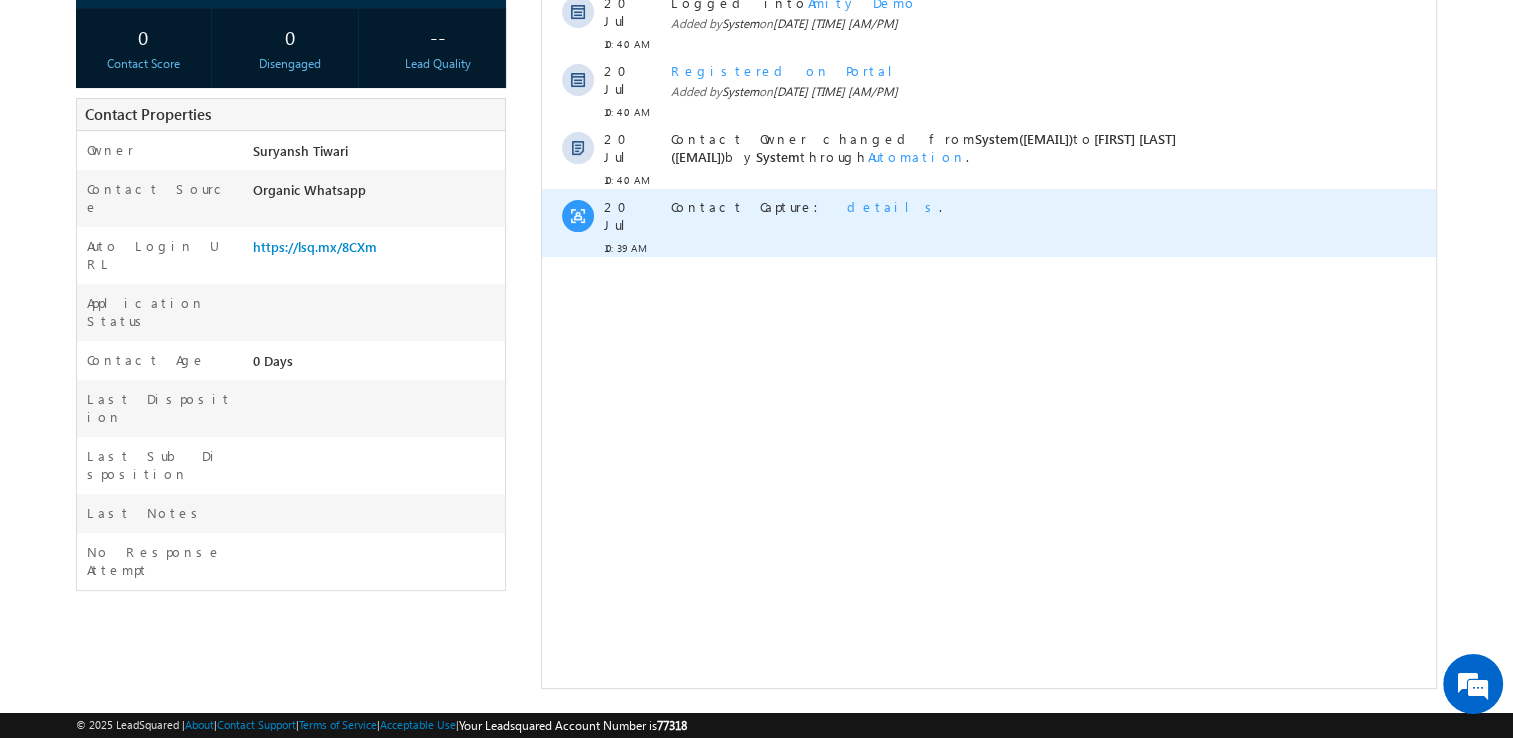scroll, scrollTop: 0, scrollLeft: 0, axis: both 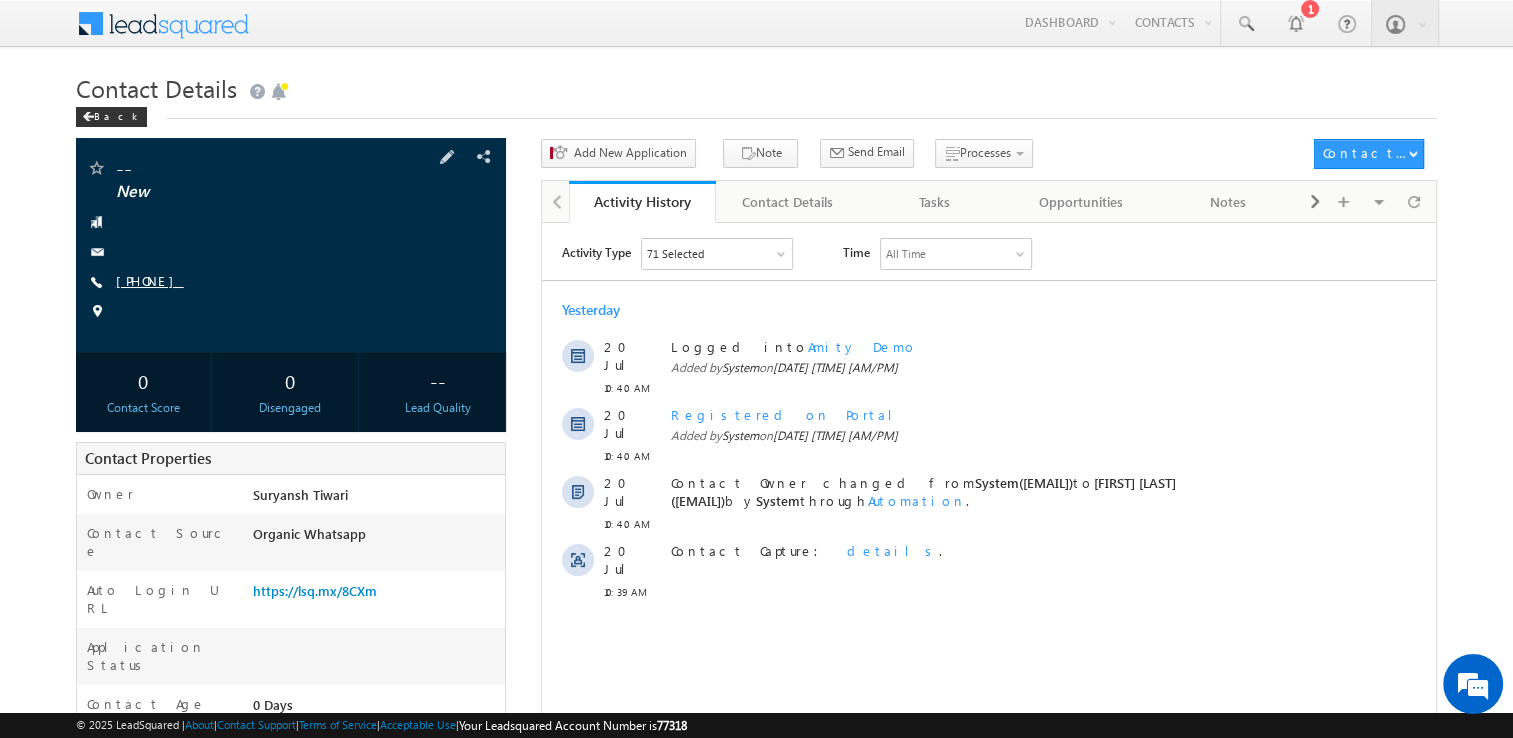 click on "[PHONE]" at bounding box center (150, 280) 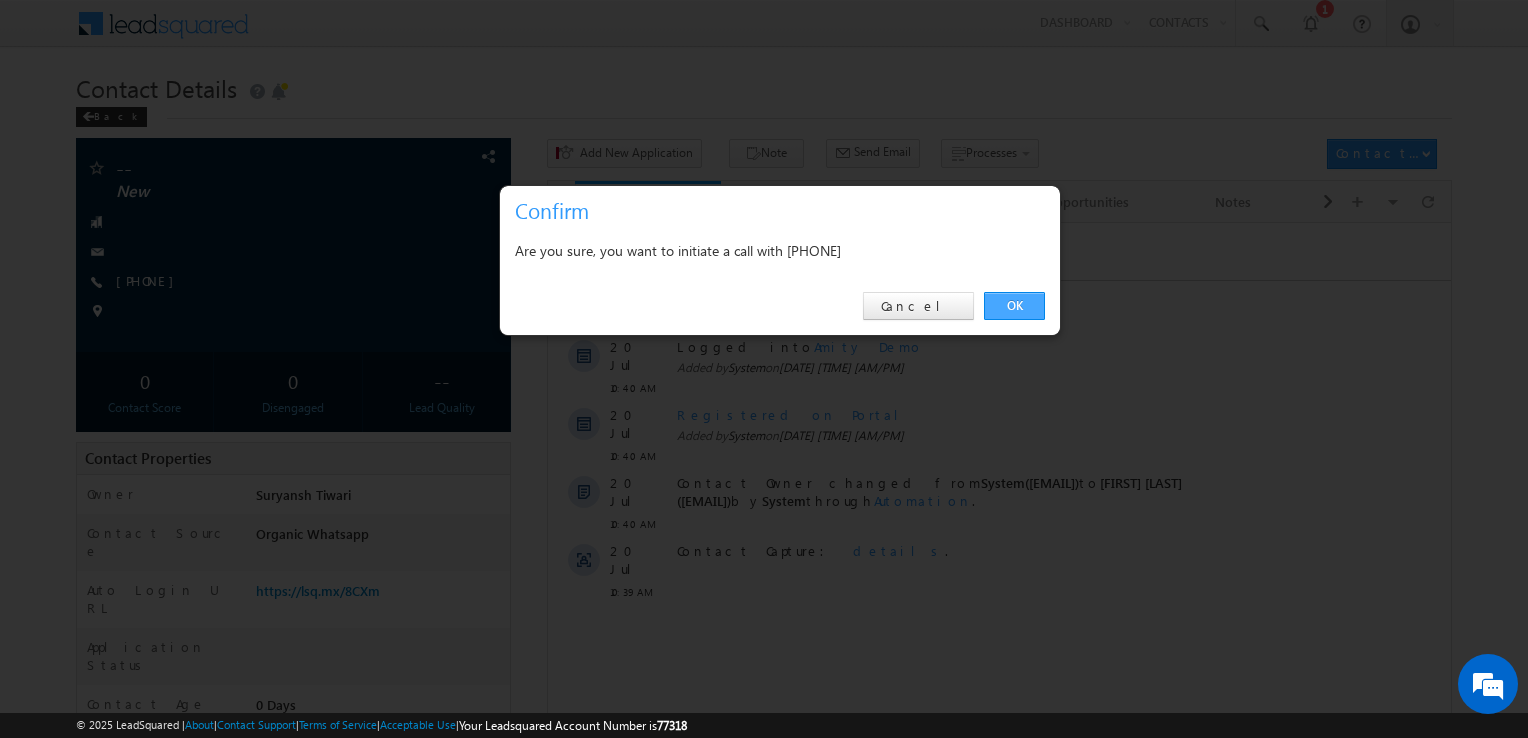 click on "OK" at bounding box center (1014, 306) 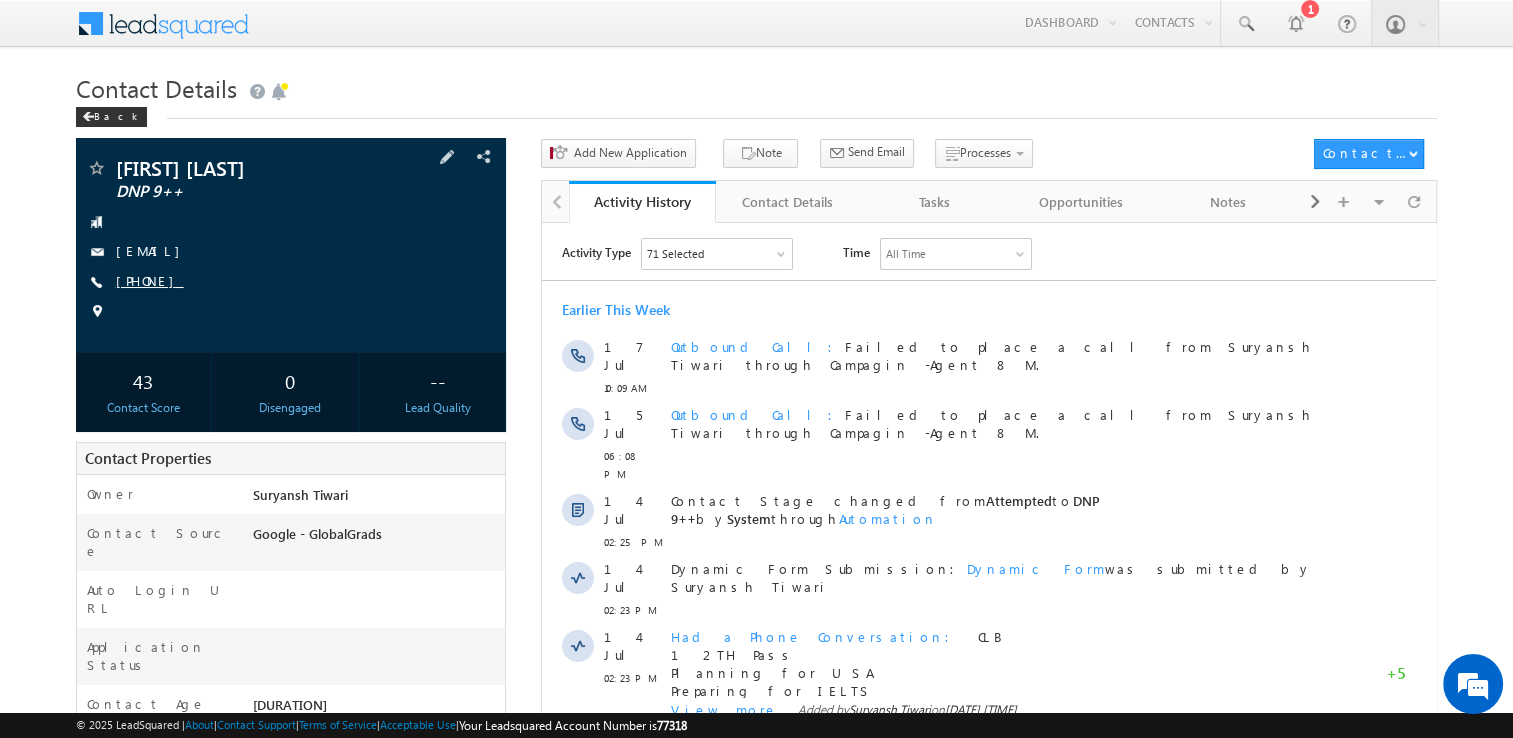 scroll, scrollTop: 0, scrollLeft: 0, axis: both 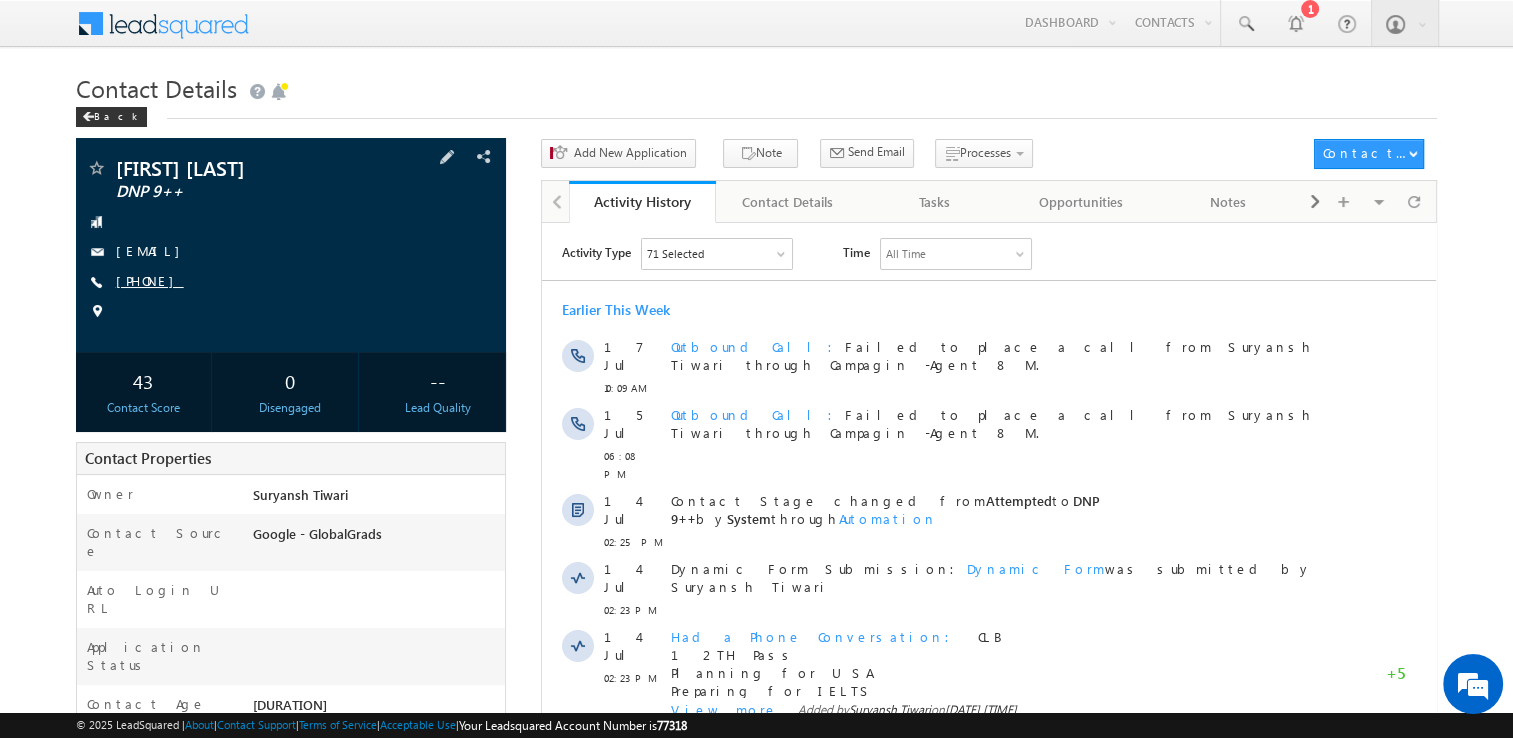 click on "+91-9911621822" at bounding box center (150, 280) 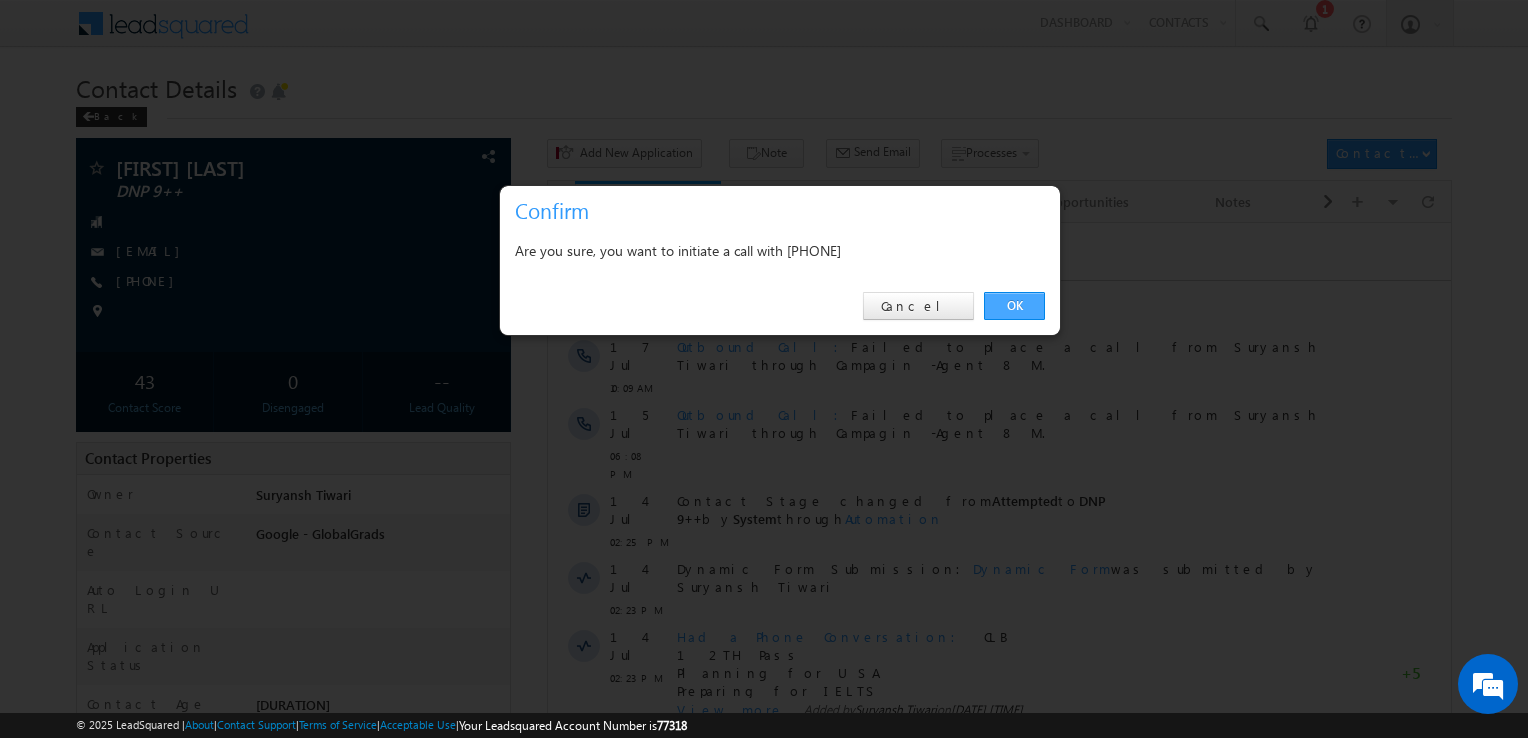 click on "OK" at bounding box center (1014, 306) 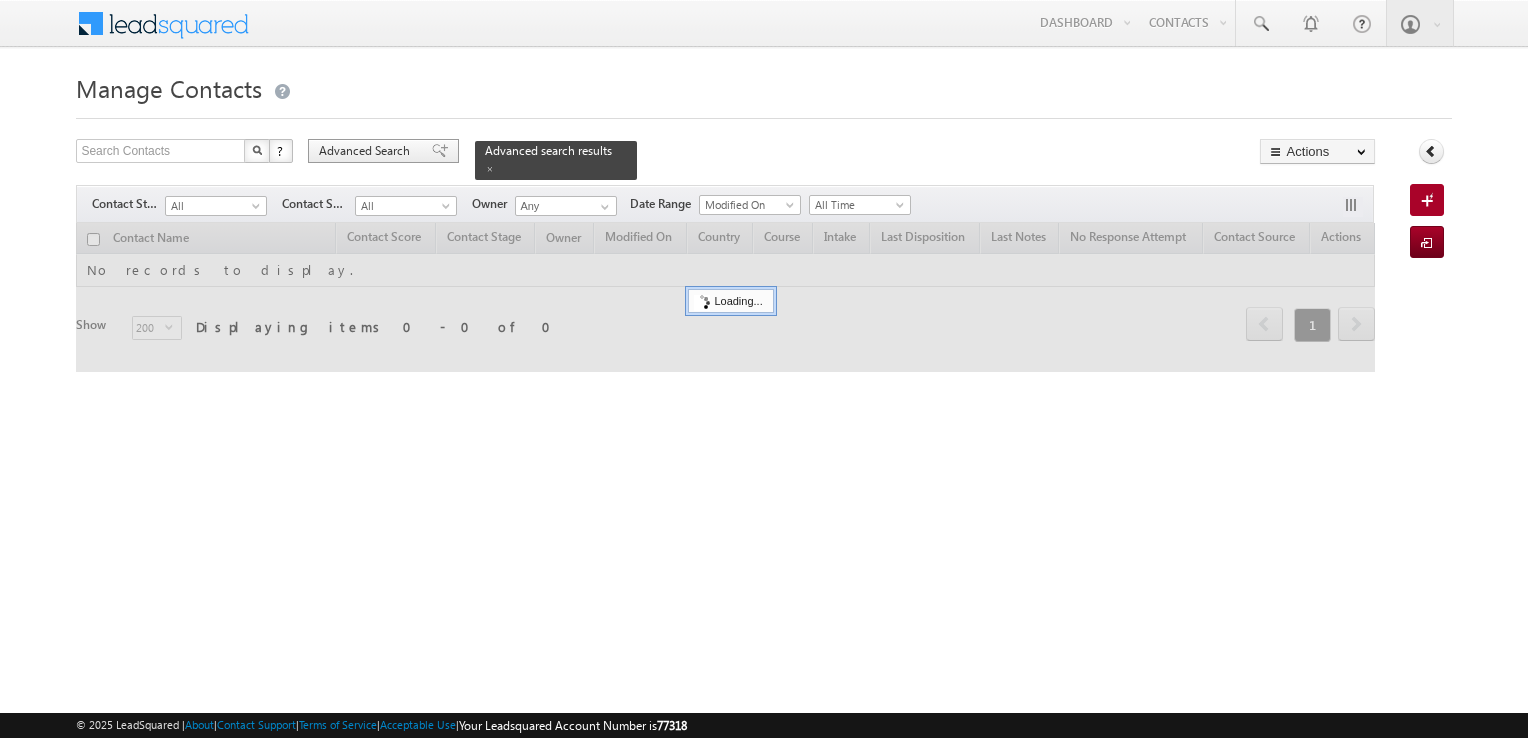 scroll, scrollTop: 0, scrollLeft: 0, axis: both 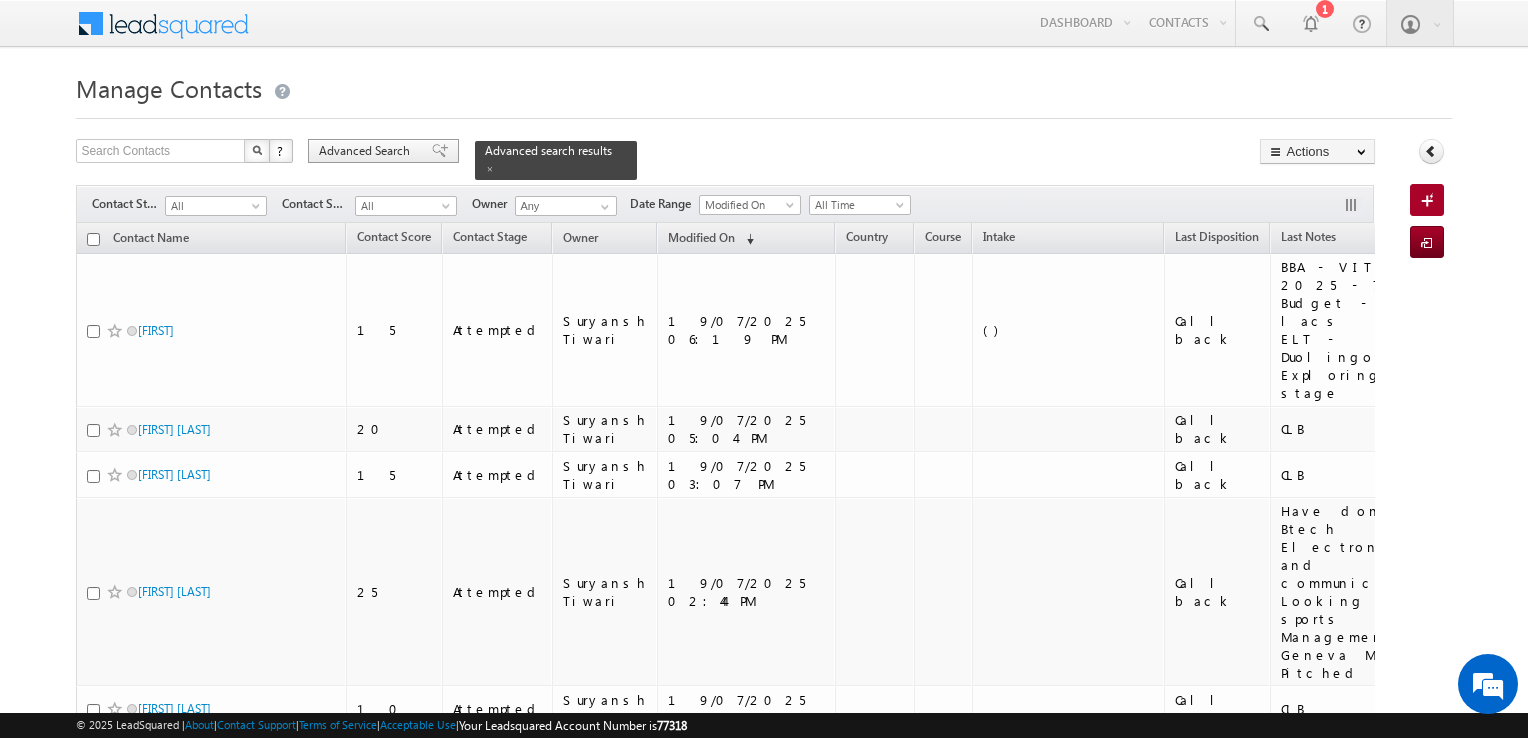 click at bounding box center (440, 151) 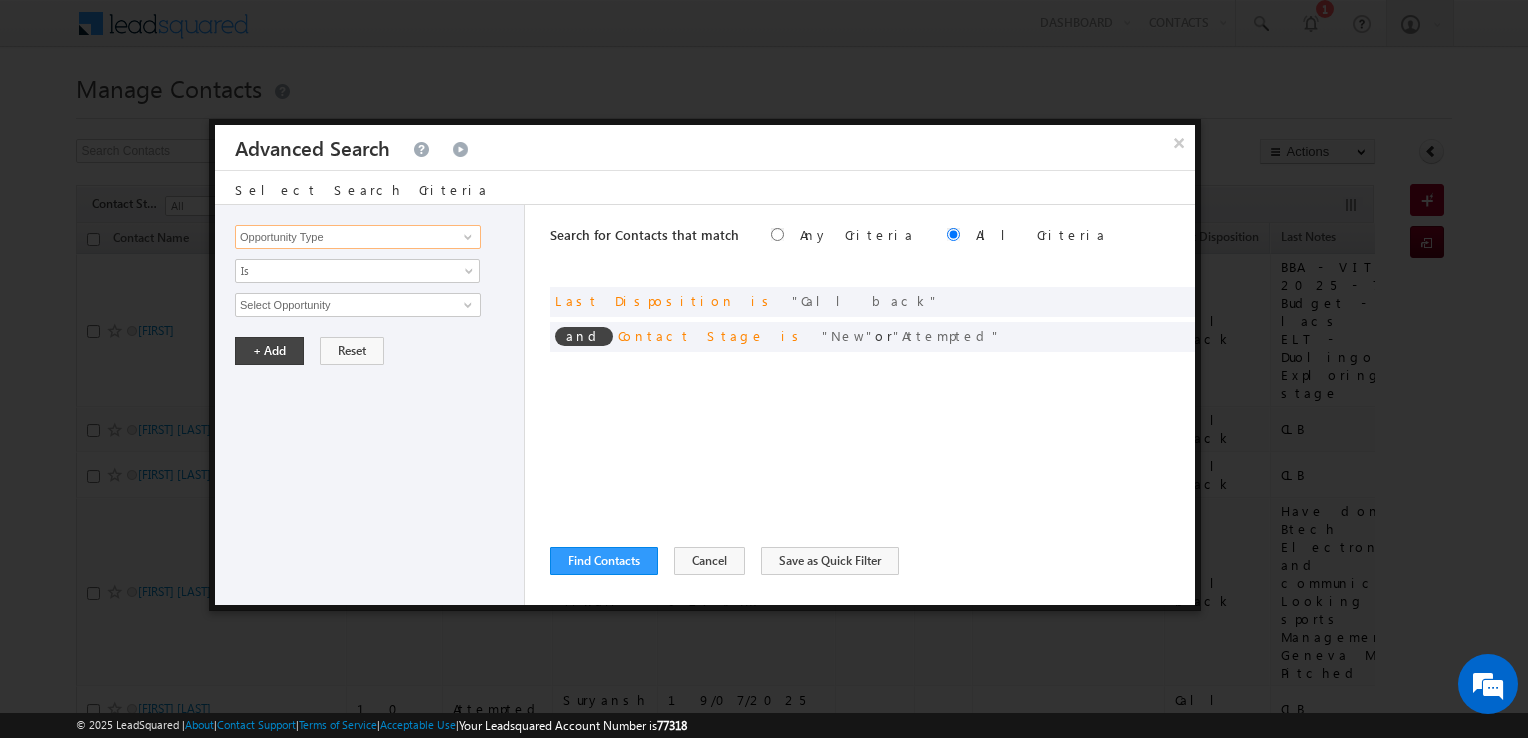 click on "Opportunity Type" at bounding box center (358, 237) 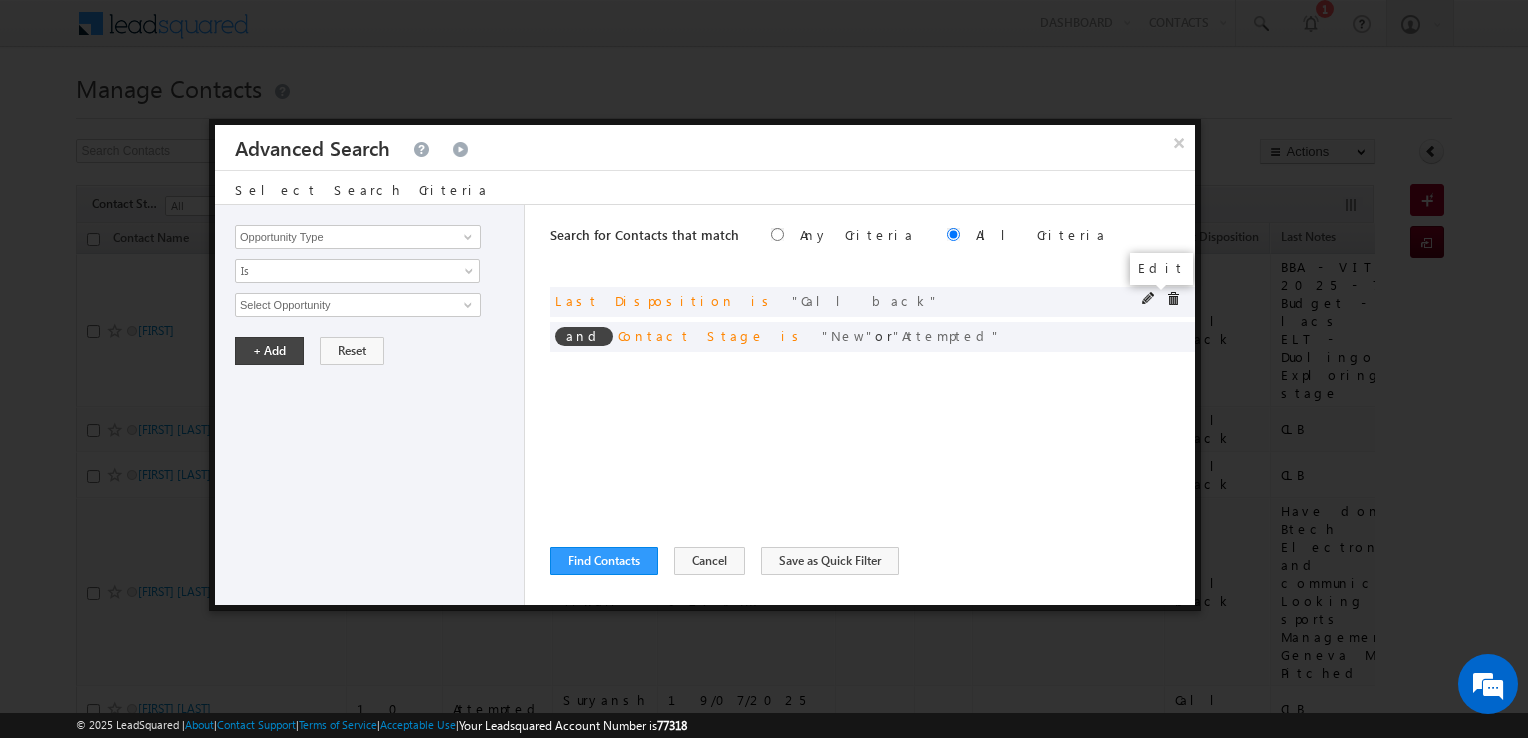 click at bounding box center [1149, 299] 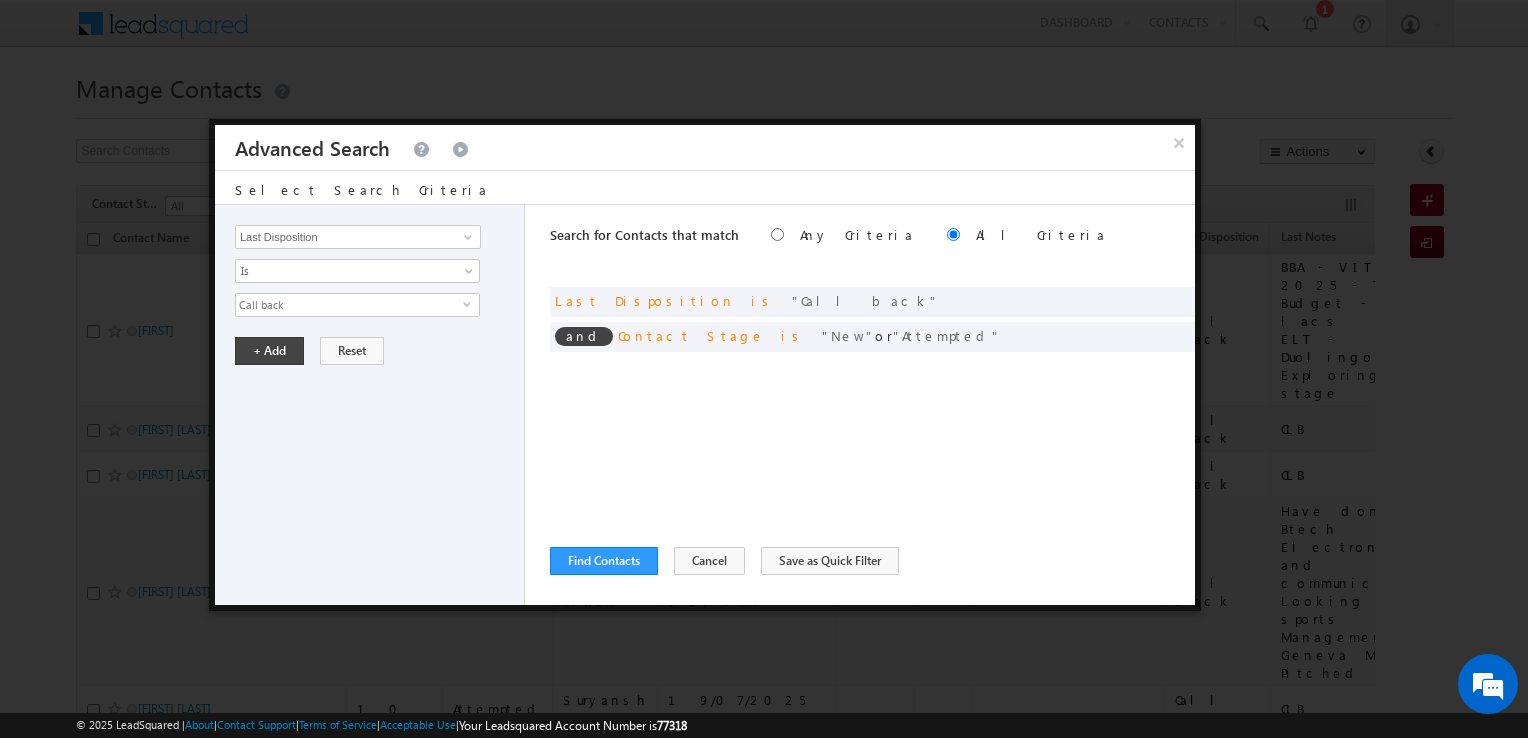 click on "Call back" at bounding box center (349, 305) 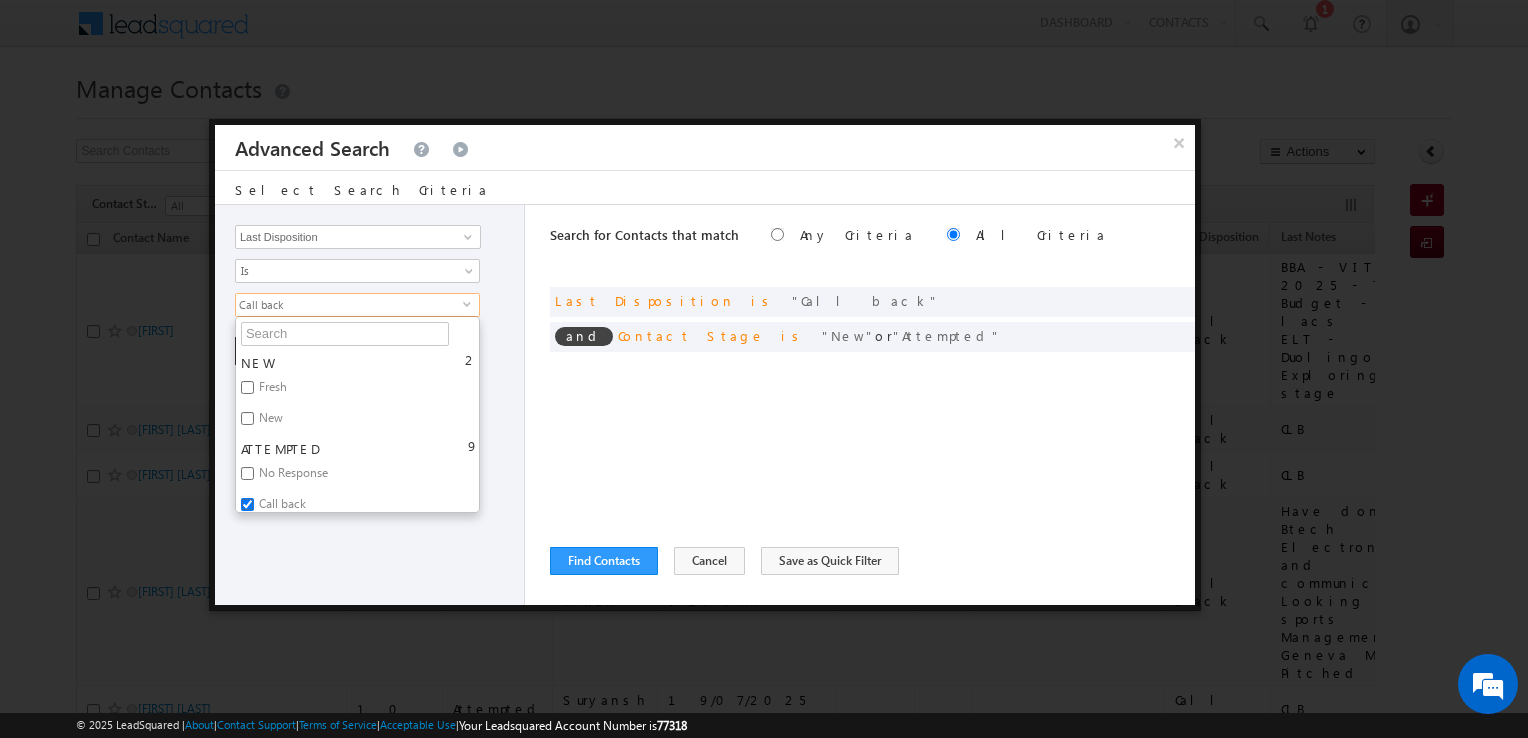 click on "Call back" at bounding box center (247, 504) 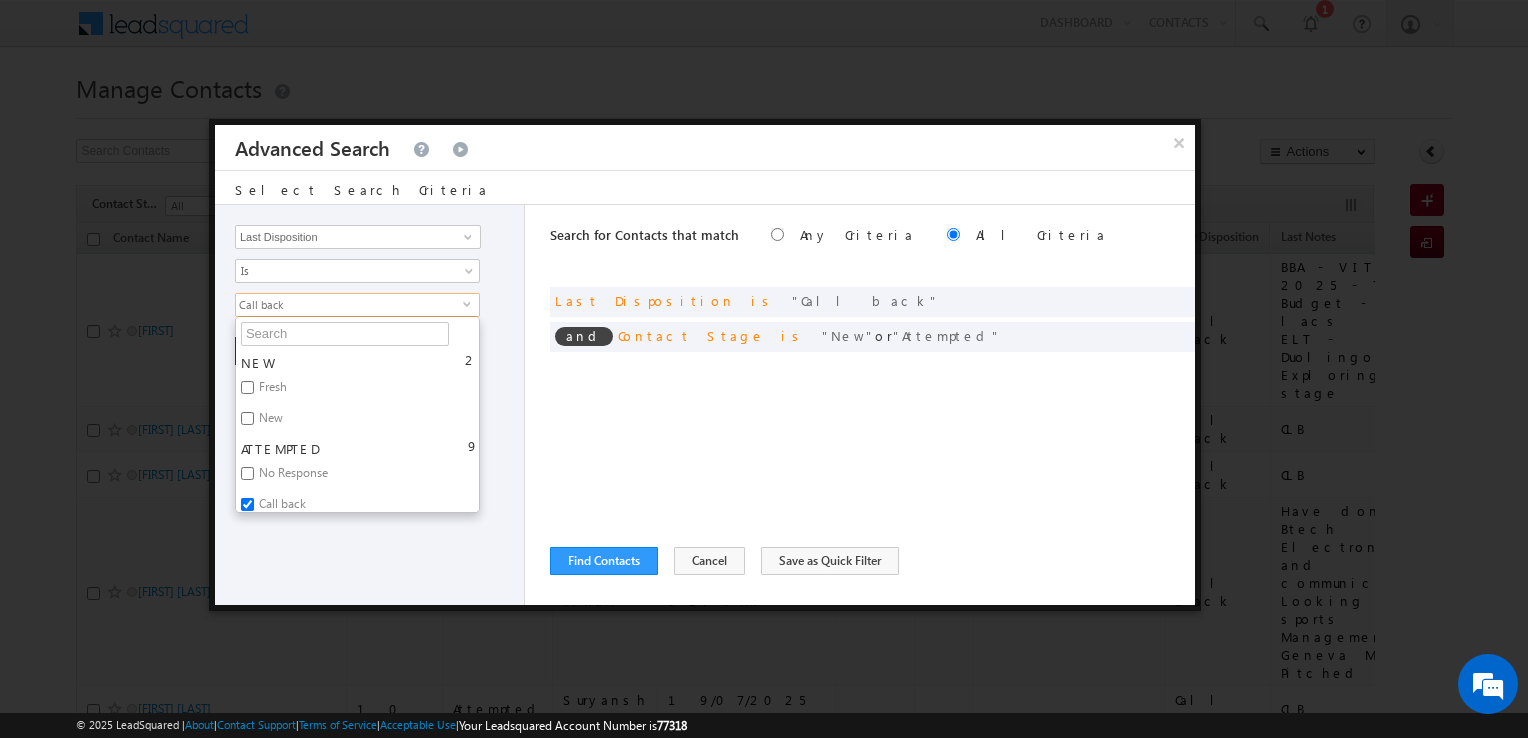 checkbox on "false" 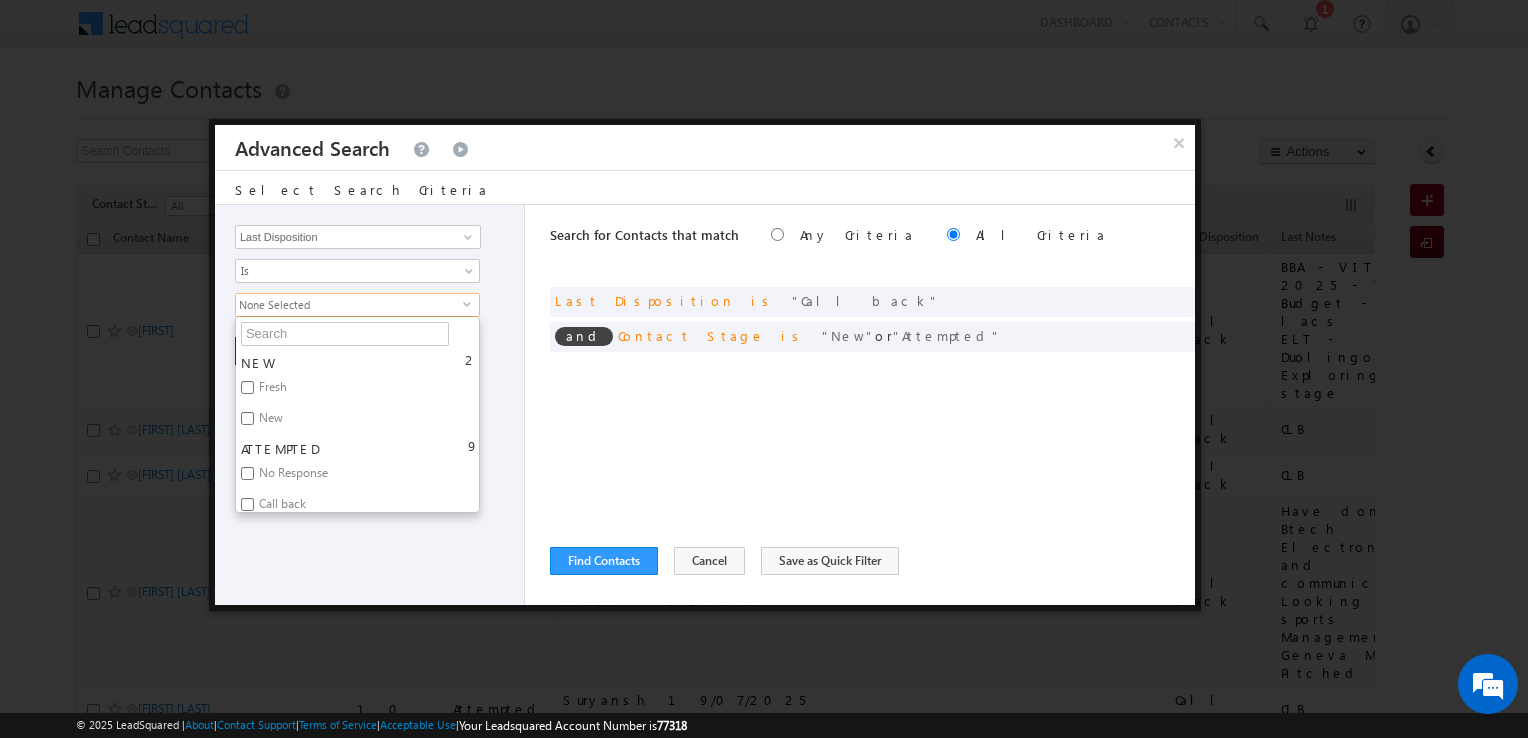 click on "No Response" at bounding box center (292, 476) 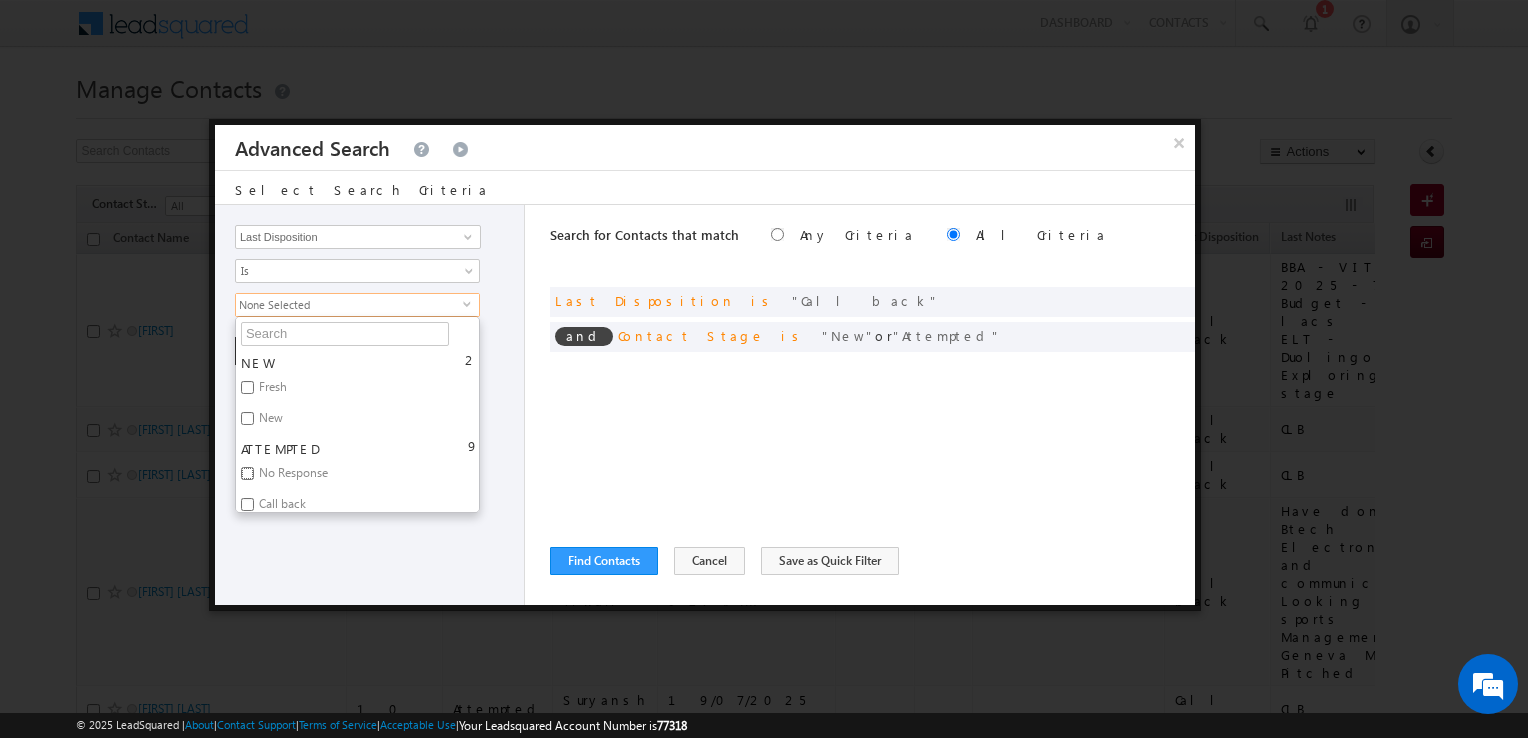 click on "No Response" at bounding box center [247, 473] 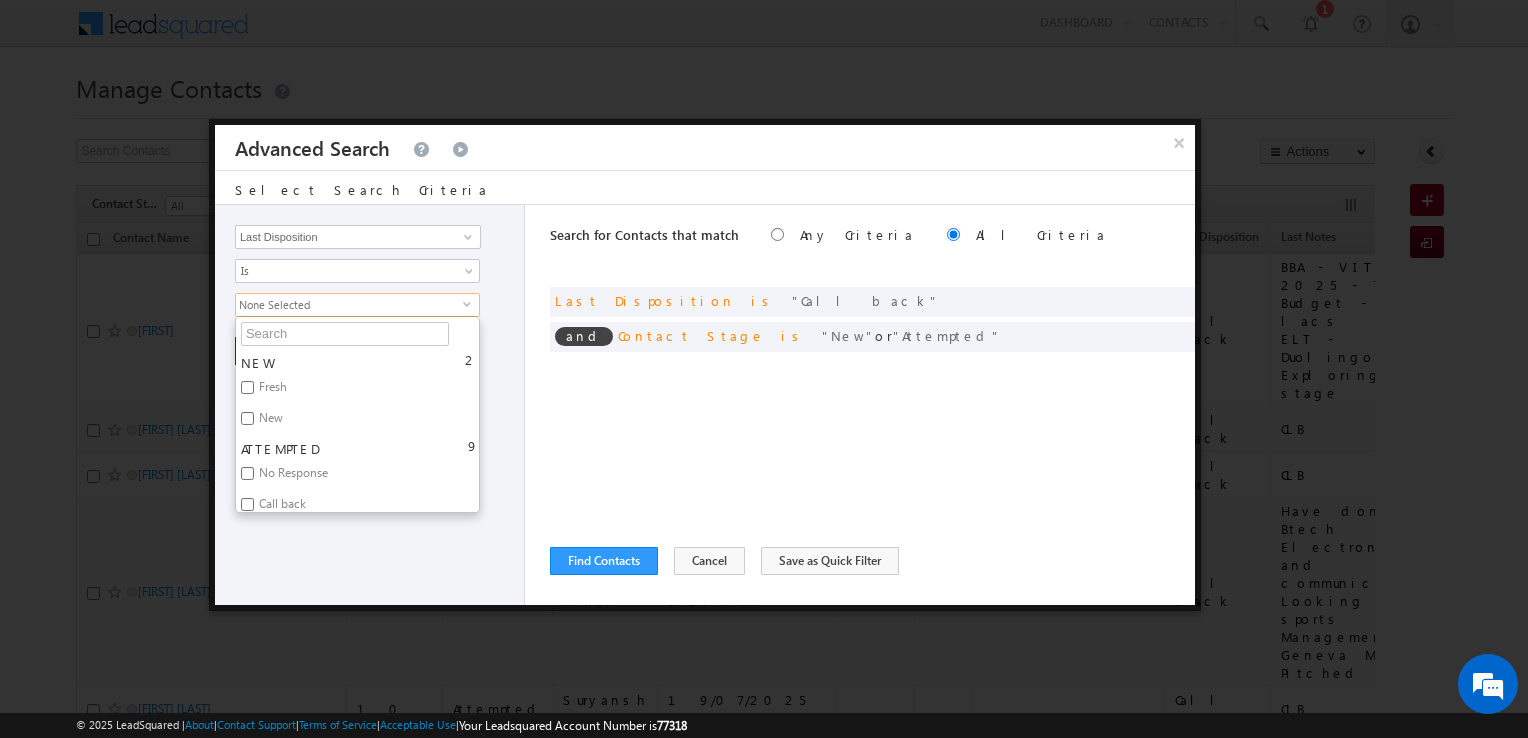 checkbox on "true" 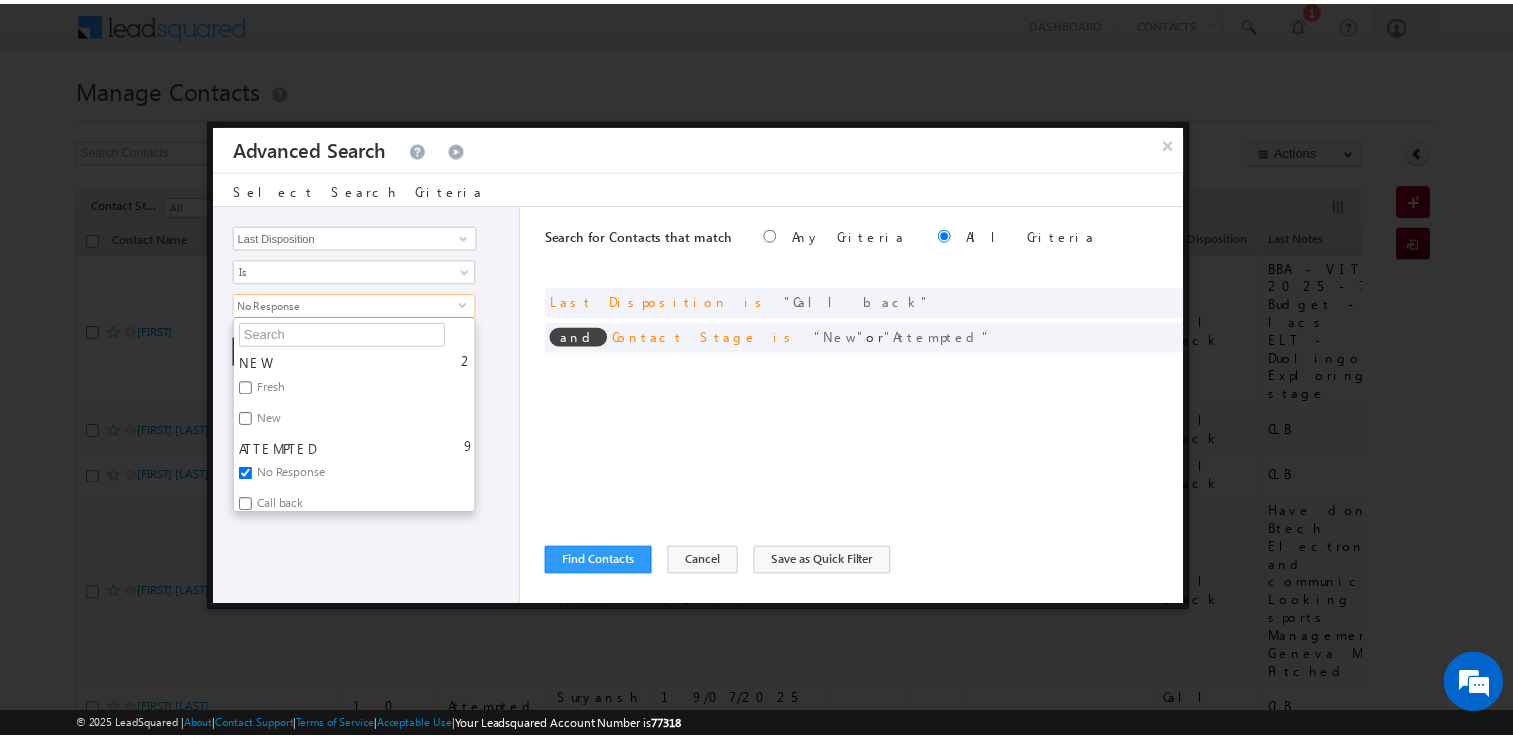 scroll, scrollTop: 0, scrollLeft: 0, axis: both 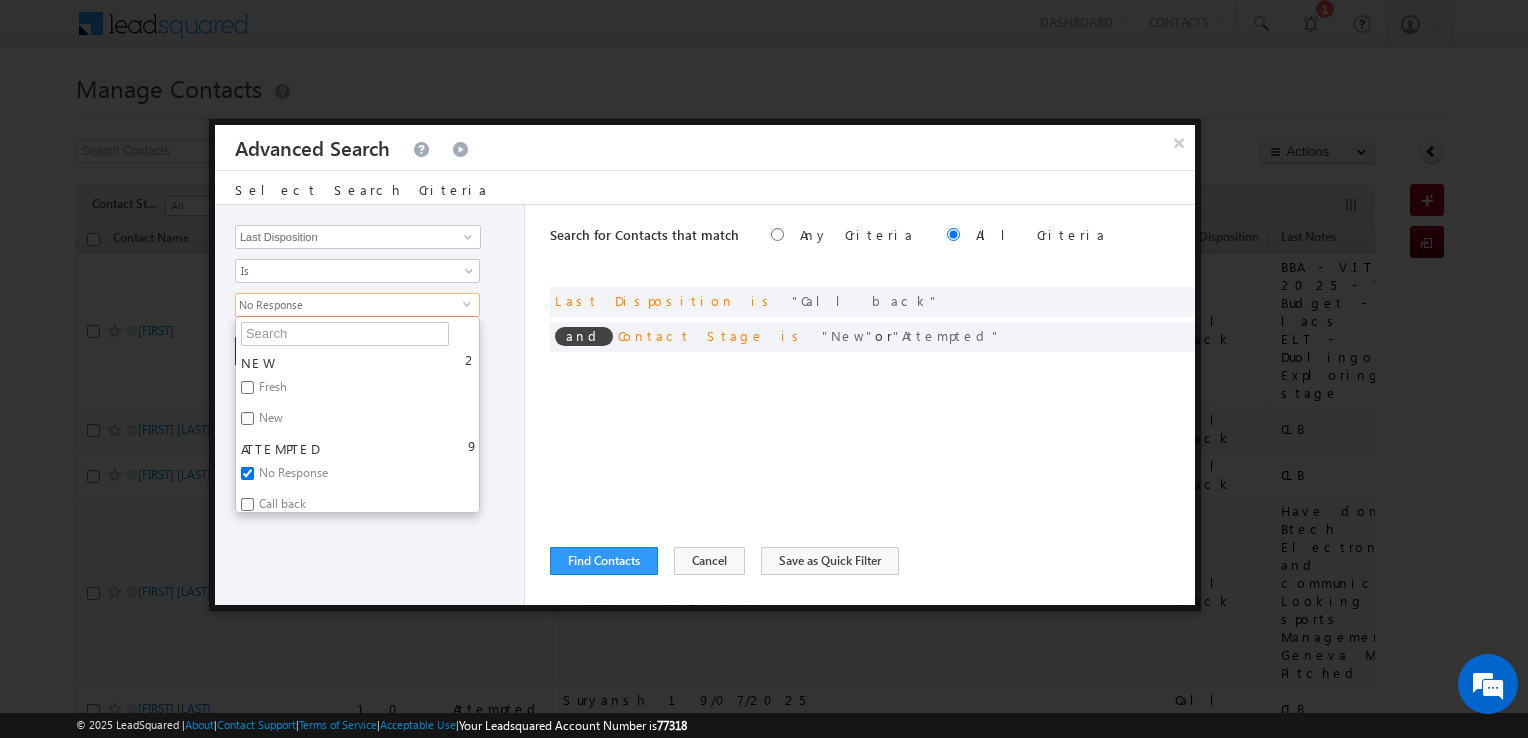 click on "Opportunity Type Contact Activity Task Sales Group  Prospect Id Address 1 Address 2 Any Specific University Or Program Application Status Auto Login URL City Class XII Marks Company Concentration Contact Number Contact Origin Contact Score Contact Source Contact Stage Conversion Referrer URL Country Country Interested In New Country Interested In Old Course Course Priority Created By Id Created On Created On Old Current Opt In Status Do Not Call Do Not Email Do Not SMS Do Not Track Do You Have Scholarships Do You Have Valid Passport Documents - Status Documents - University Proof Doc Documents - 10th Marksheet Documents - 12th Marksheet Documents - UG Degree Documents - UG Marksheets Documents - PG Degree Documents - PG Marksheets Documents - Resume/CV Documents - LOR Documents - SOP Documents - Passport Documents - ELT Documents - Amity Pathway Certificate Documents - COL Documents - Deposit fee Documents - UCOL Documents - I20 Documents - SEVIS Fee doc Documents - Loan Docs" at bounding box center [370, 405] 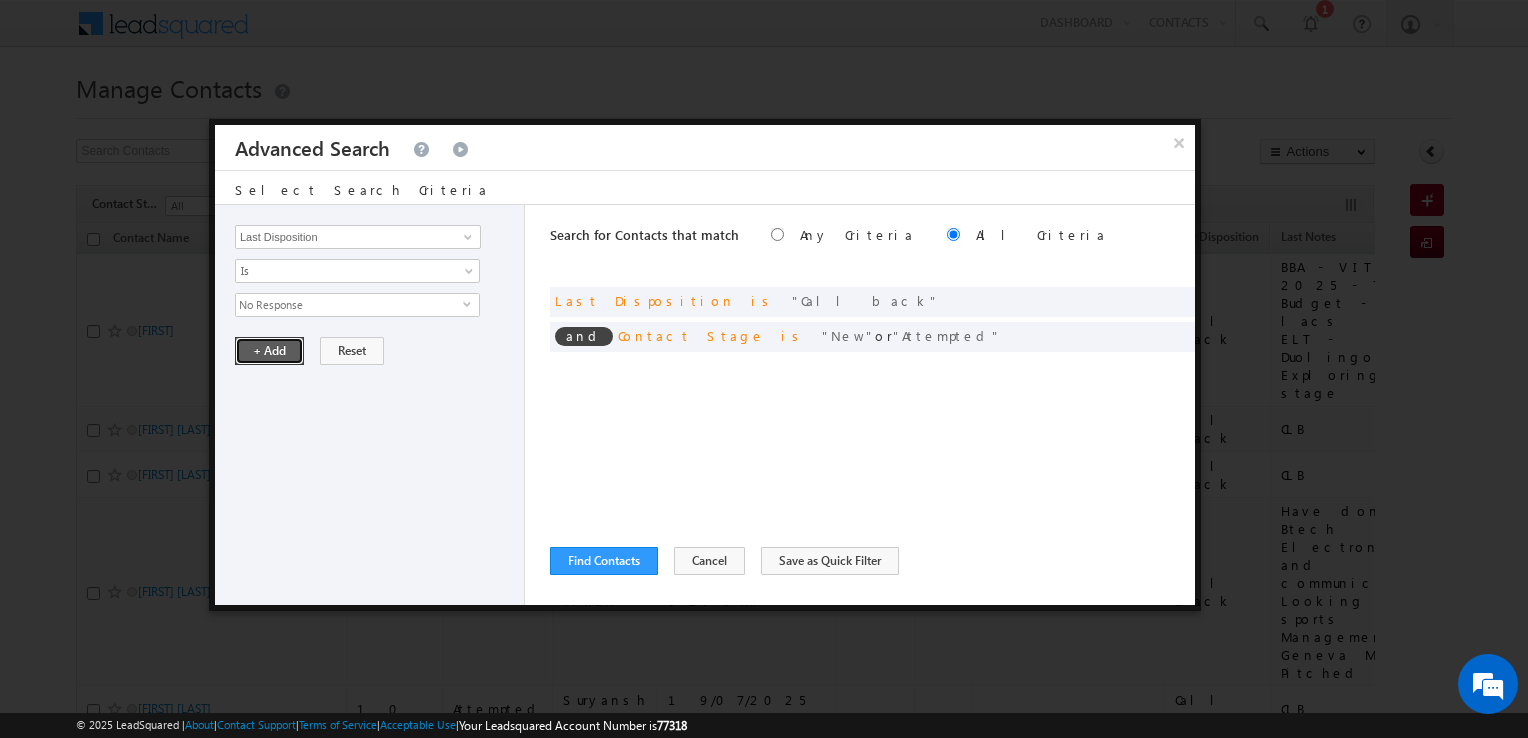 click on "+ Add" at bounding box center (269, 351) 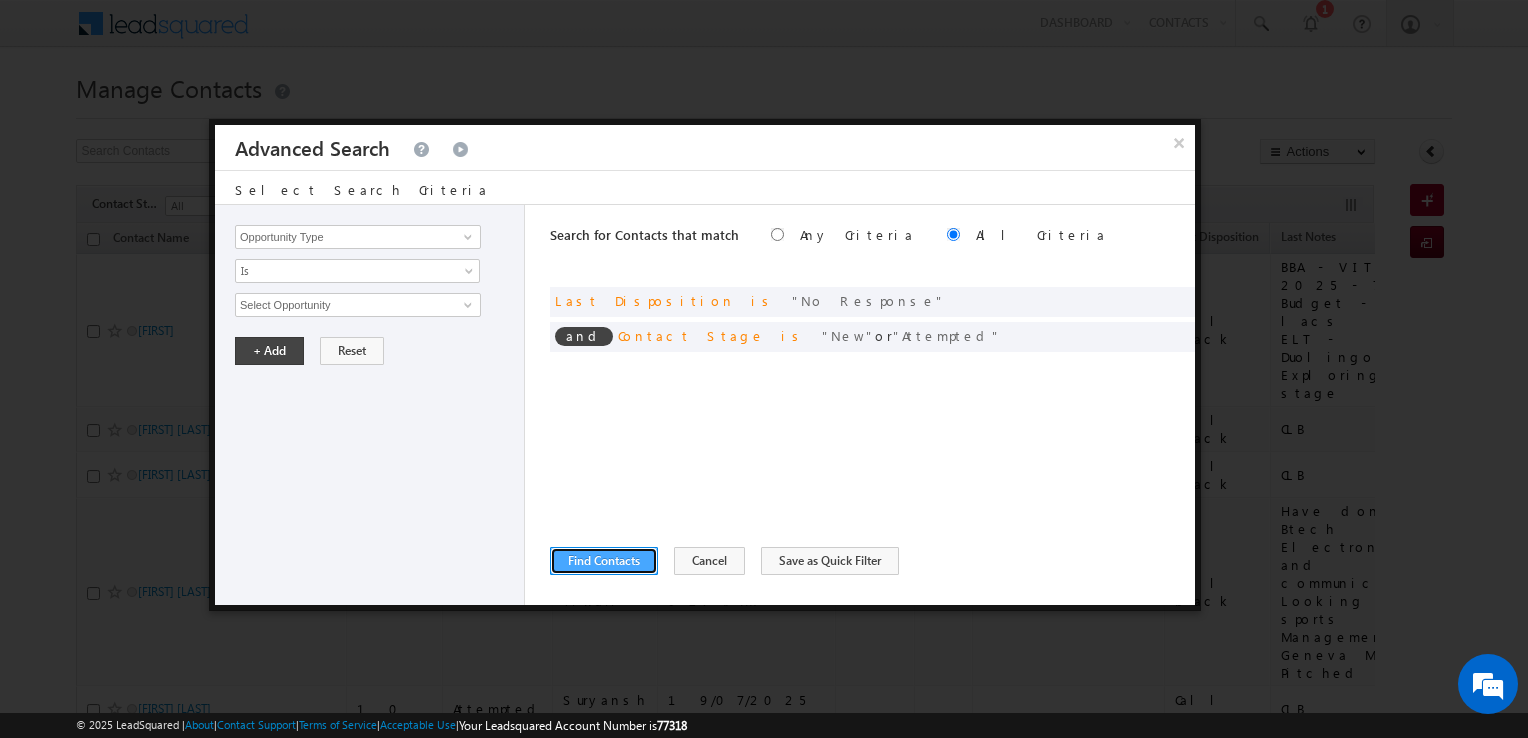 click on "Find Contacts" at bounding box center (604, 561) 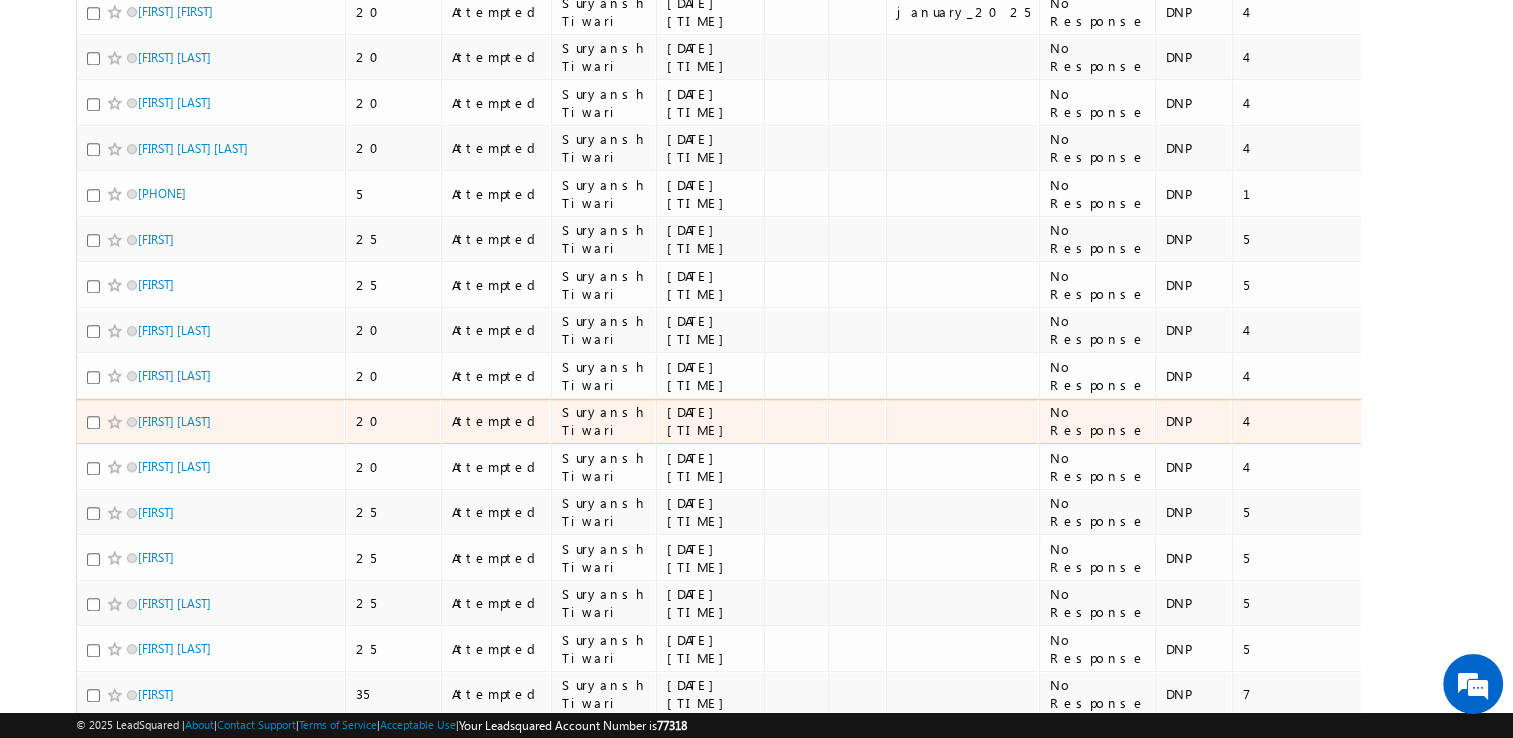 scroll, scrollTop: 2042, scrollLeft: 0, axis: vertical 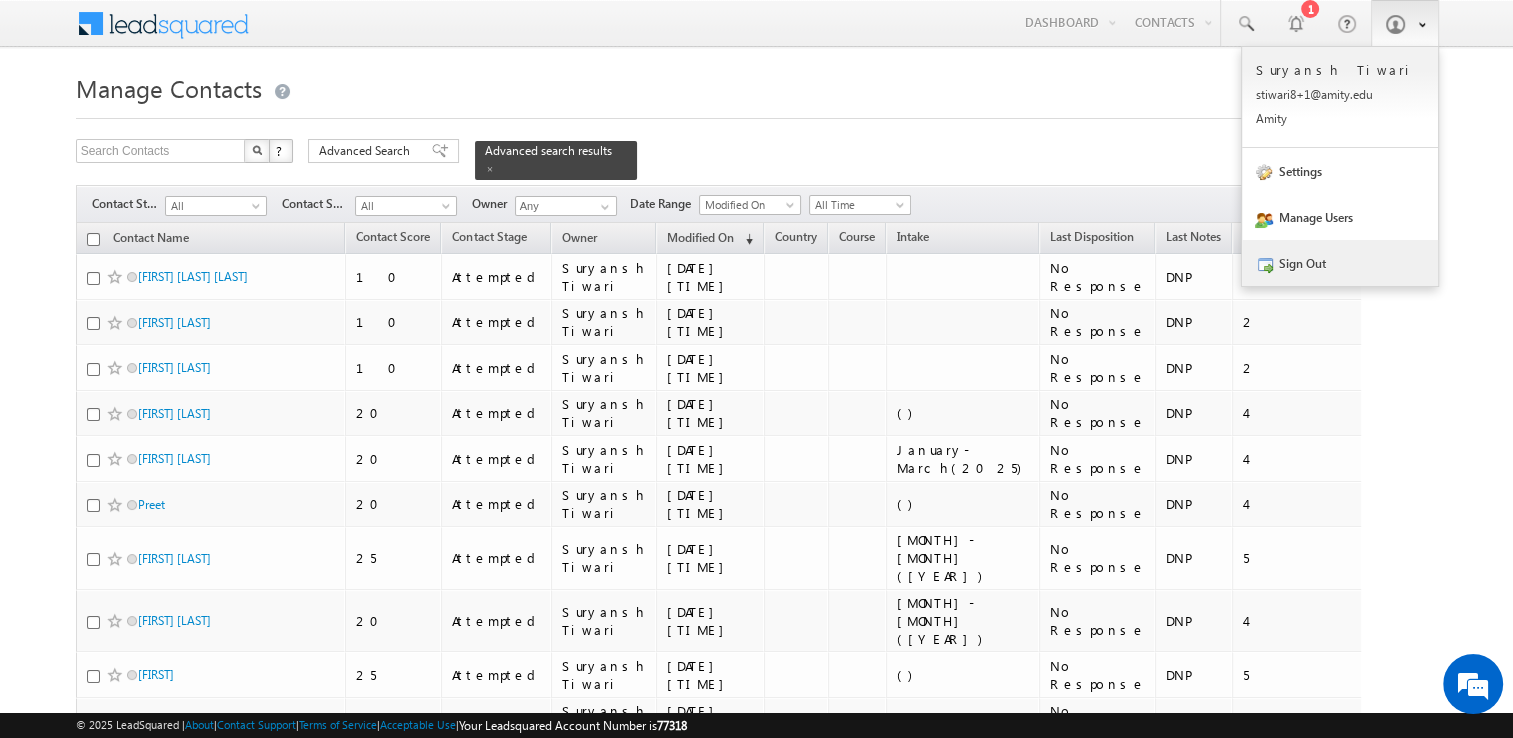 click on "Sign Out" at bounding box center [1340, 263] 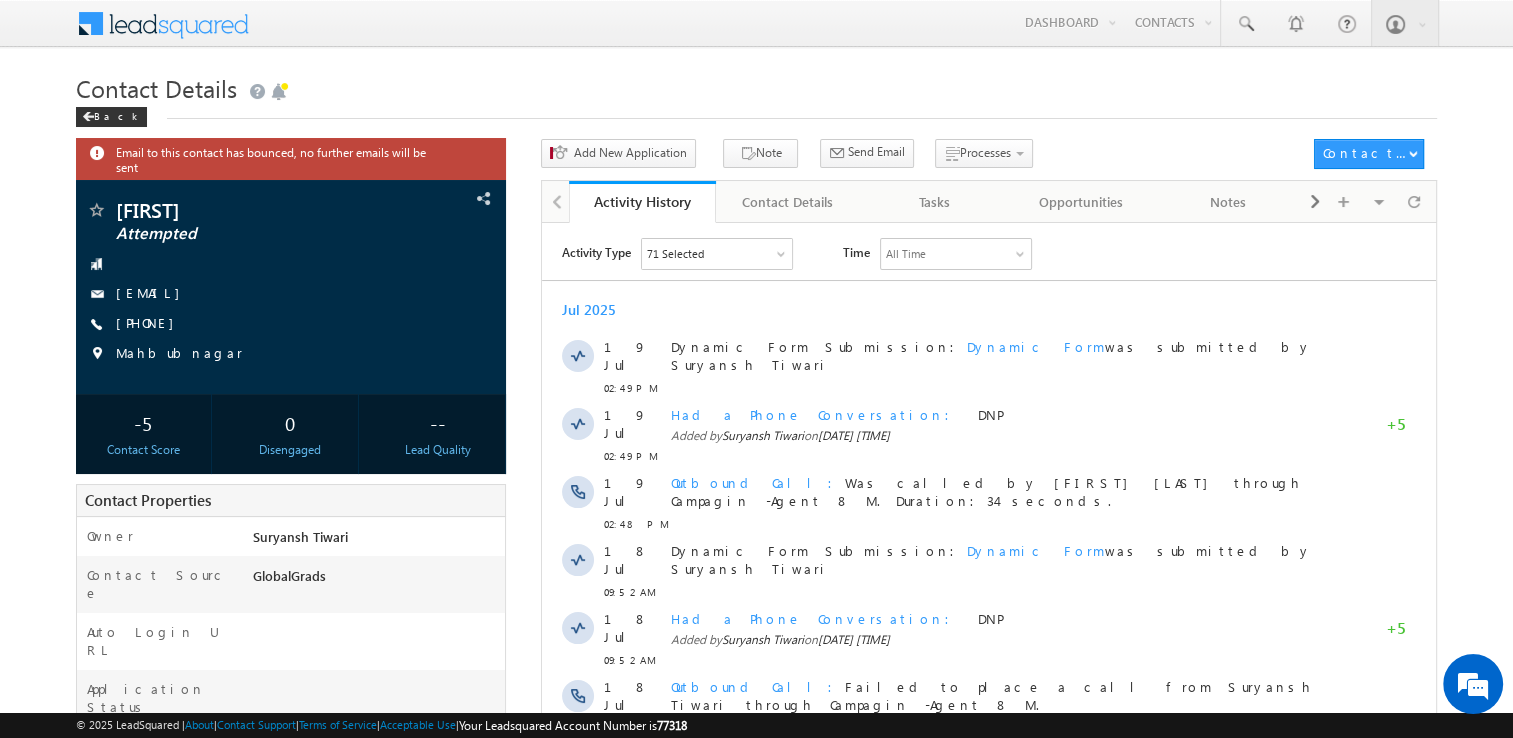 scroll, scrollTop: 0, scrollLeft: 0, axis: both 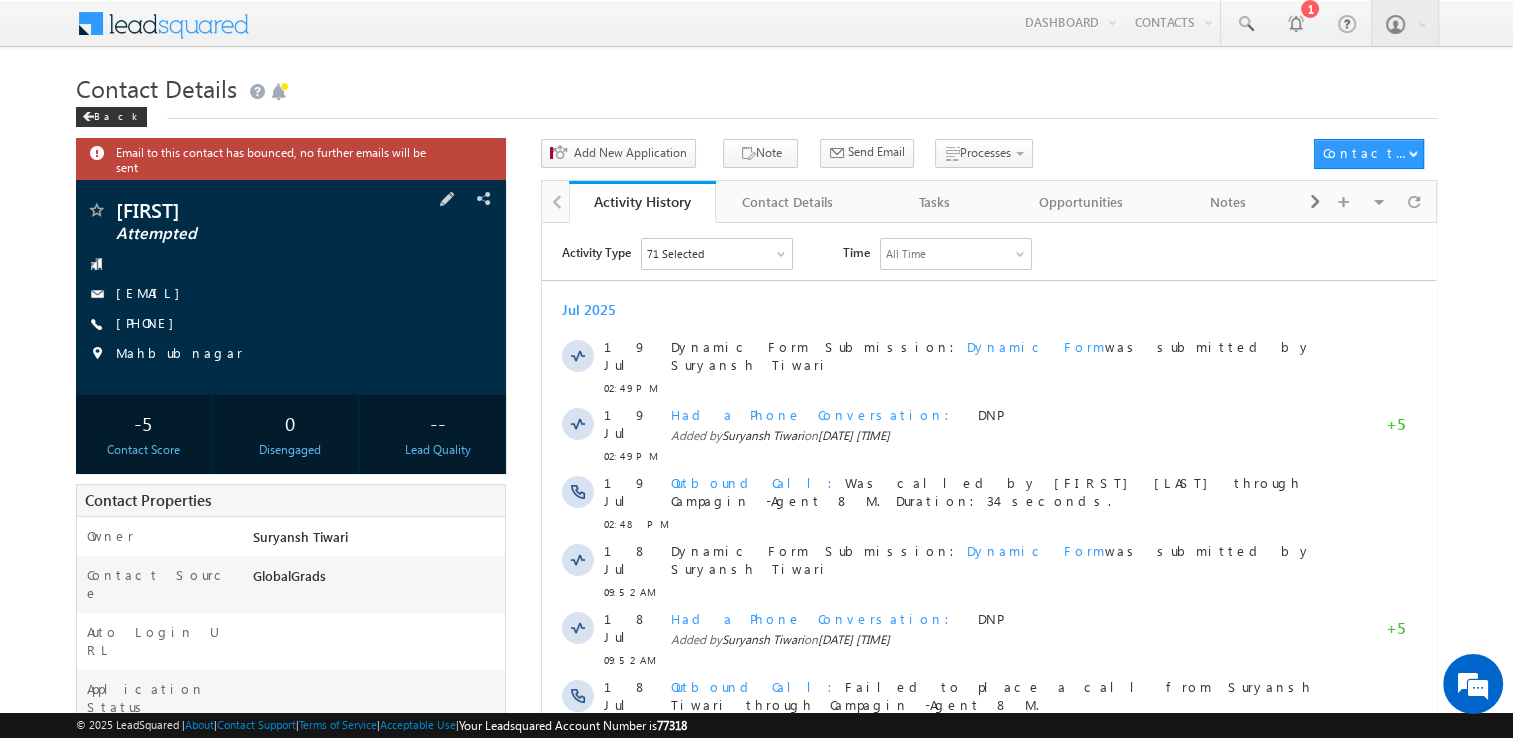 click on "+91-8341714514" at bounding box center [150, 324] 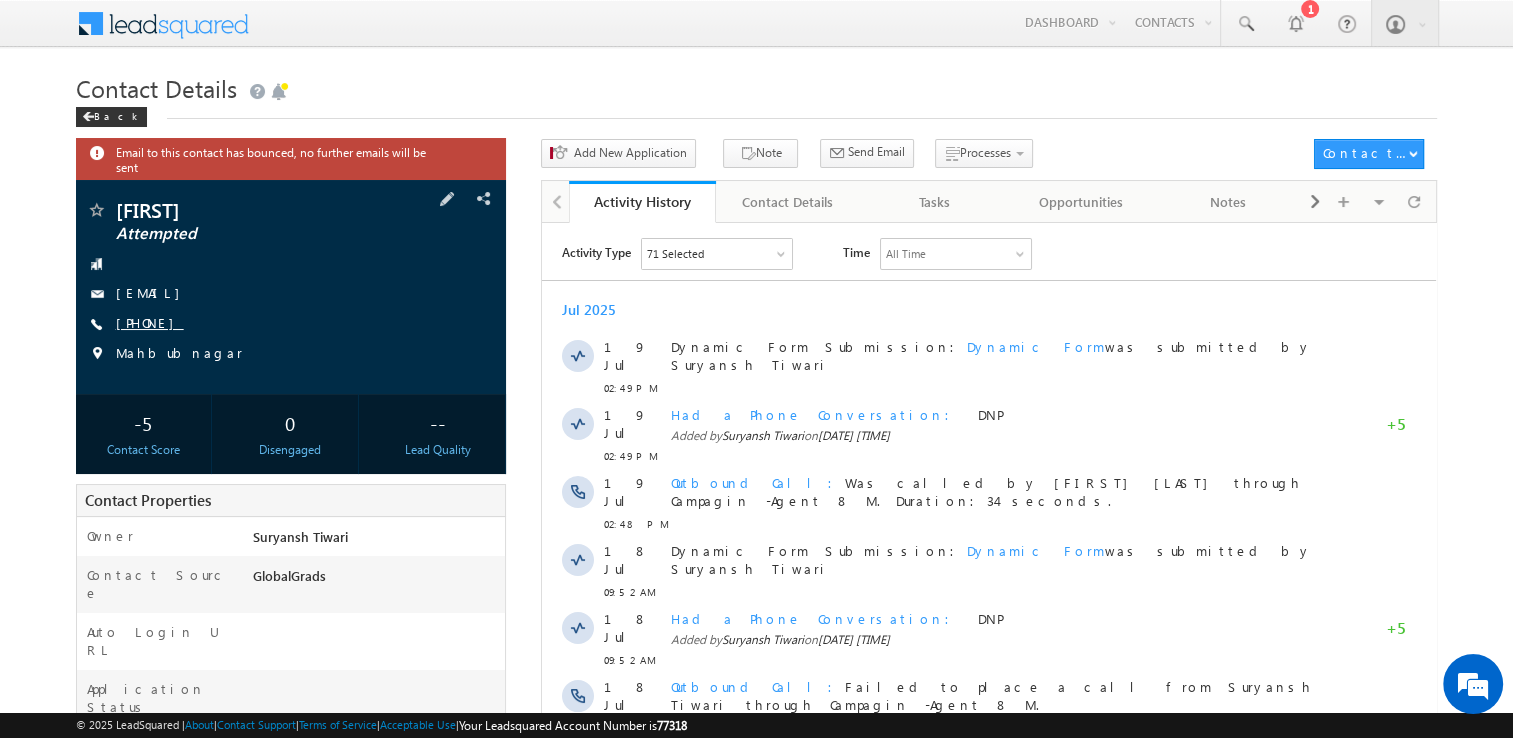 click on "+91-8341714514" at bounding box center [150, 322] 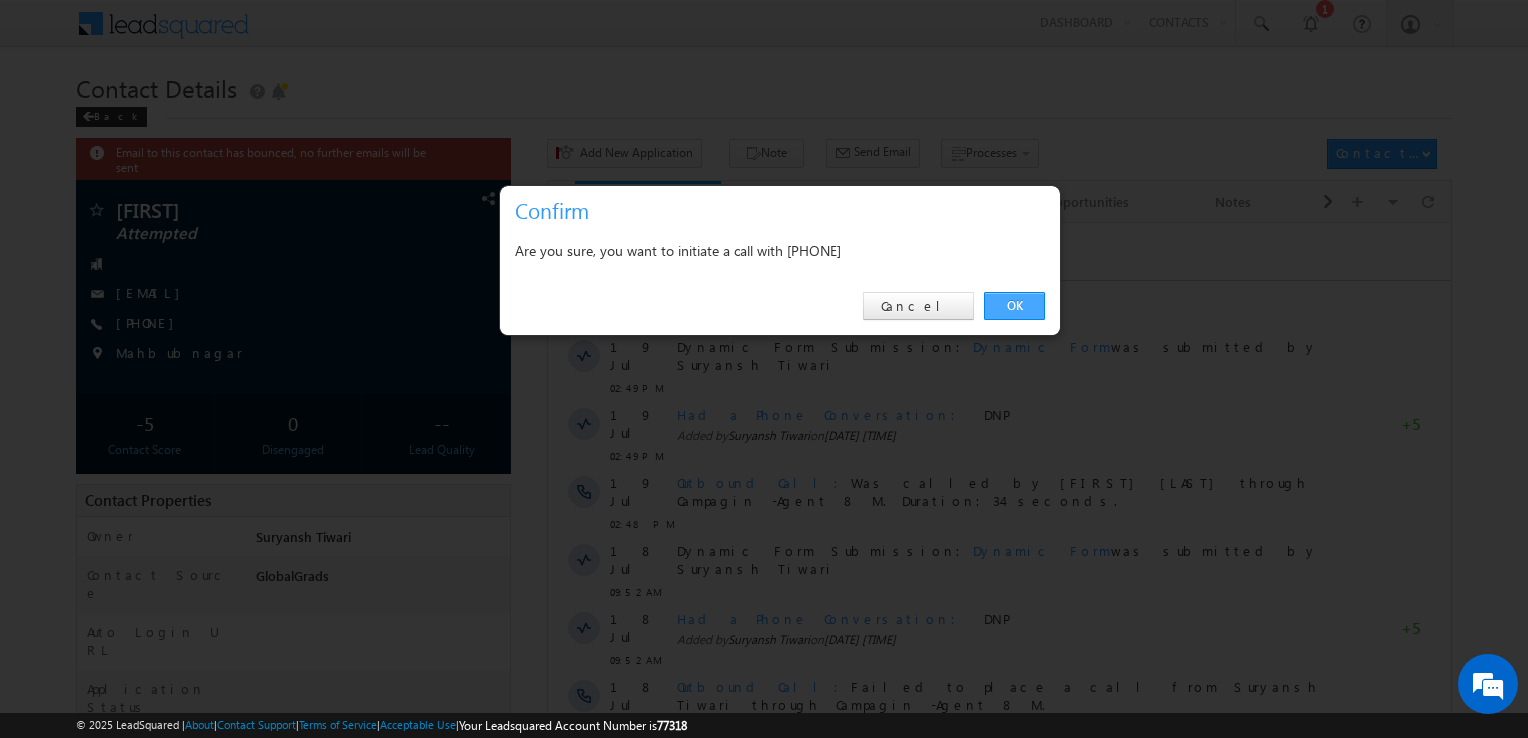 click on "OK" at bounding box center (1014, 306) 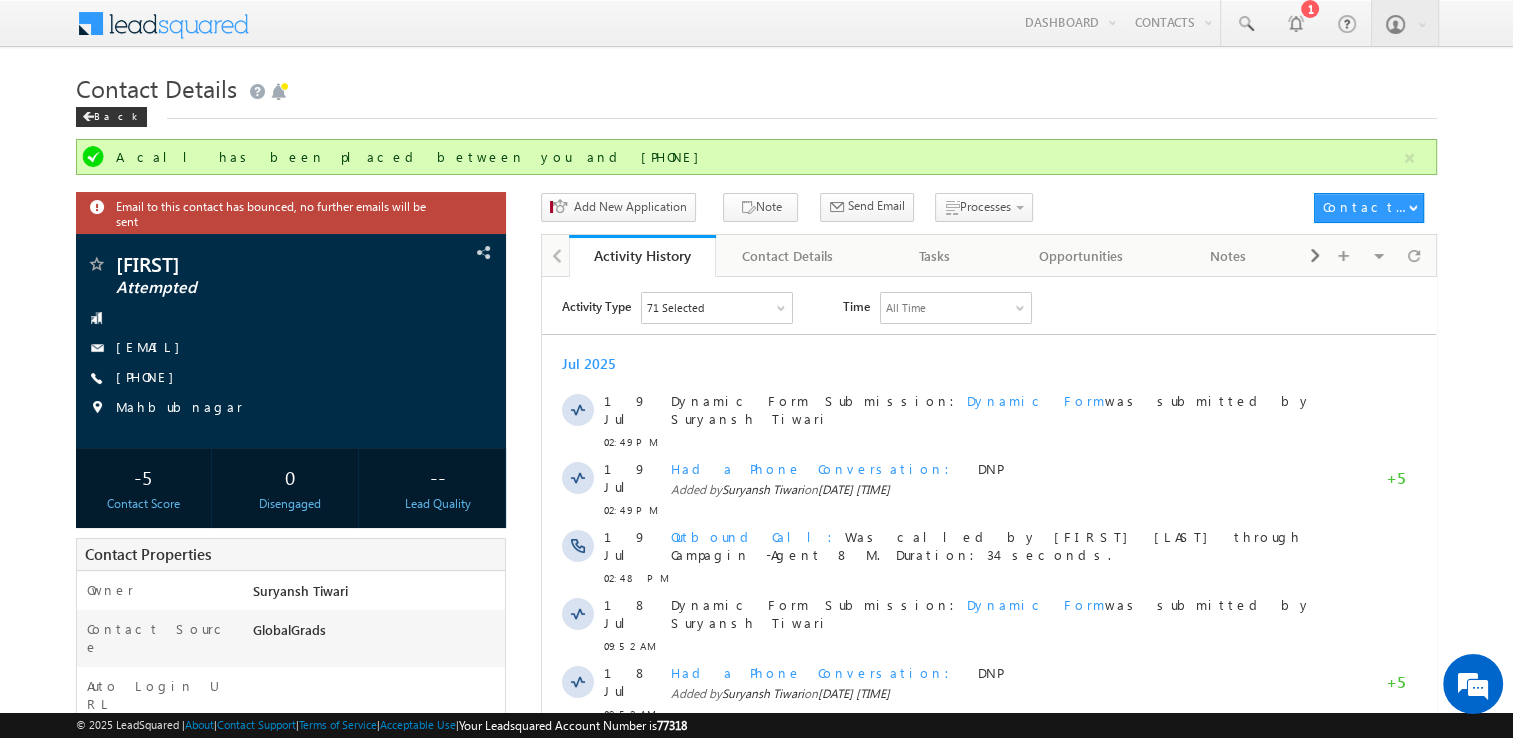 click on "Menu
Suryansh Tiwari
stiwa ri8+1 @amit y.edu" at bounding box center [756, 659] 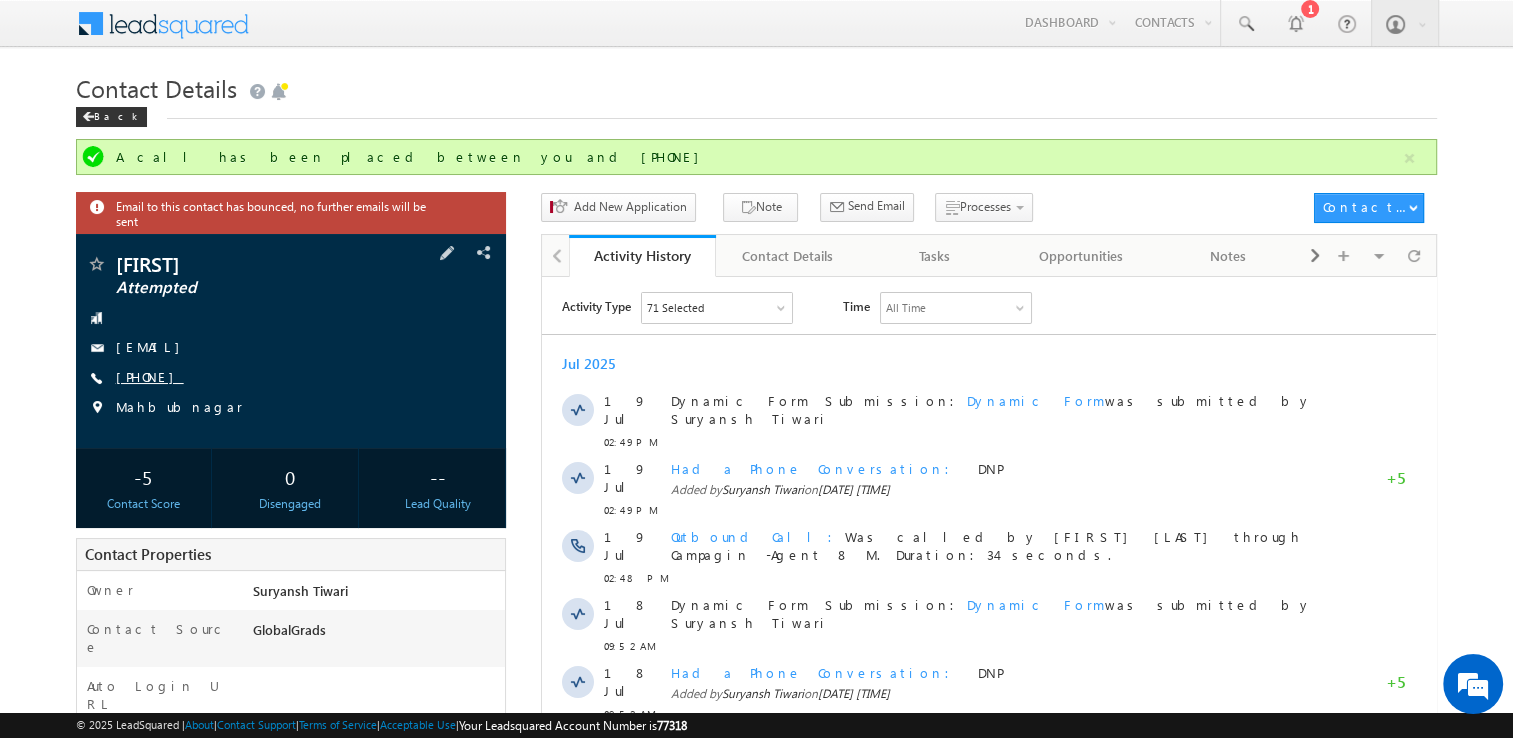 click on "+91-8341714514" at bounding box center (150, 376) 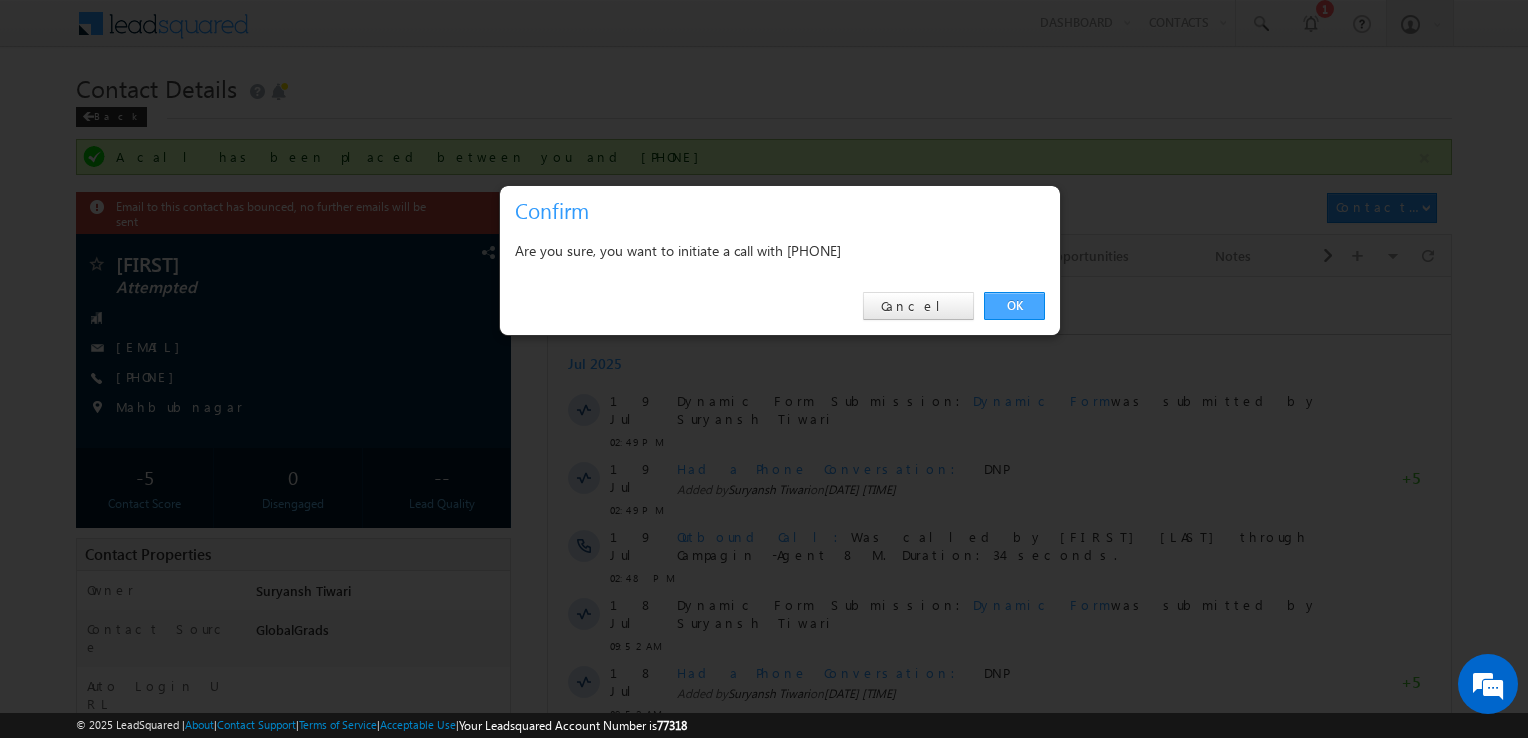 click on "OK" at bounding box center (1014, 306) 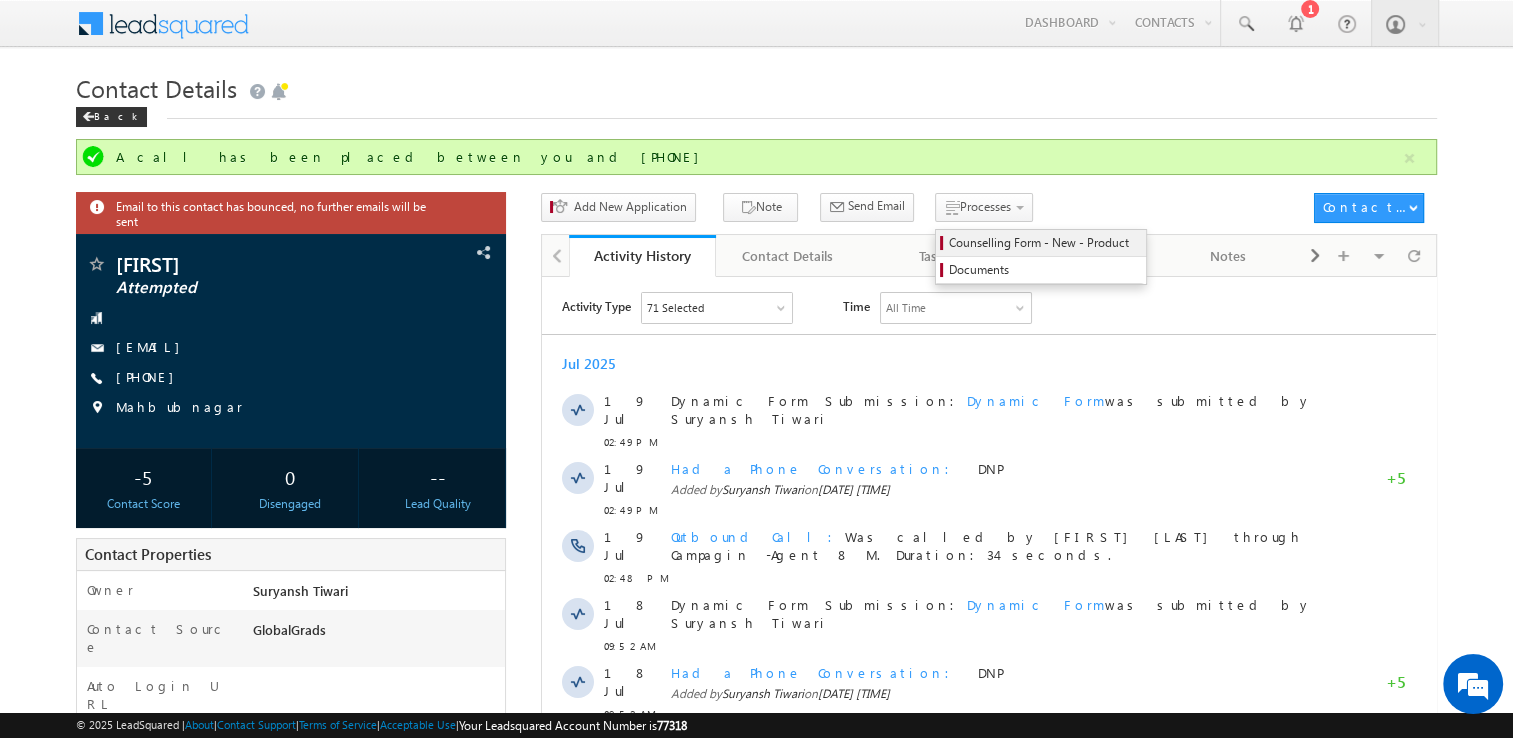 click on "Counselling Form - New - Product" at bounding box center [1044, 243] 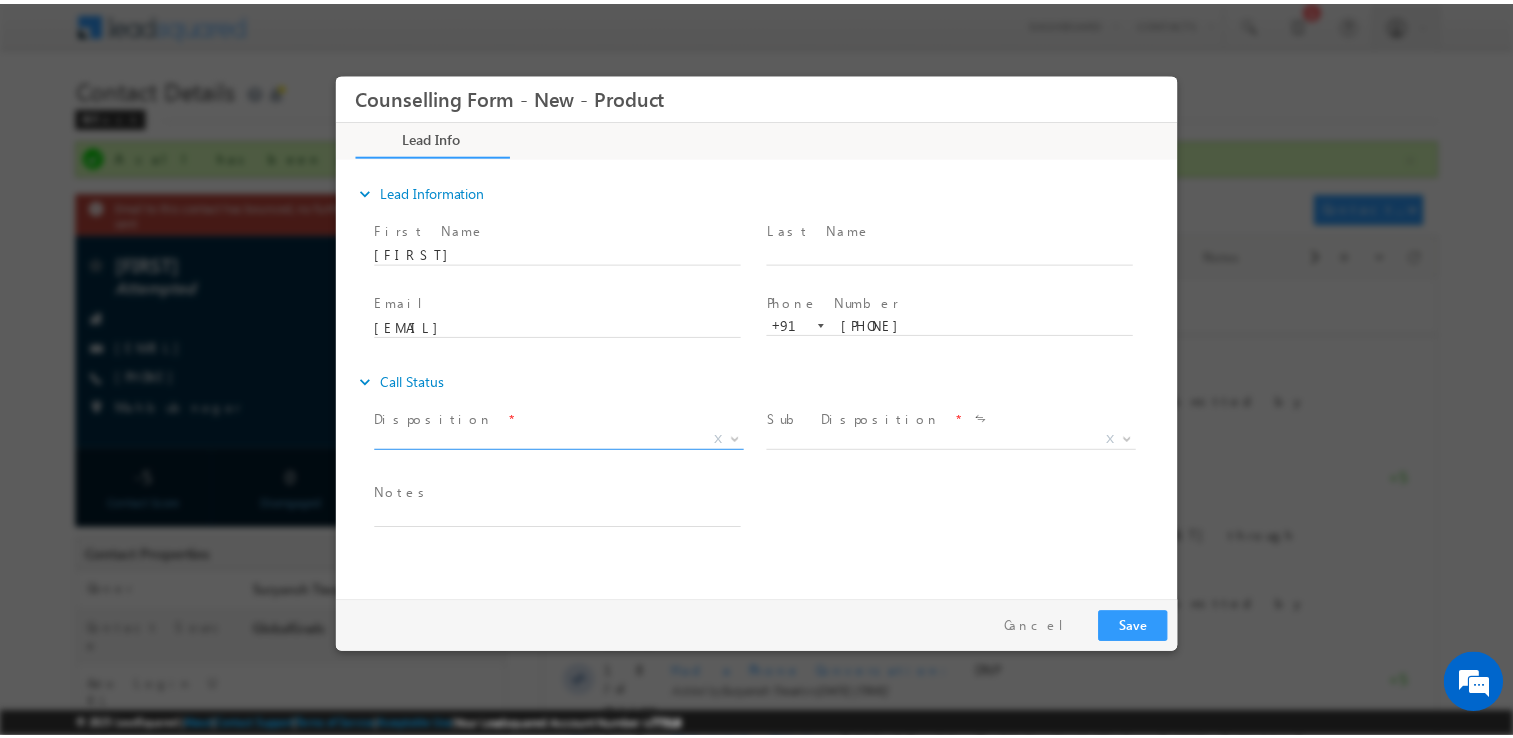 scroll, scrollTop: 0, scrollLeft: 0, axis: both 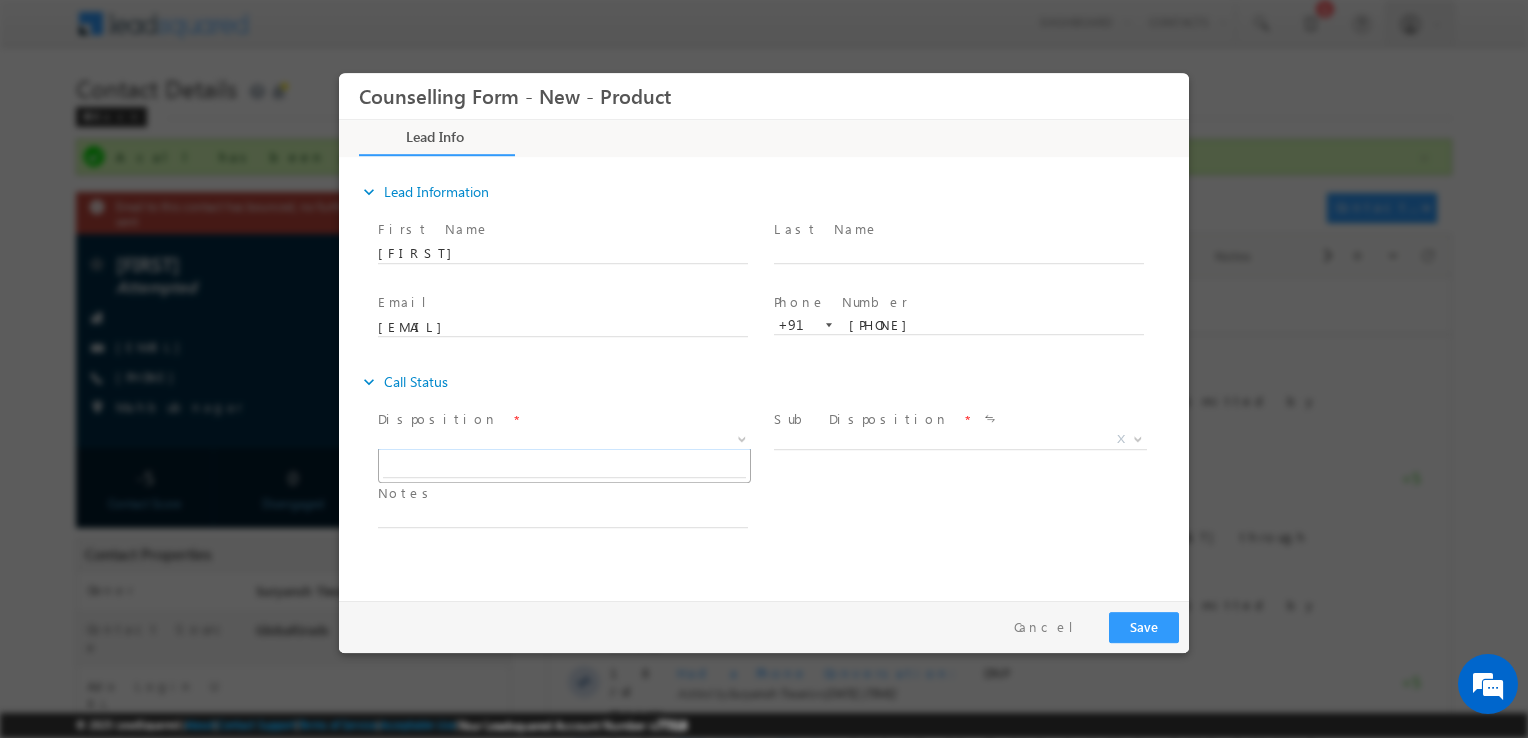 click on "X" at bounding box center [564, 440] 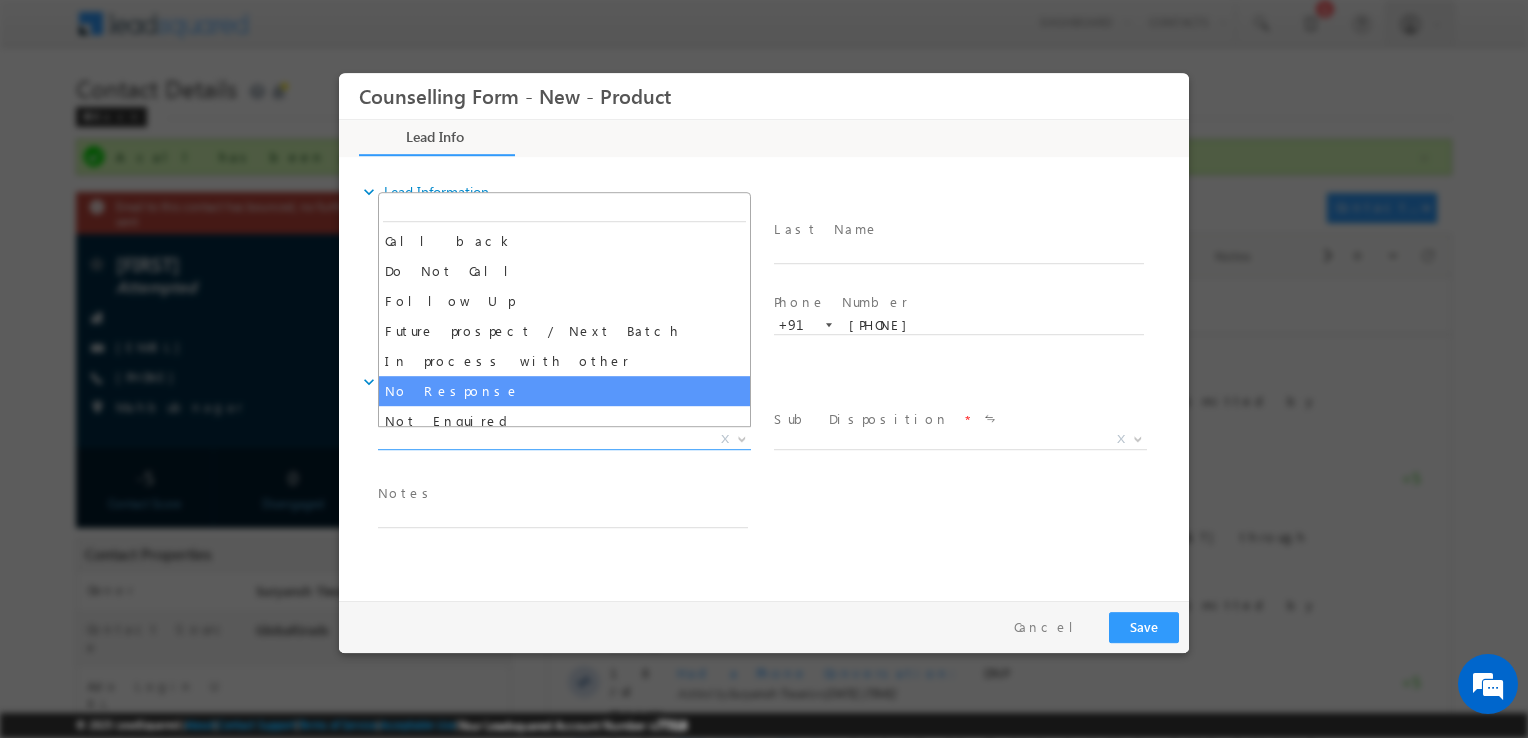 select on "No Response" 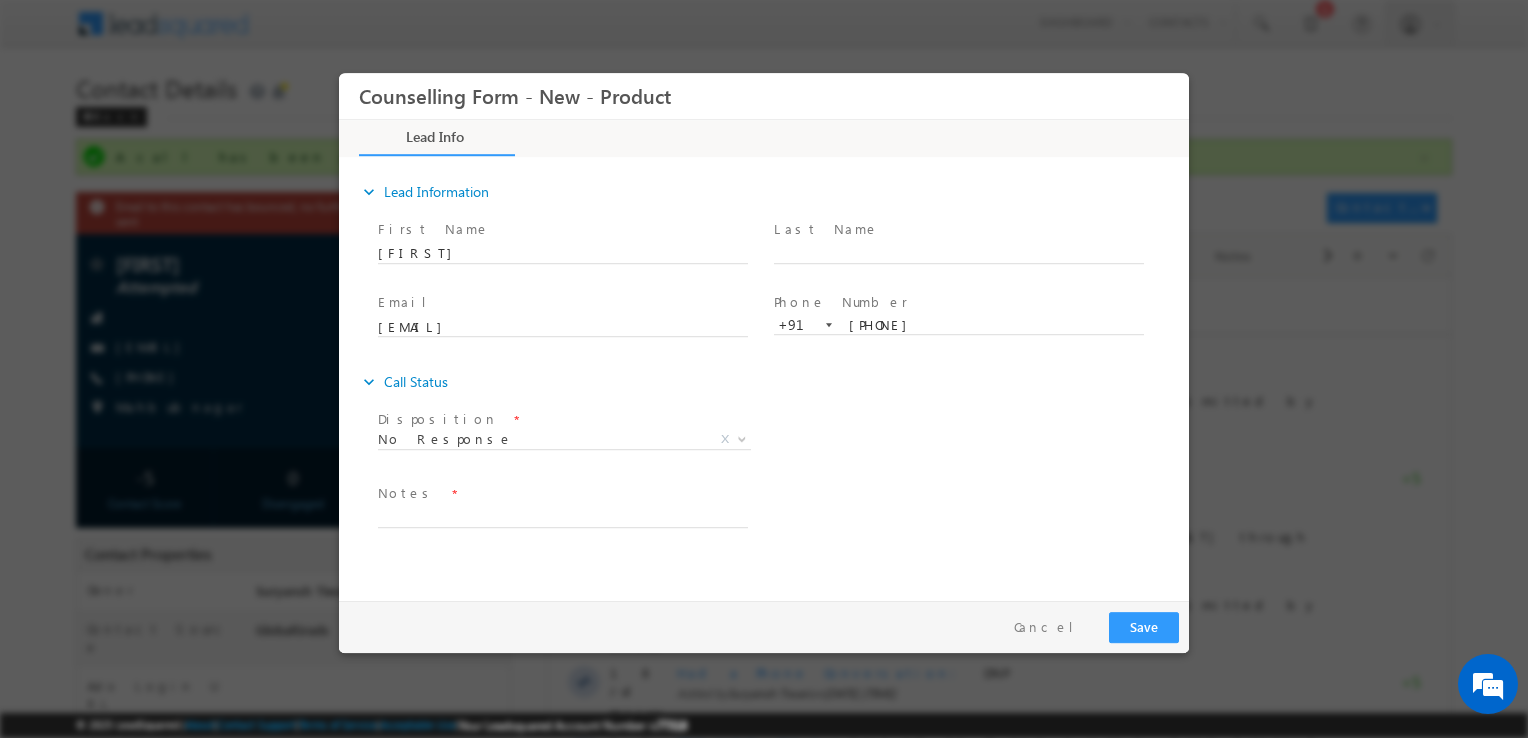 click on "expand_more Call Status" at bounding box center (774, 382) 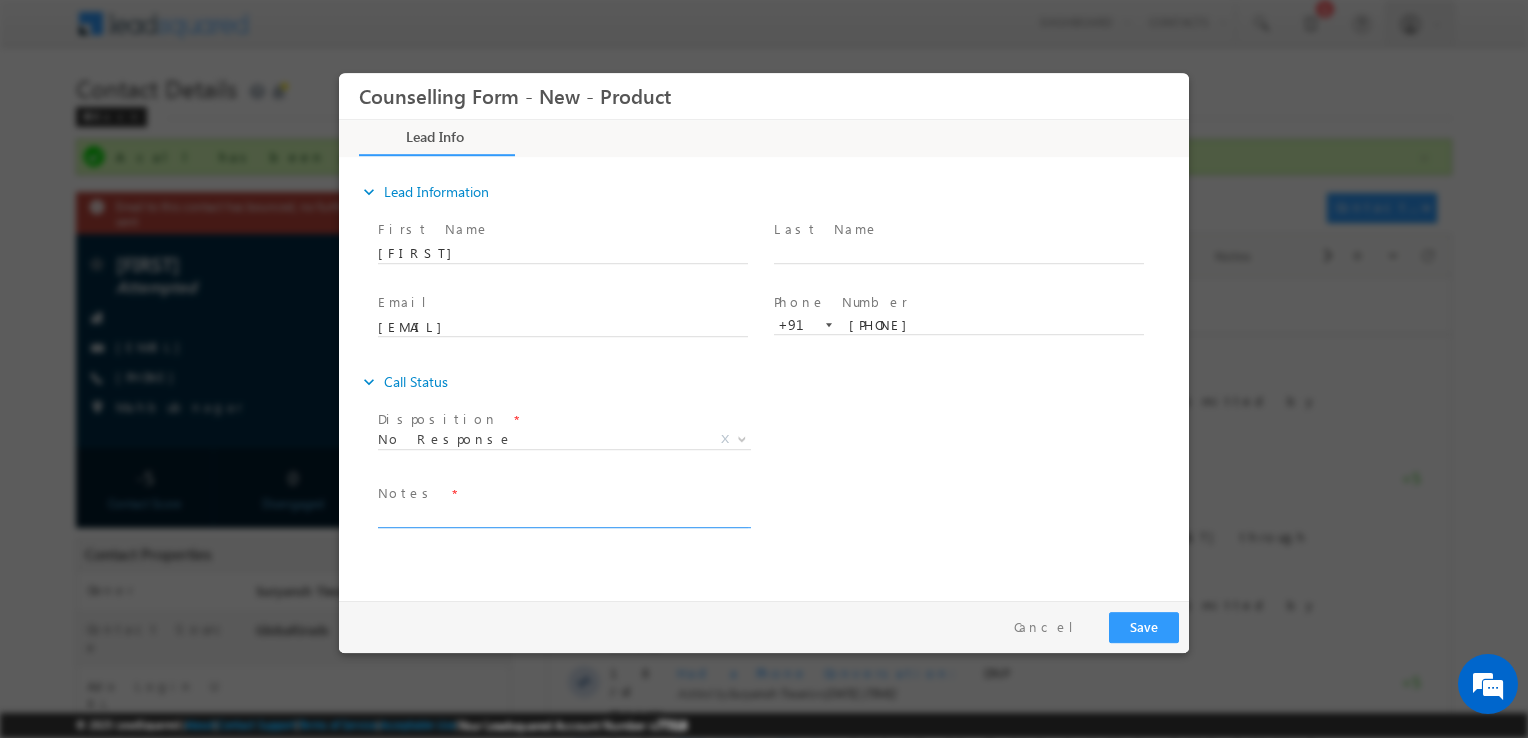 drag, startPoint x: 492, startPoint y: 394, endPoint x: 494, endPoint y: 509, distance: 115.01739 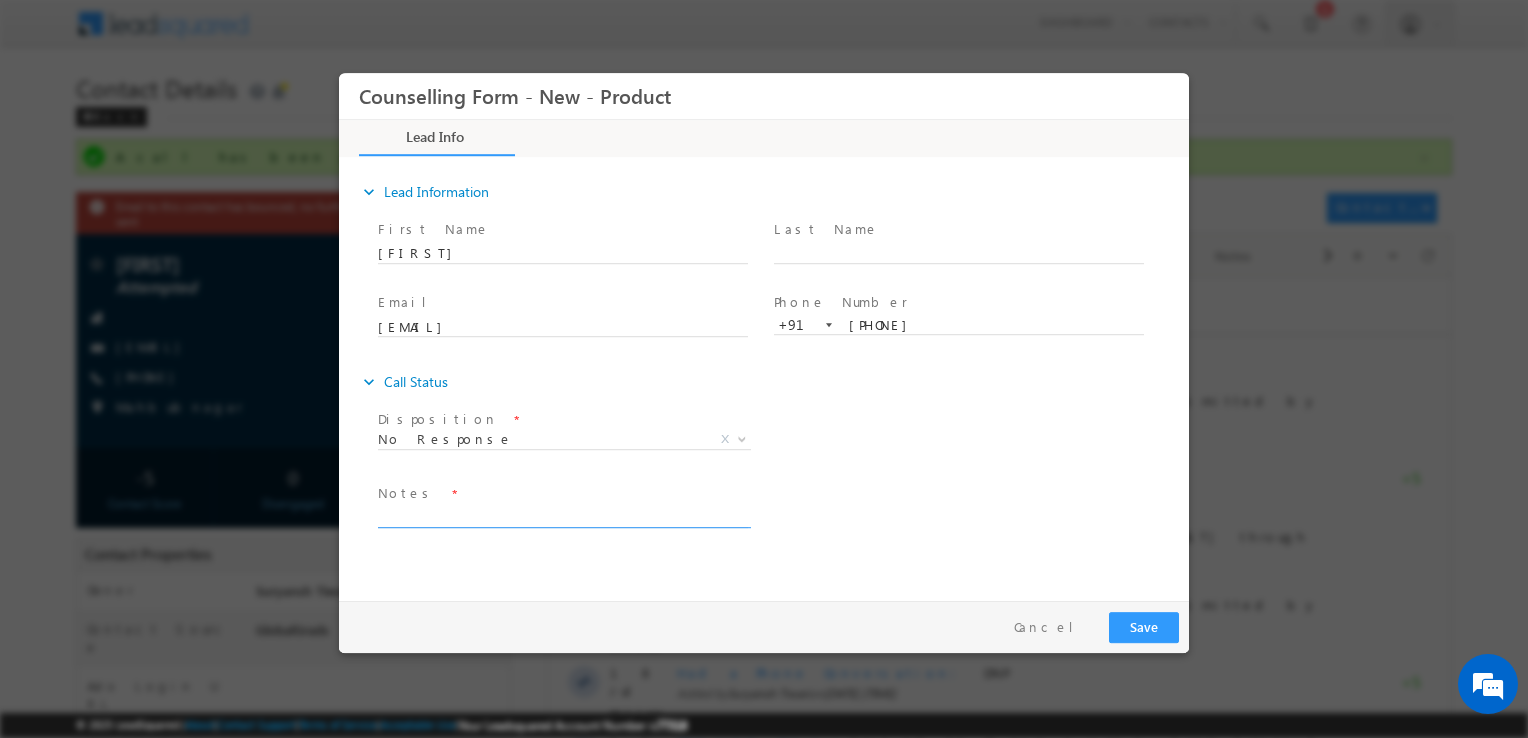 click at bounding box center (563, 516) 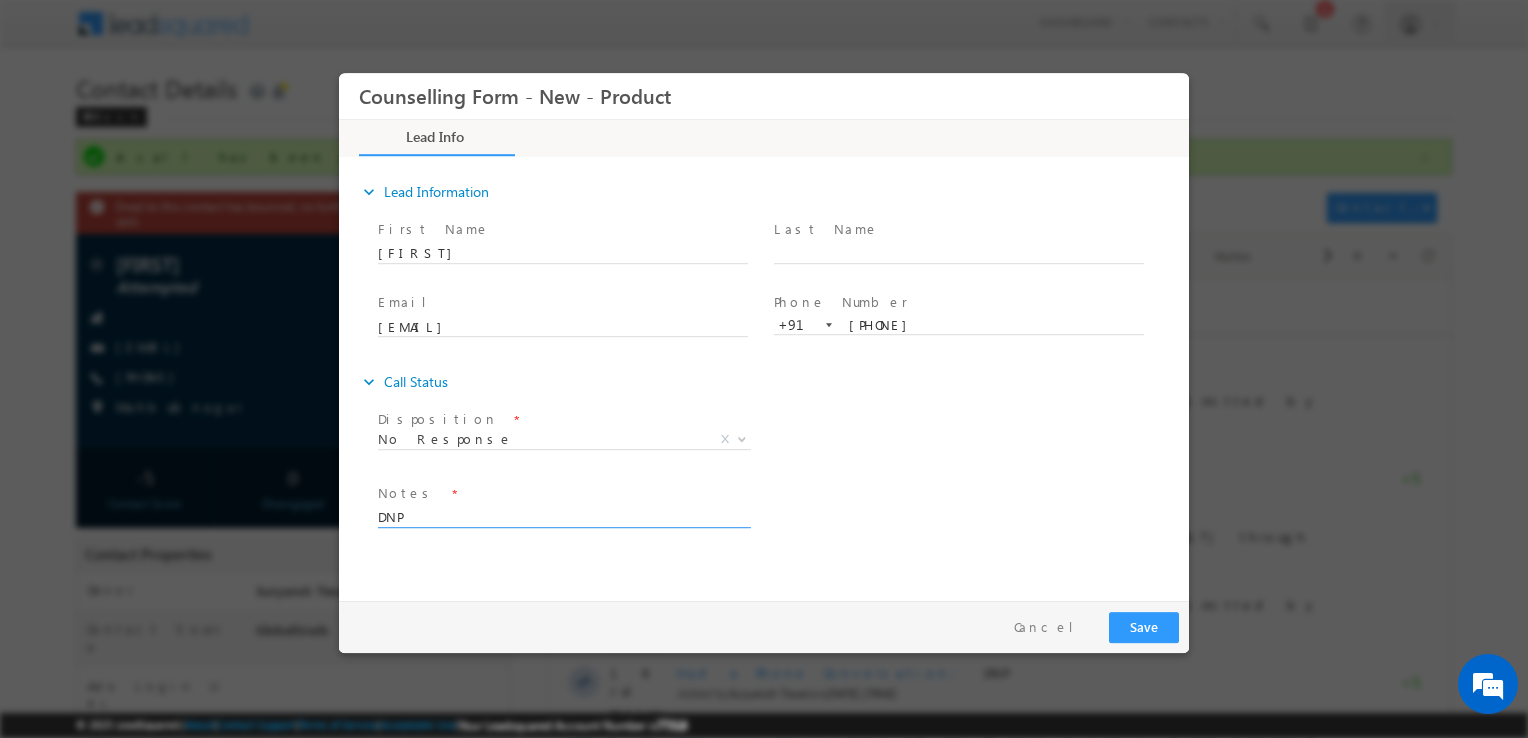 type on "DNP" 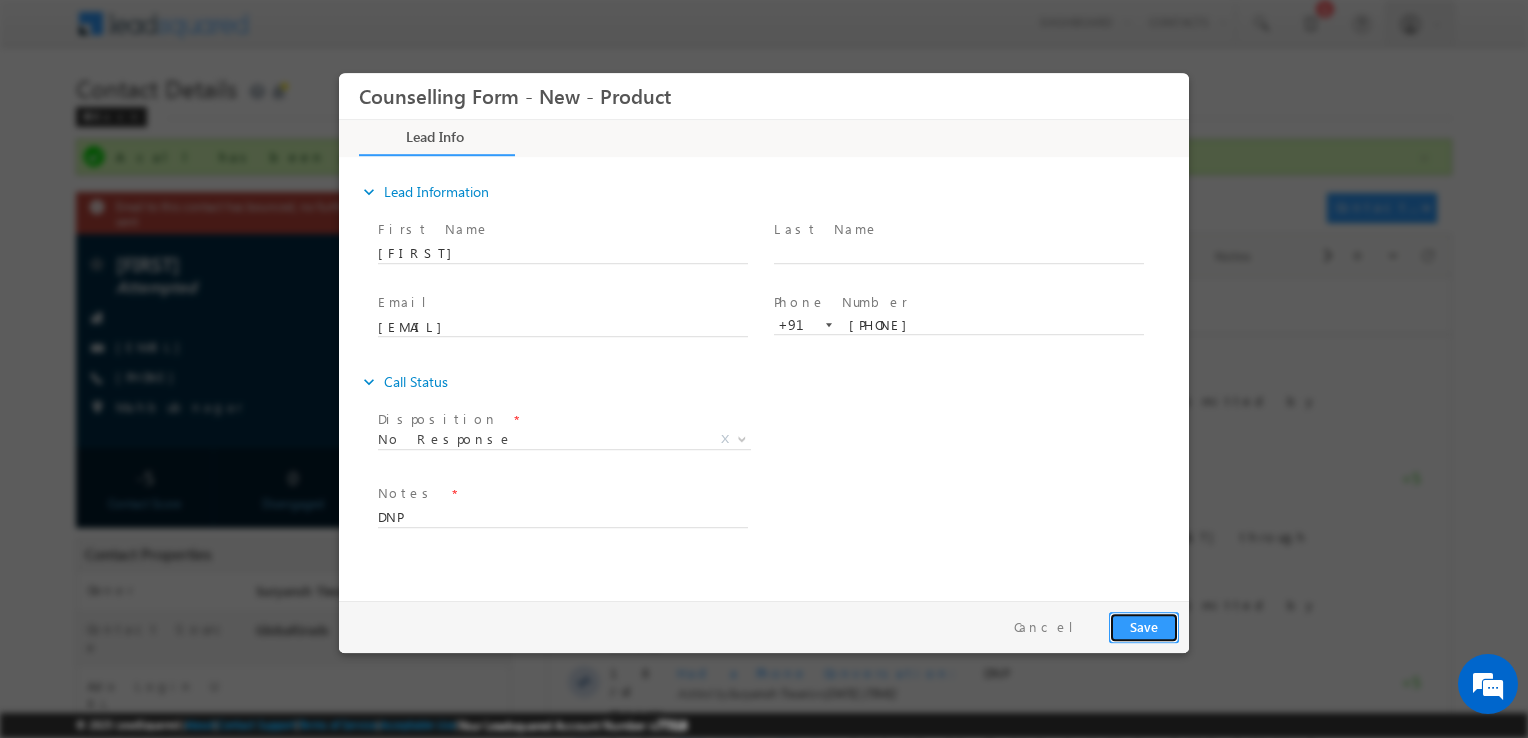 click on "Save" at bounding box center (1144, 627) 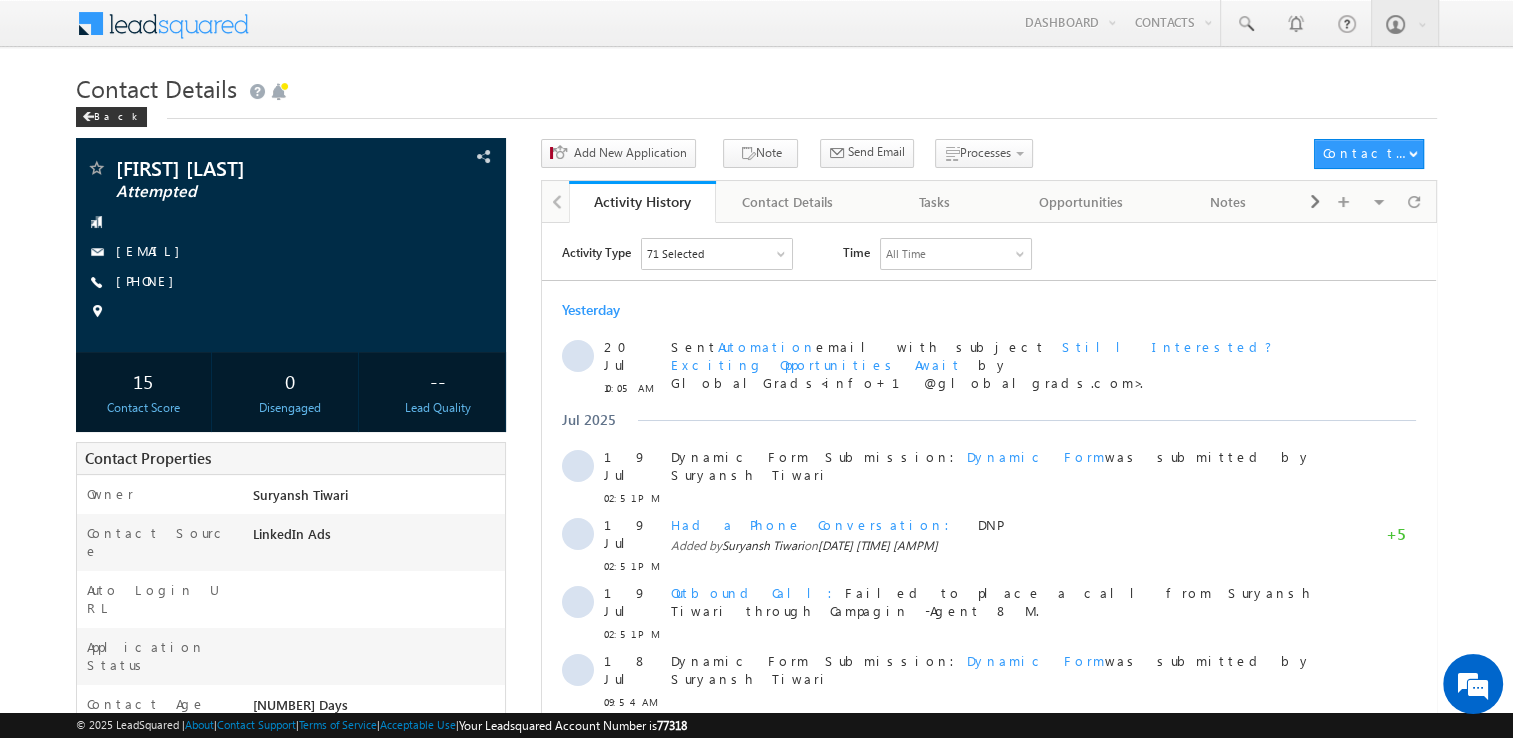 scroll, scrollTop: 0, scrollLeft: 0, axis: both 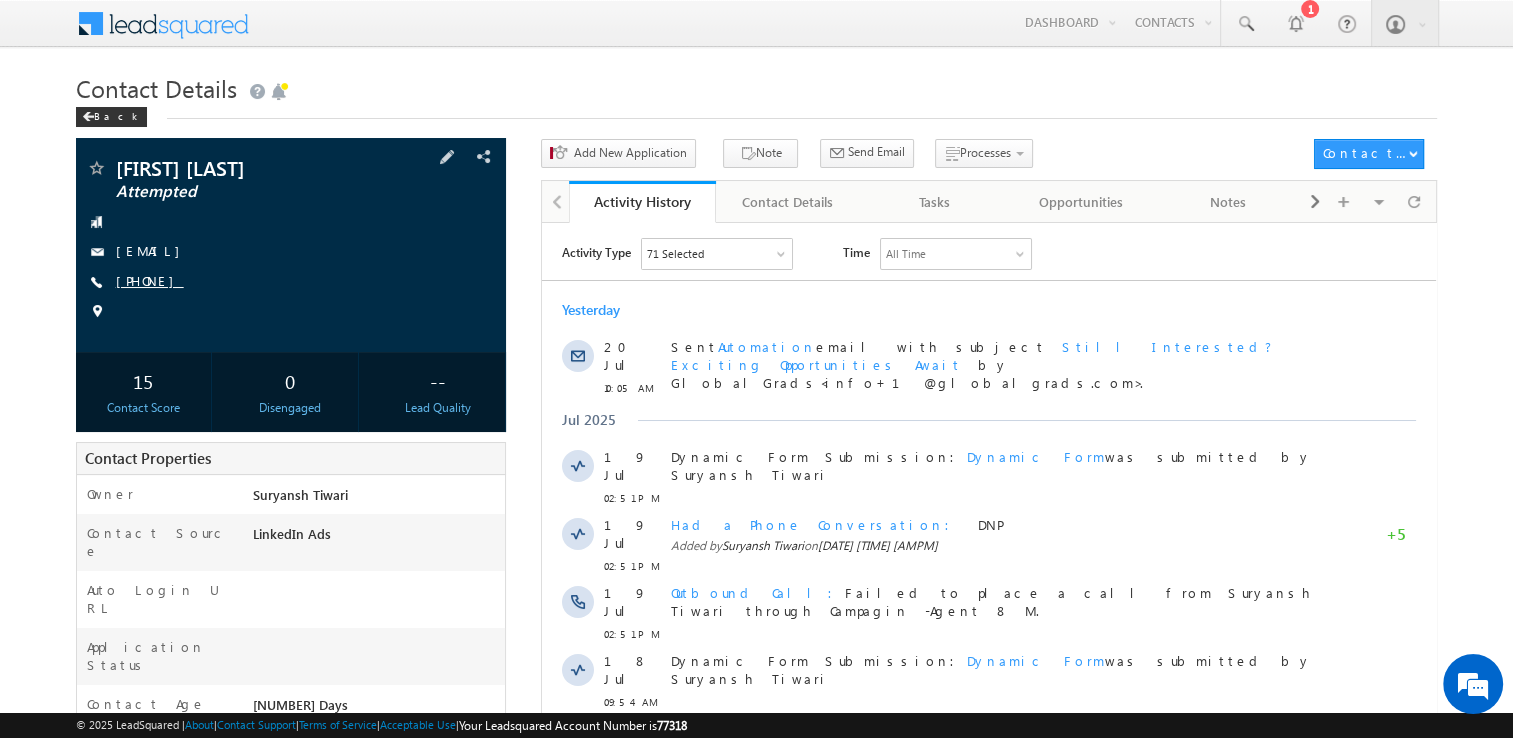 click on "[PHONE]" at bounding box center [150, 280] 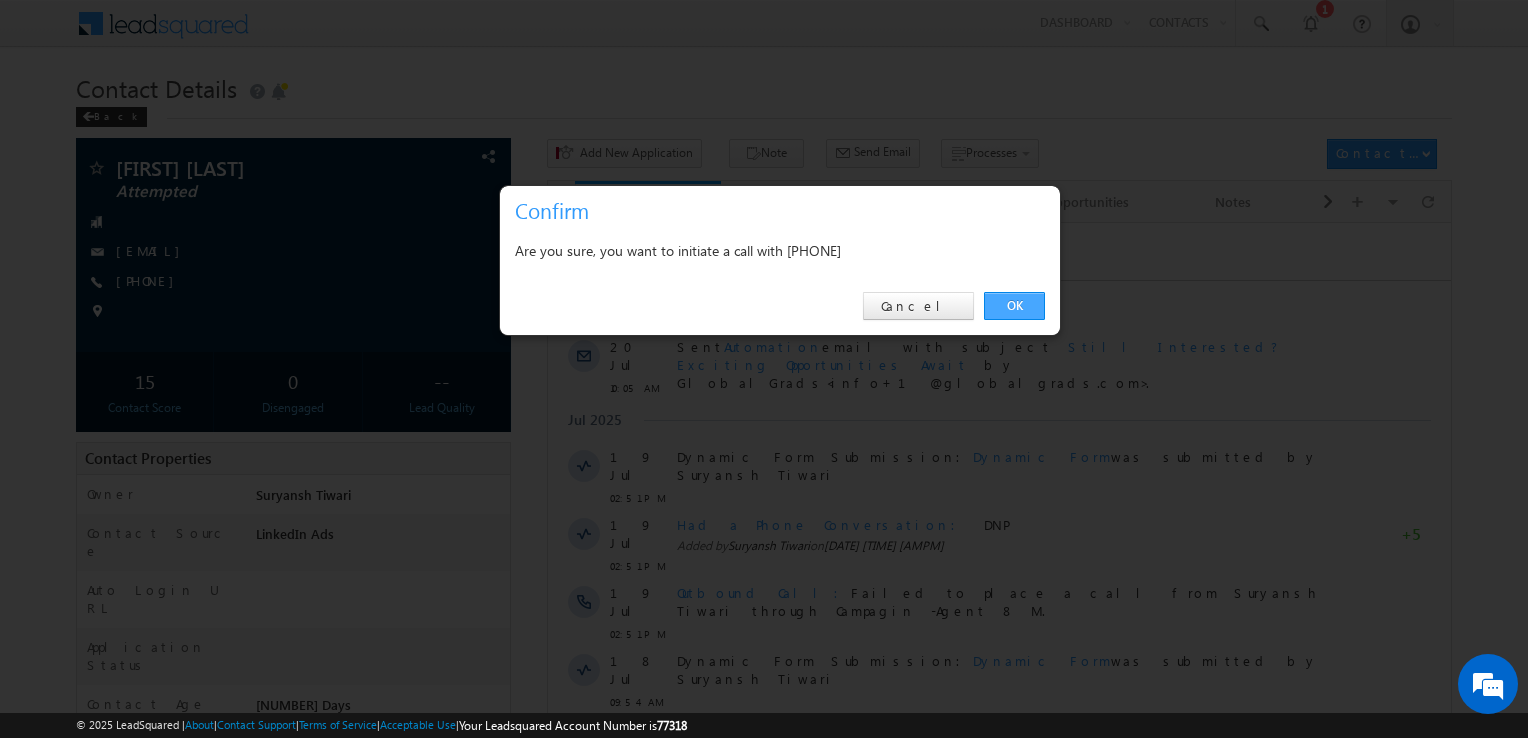 click on "OK" at bounding box center [1014, 306] 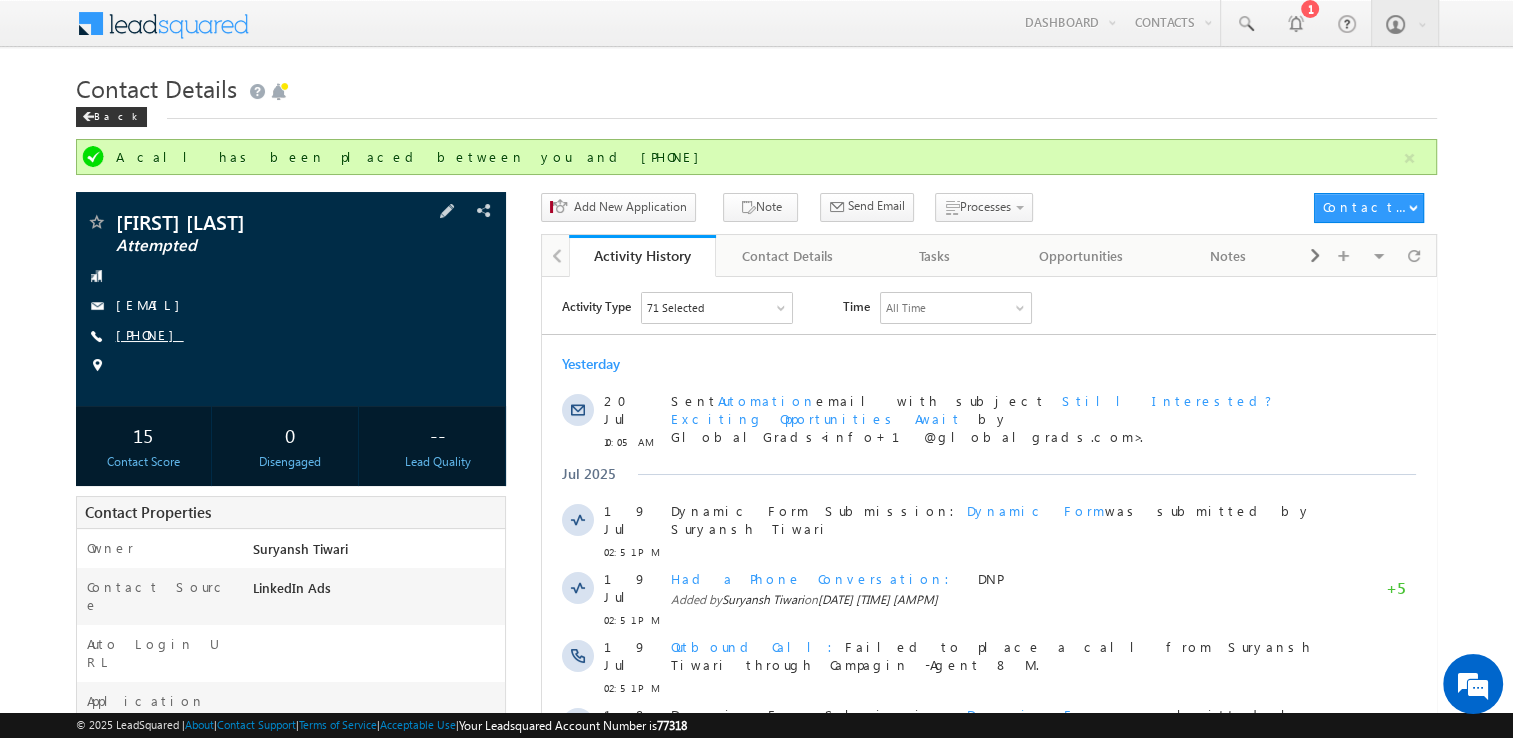 click on "[PHONE]" at bounding box center (150, 334) 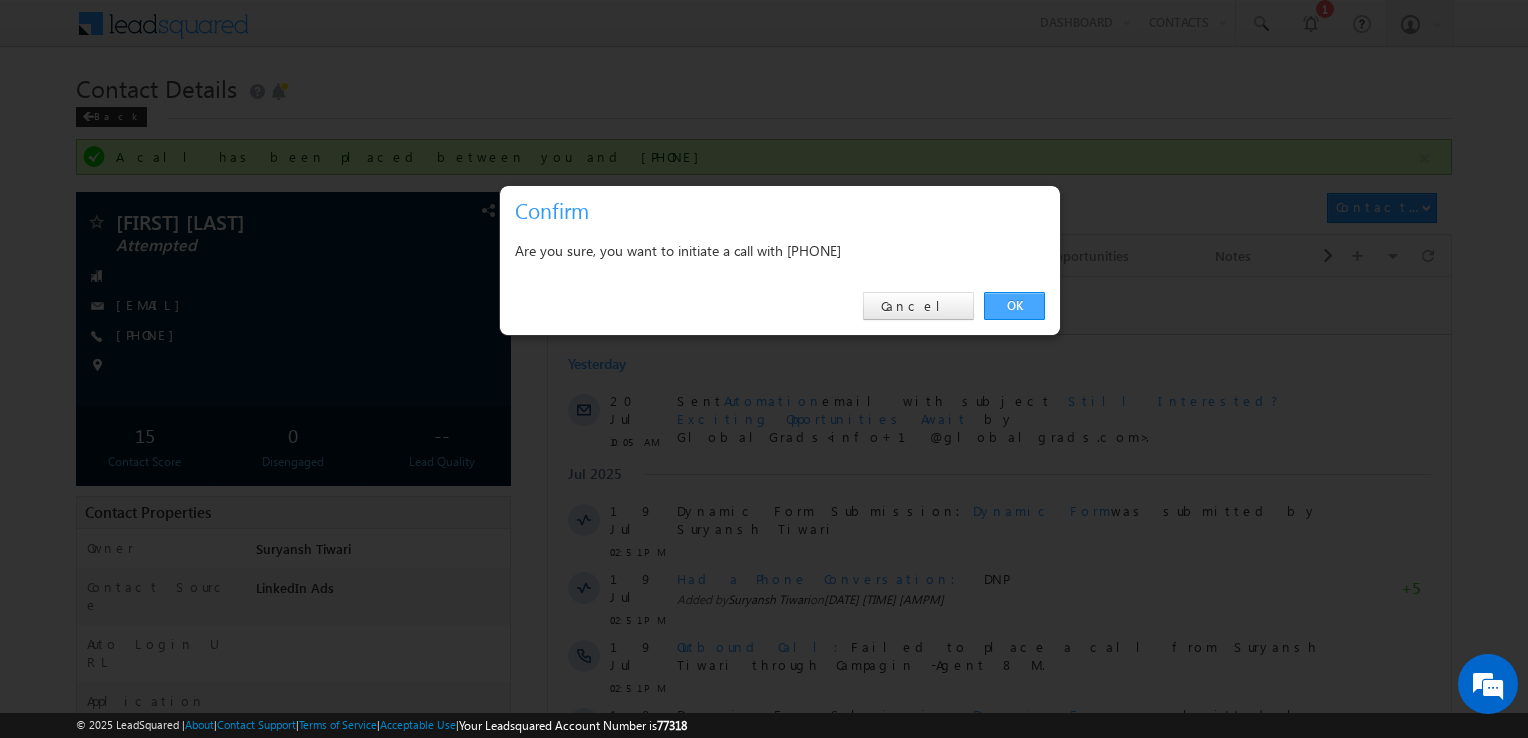 click on "OK" at bounding box center [1014, 306] 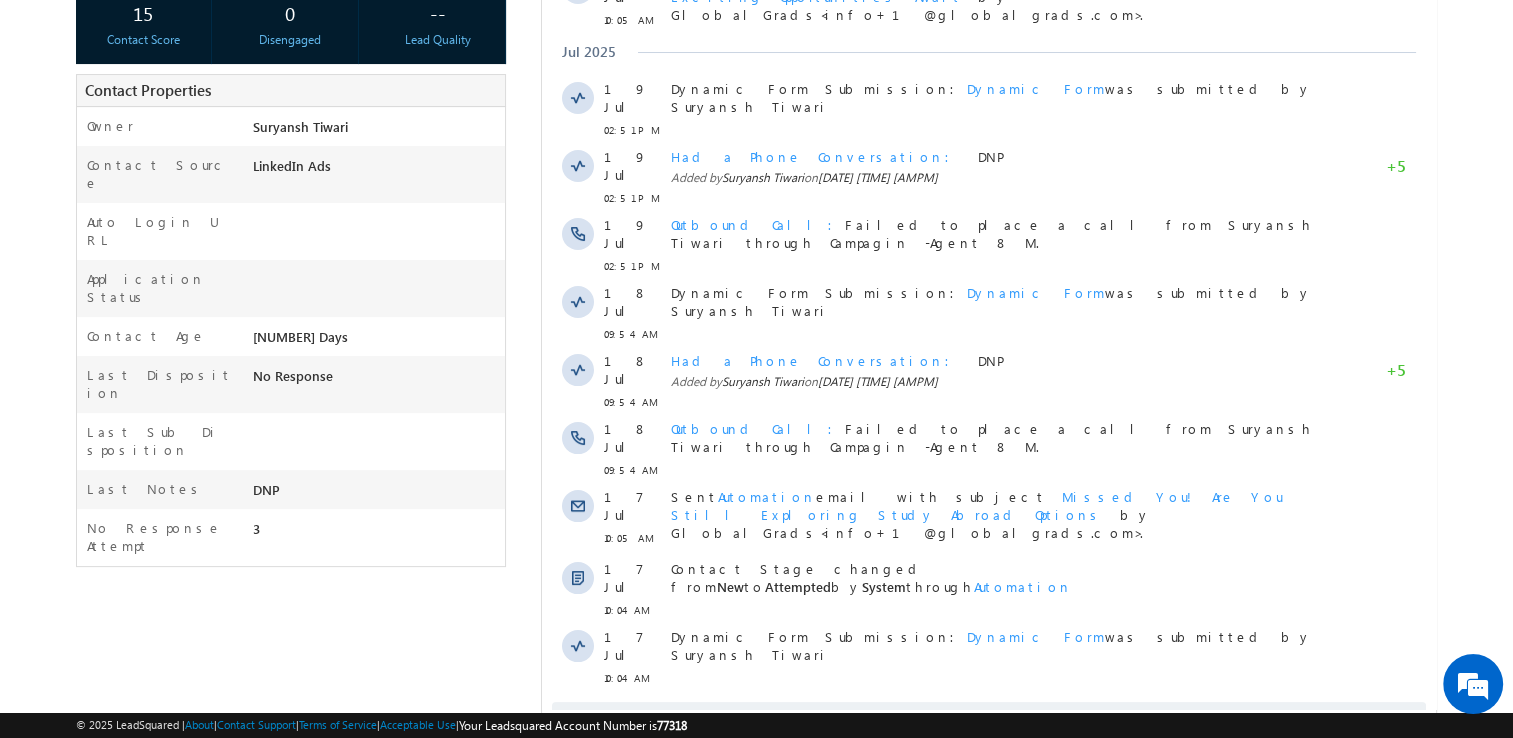 scroll, scrollTop: 446, scrollLeft: 0, axis: vertical 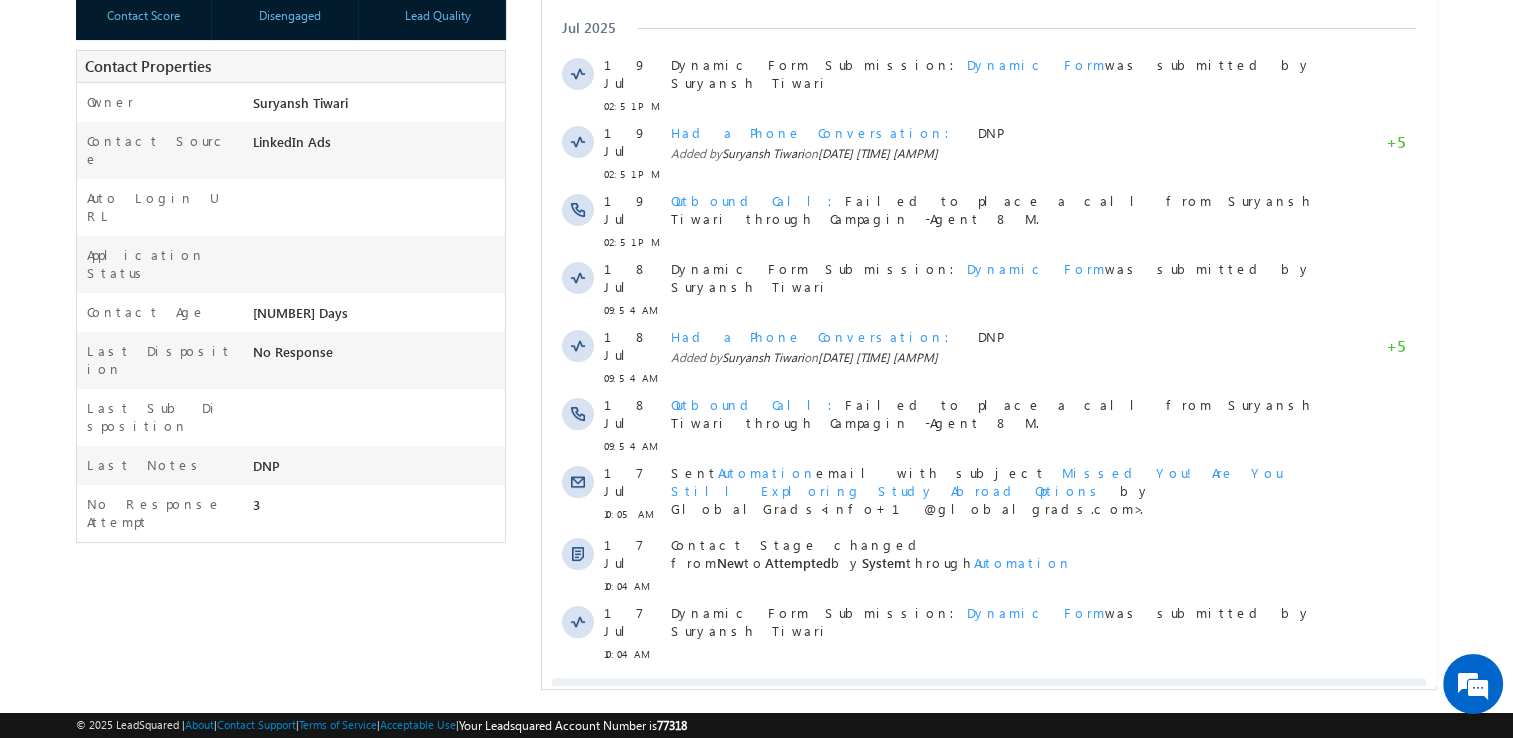 click on "Show More" at bounding box center (998, 698) 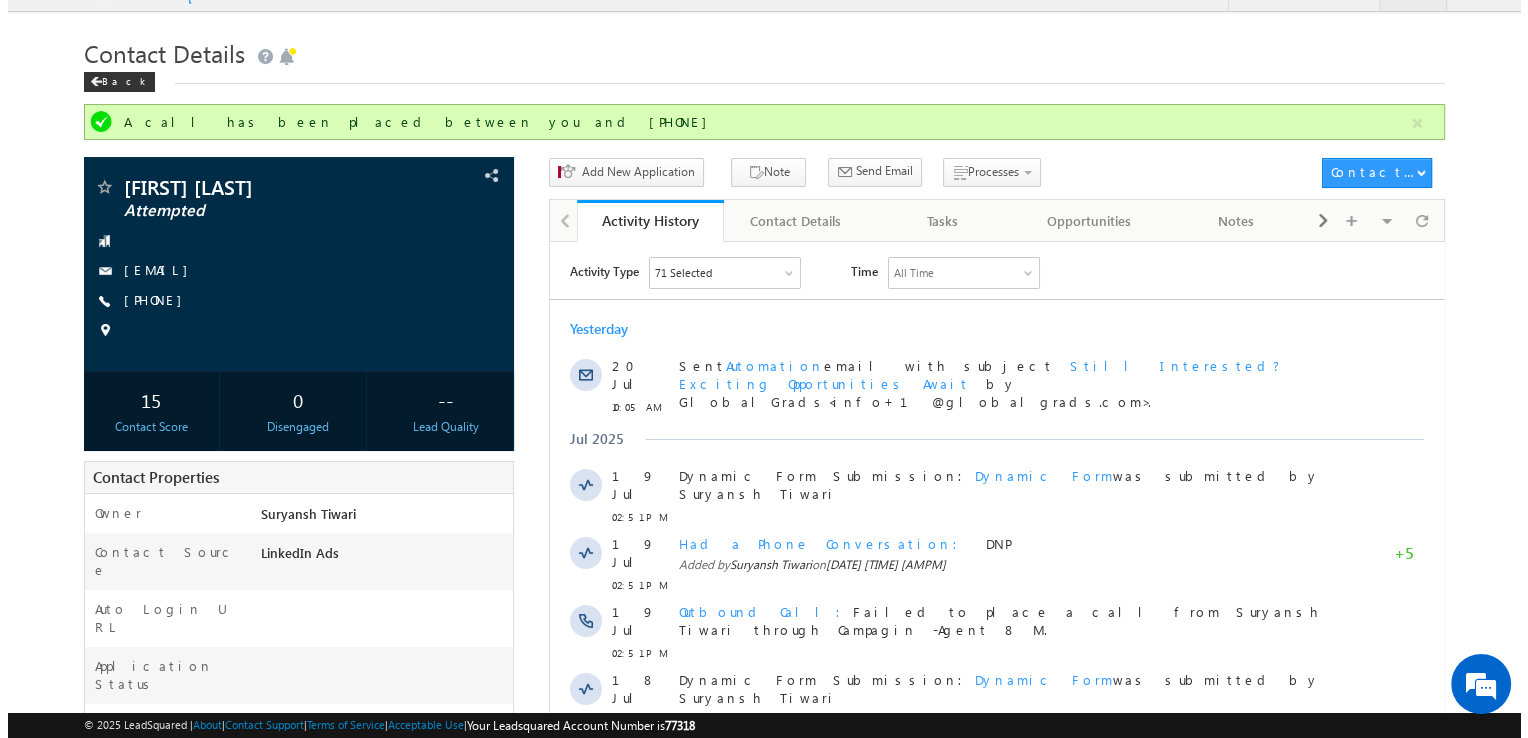 scroll, scrollTop: 0, scrollLeft: 0, axis: both 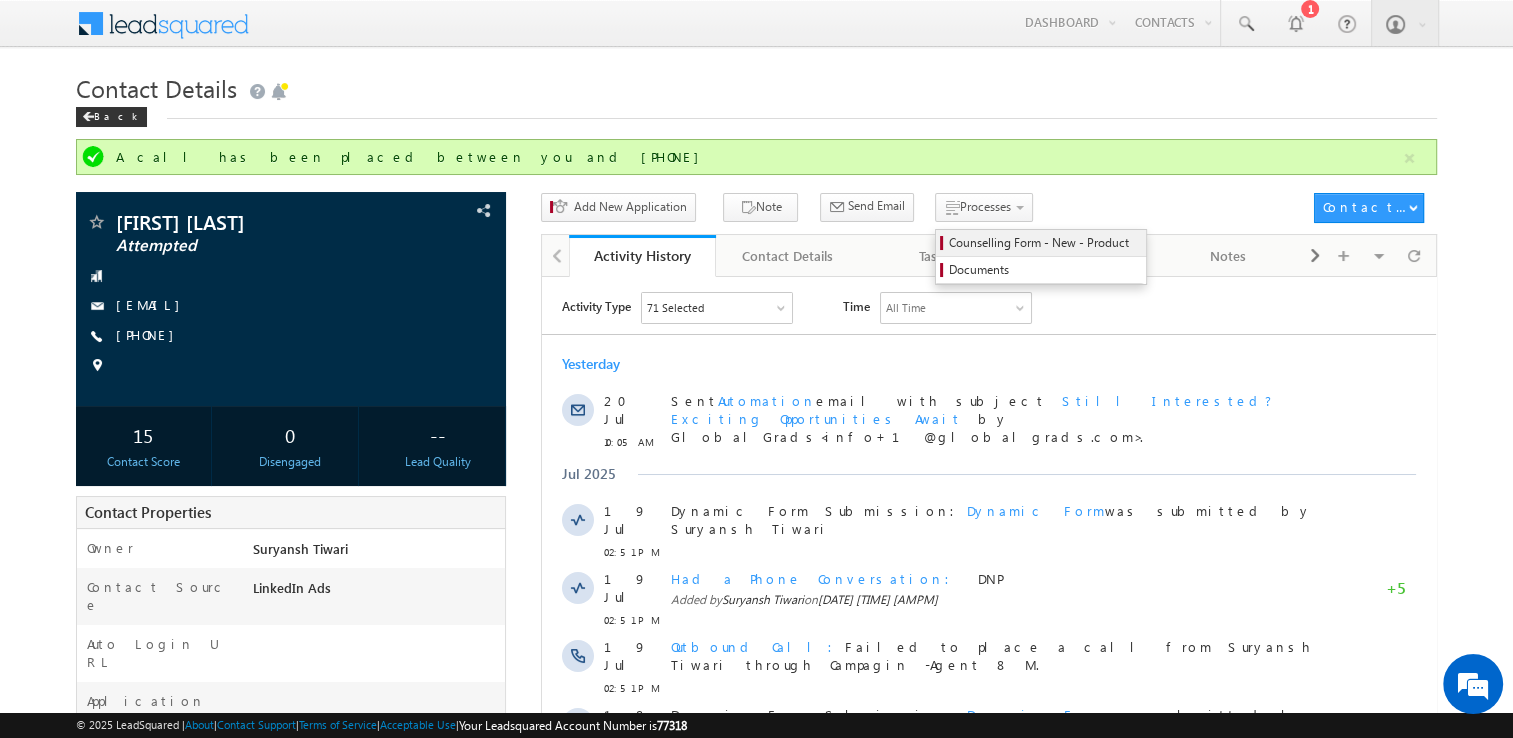 click on "Counselling Form - New - Product" at bounding box center (1041, 243) 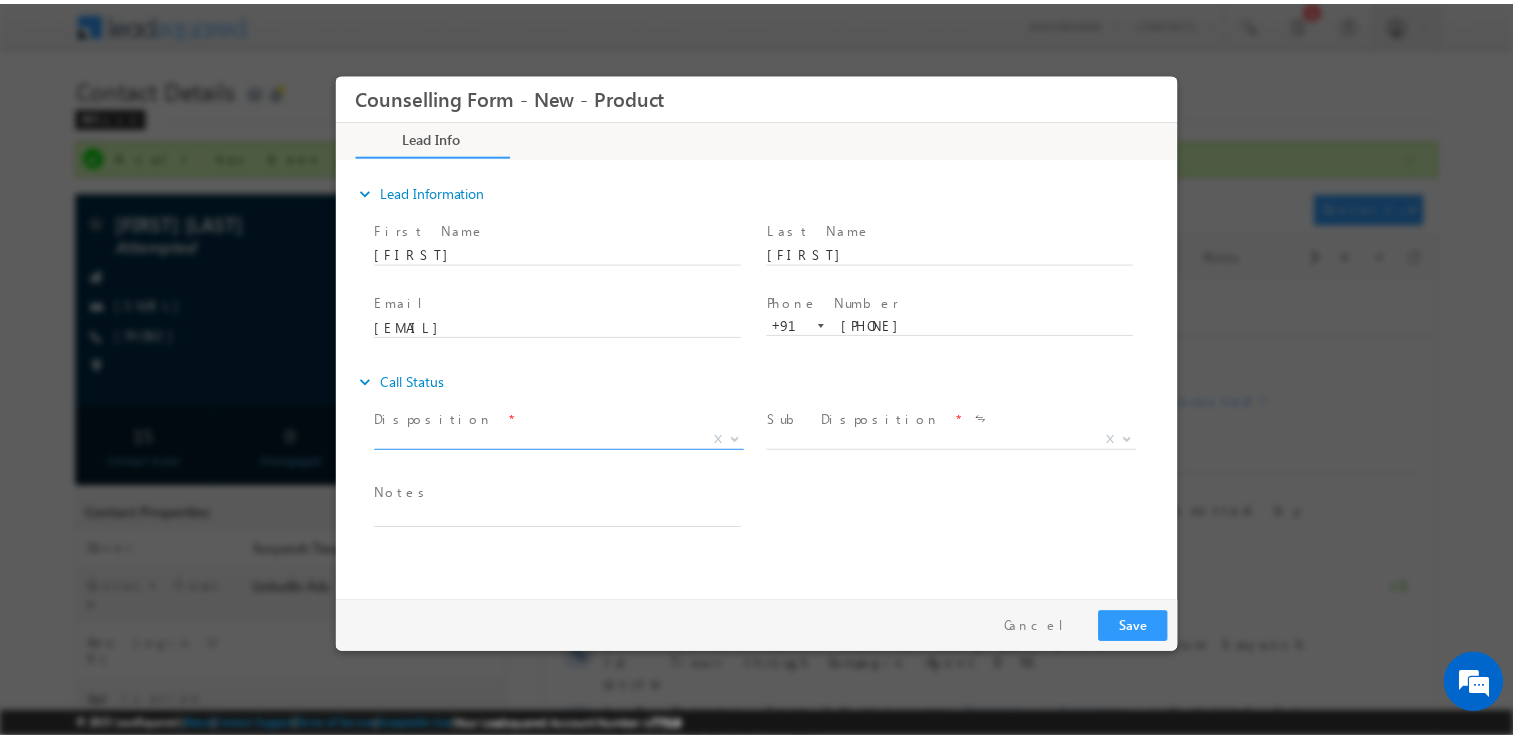 scroll, scrollTop: 0, scrollLeft: 0, axis: both 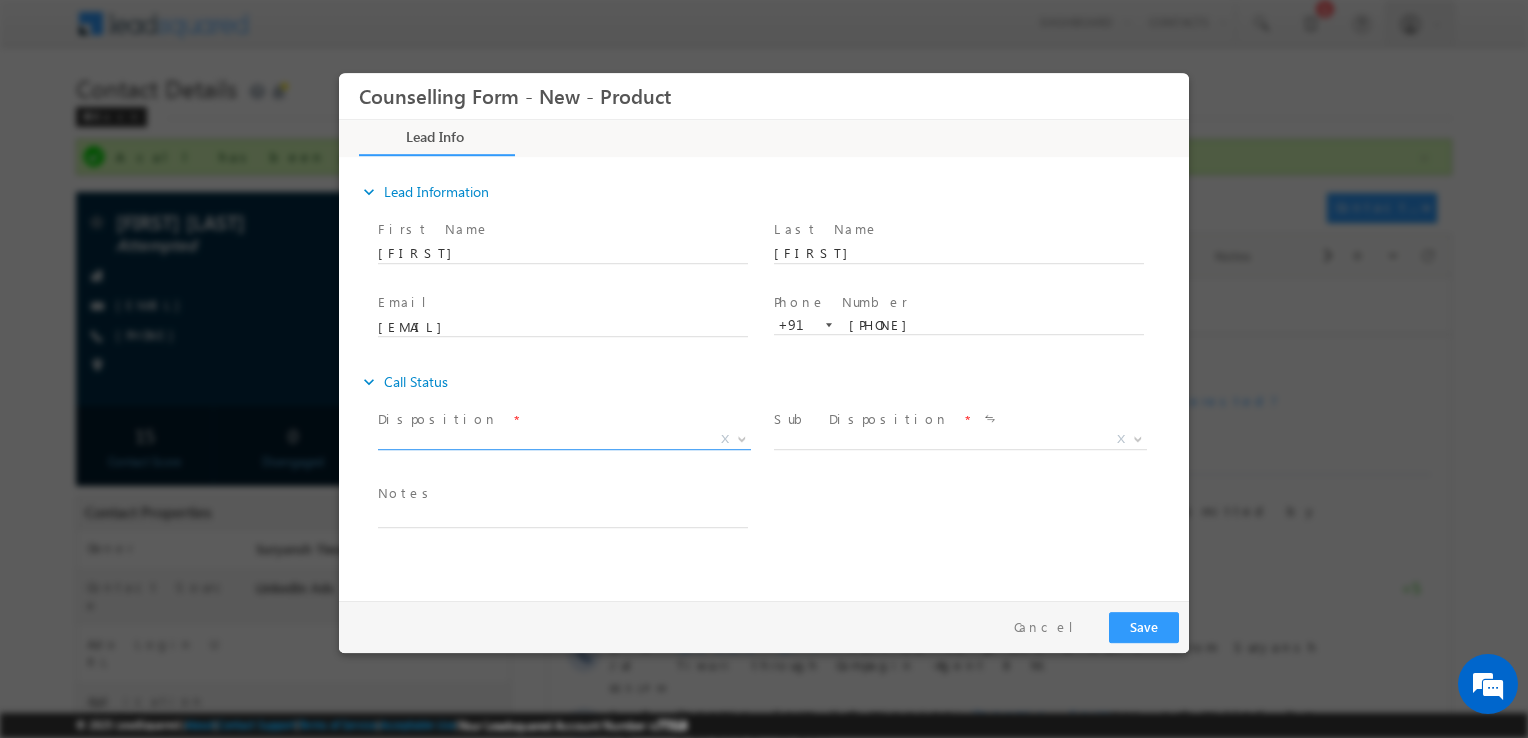 click on "X" at bounding box center (564, 440) 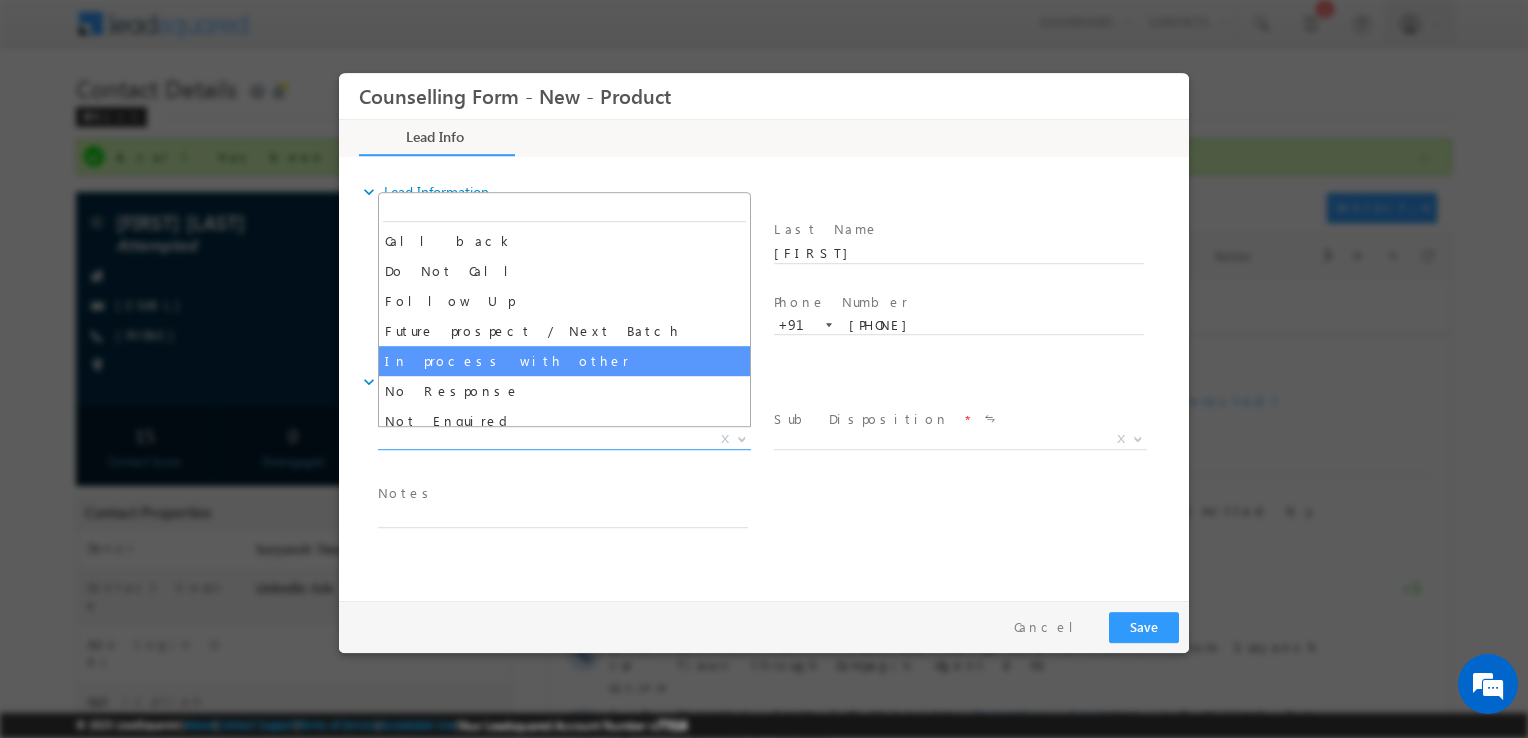 drag, startPoint x: 528, startPoint y: 371, endPoint x: 587, endPoint y: 394, distance: 63.324562 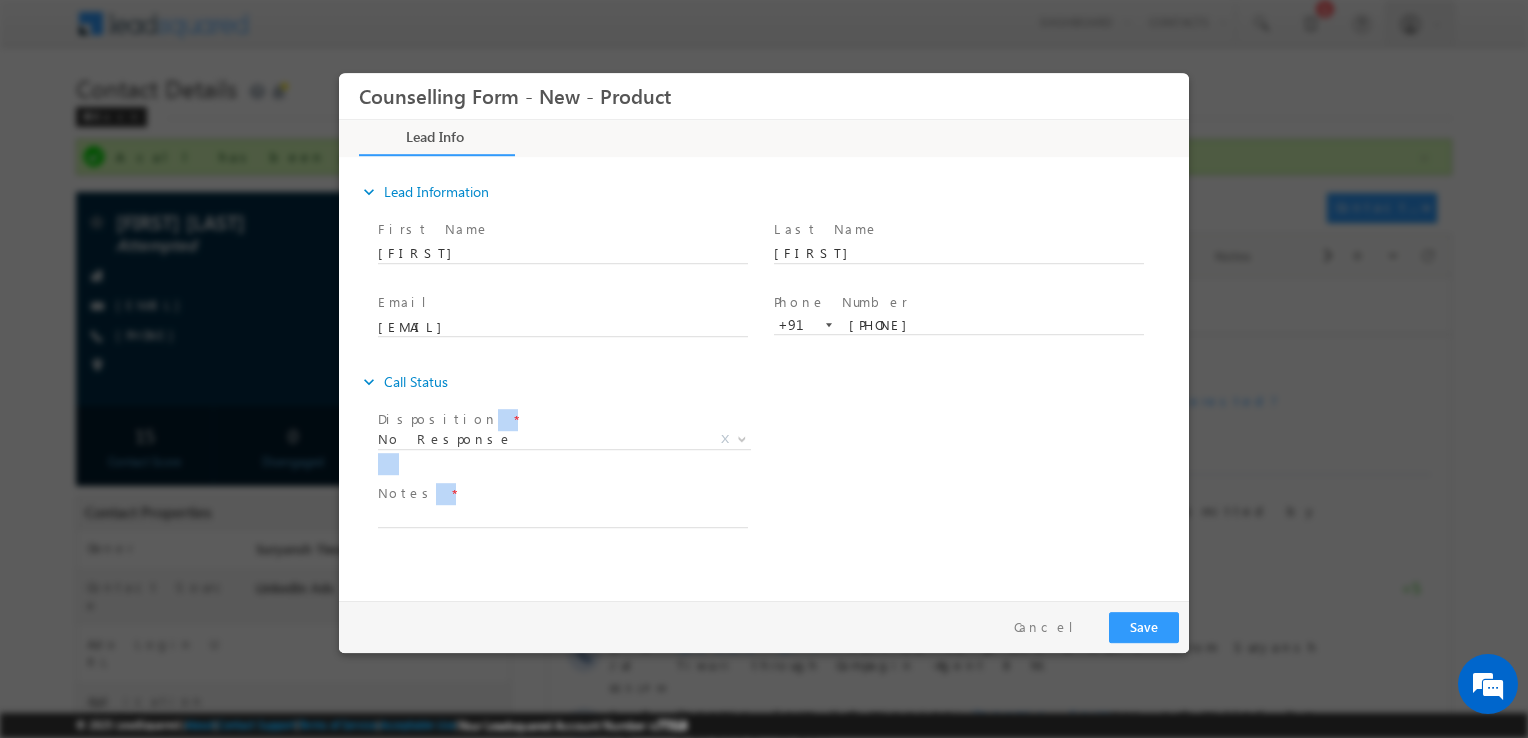 drag, startPoint x: 587, startPoint y: 394, endPoint x: 618, endPoint y: 522, distance: 131.70042 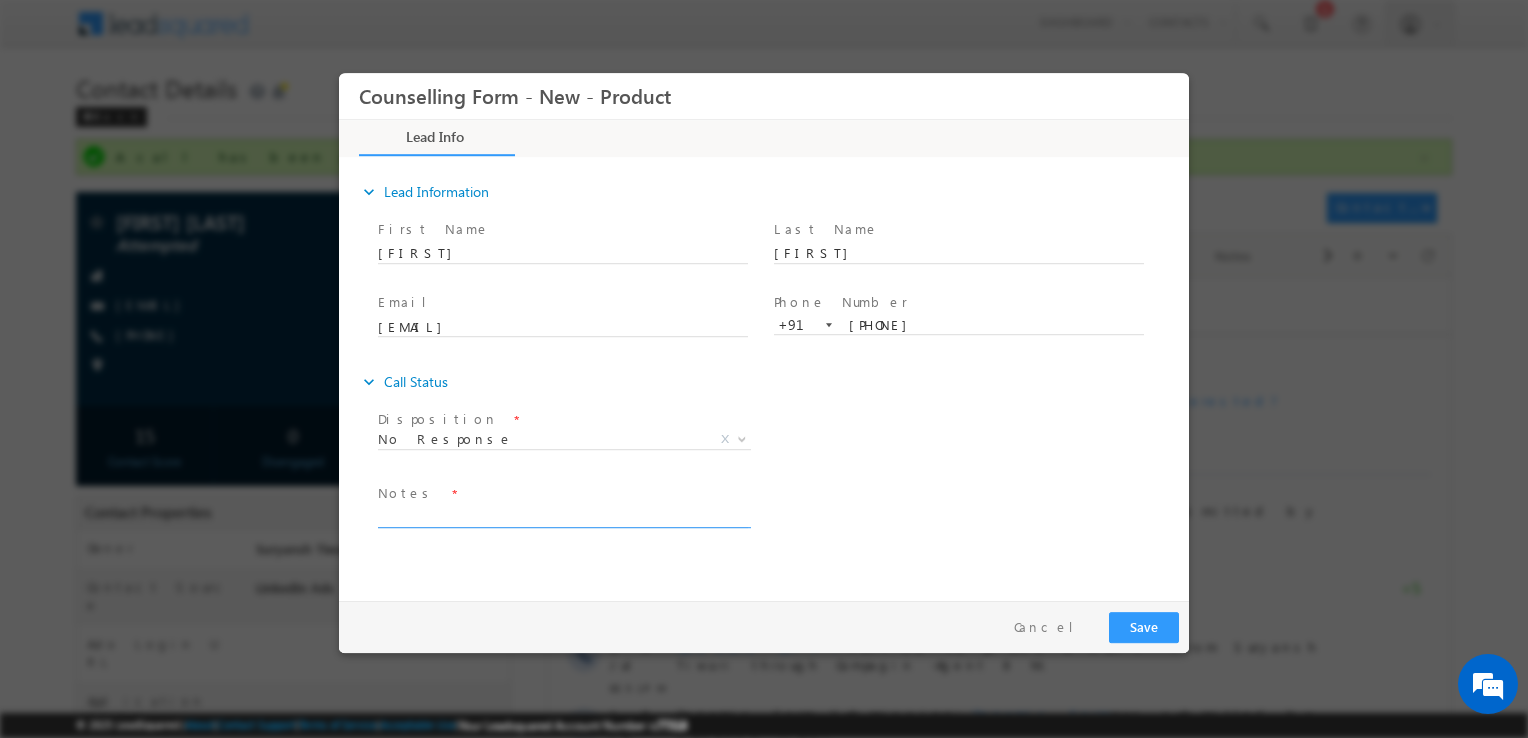 click at bounding box center [563, 516] 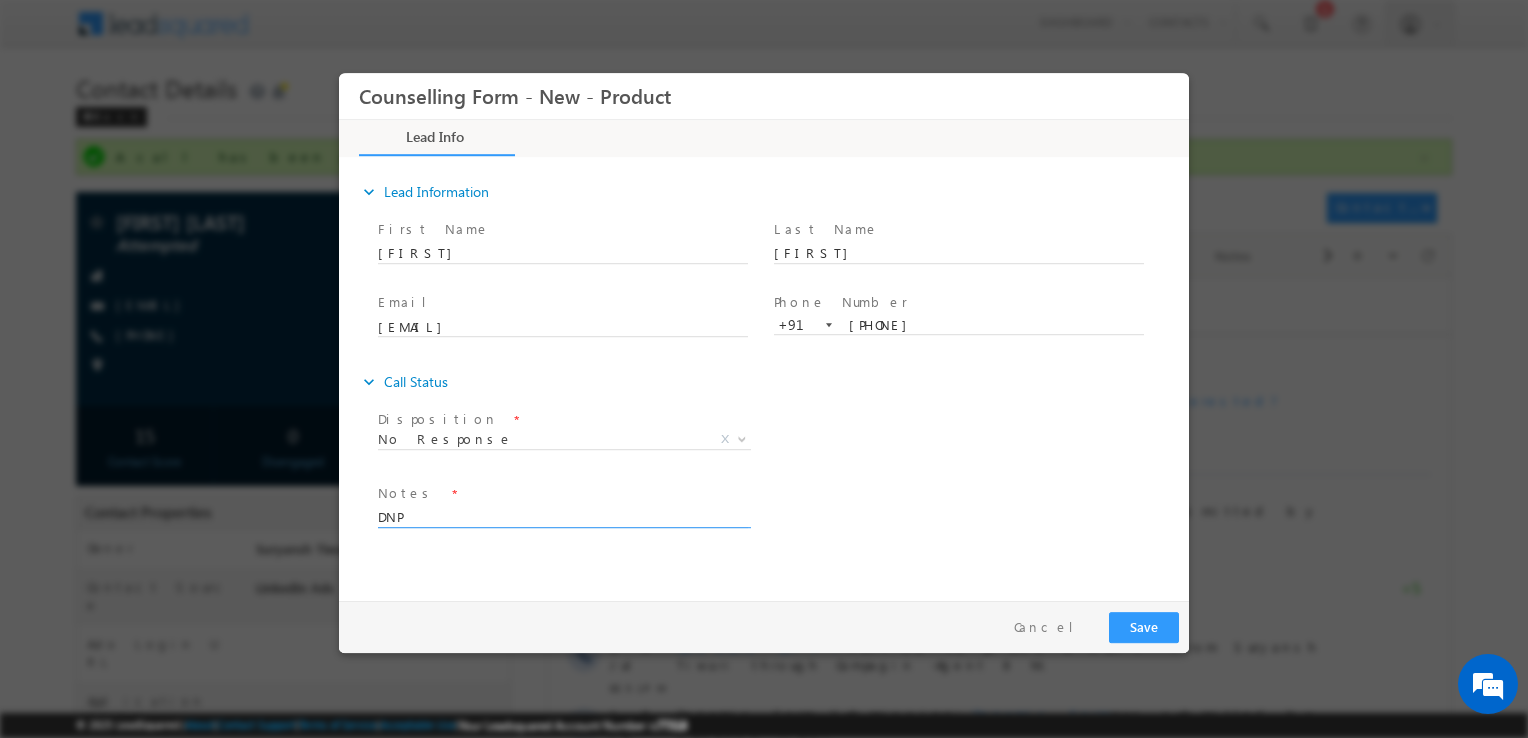 type on "DNP" 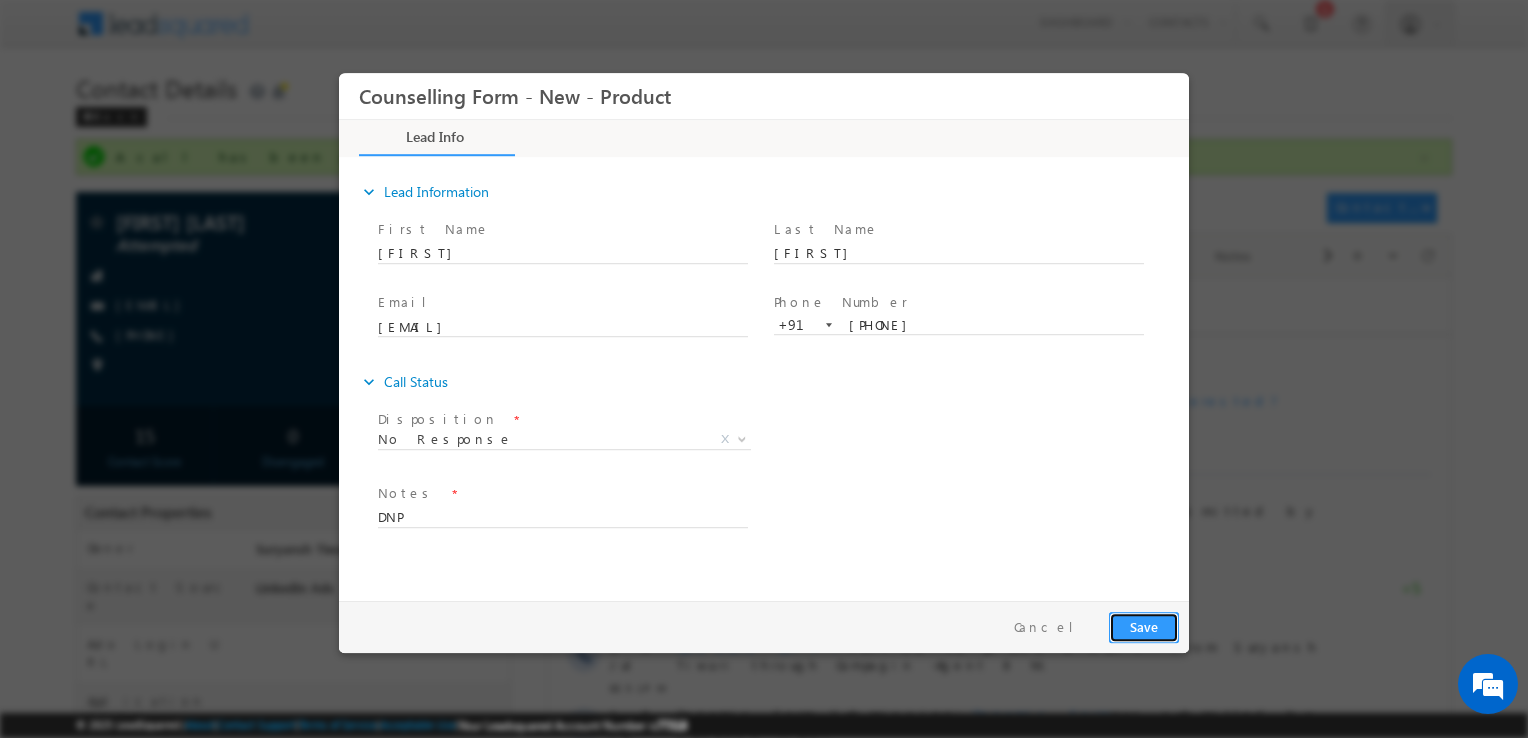 drag, startPoint x: 1160, startPoint y: 620, endPoint x: 1586, endPoint y: 667, distance: 428.58487 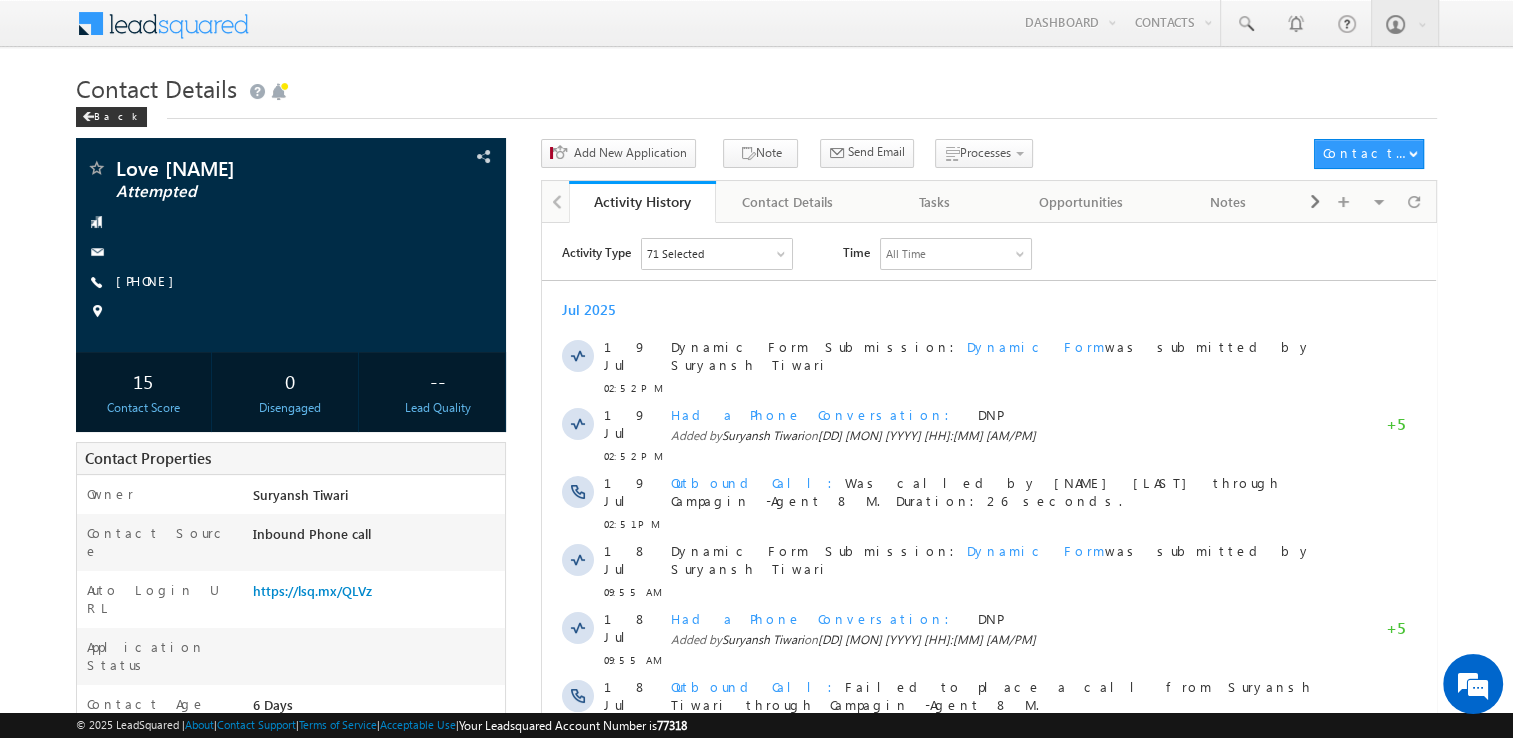 scroll, scrollTop: 0, scrollLeft: 0, axis: both 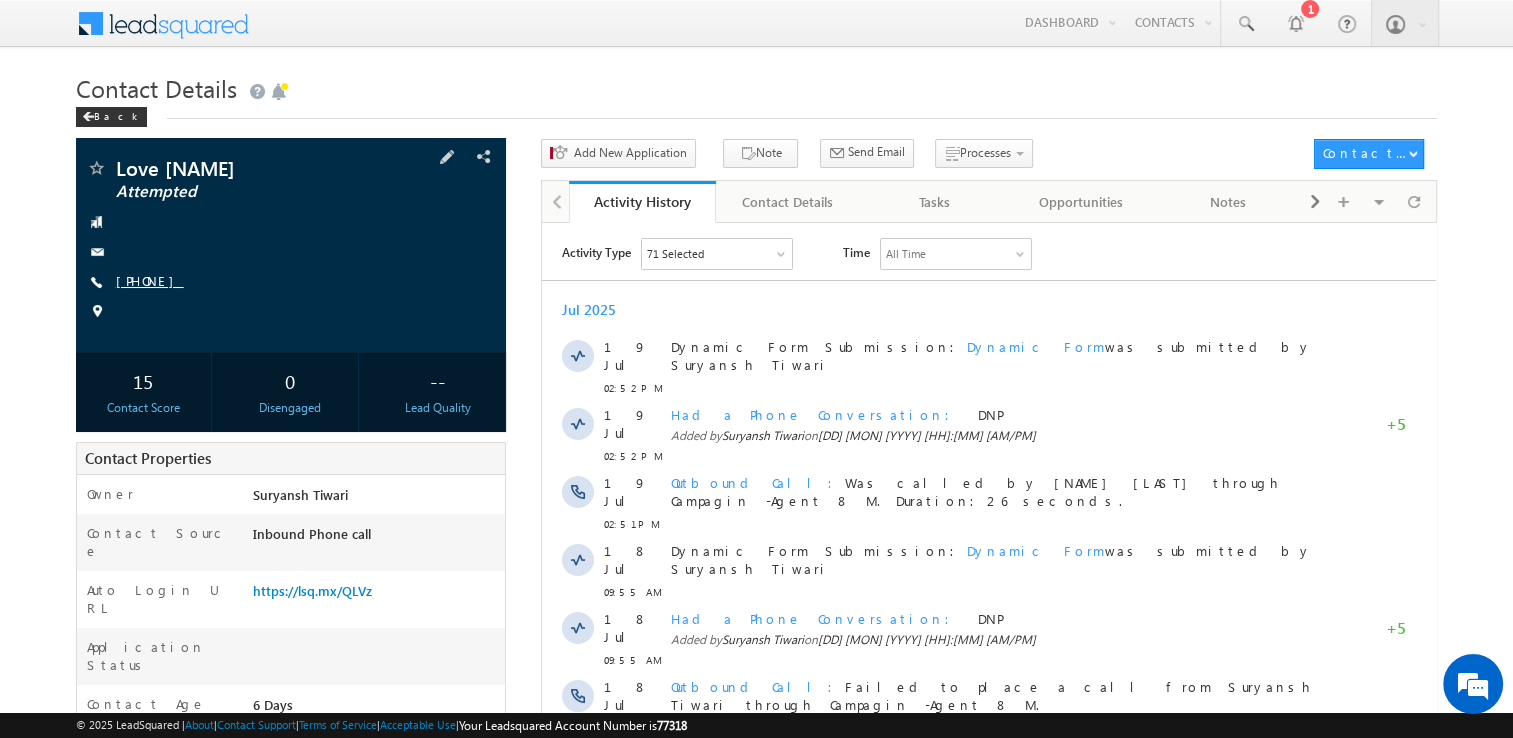 click on "Love preet
Attempted
+91-6283526837" at bounding box center [291, 245] 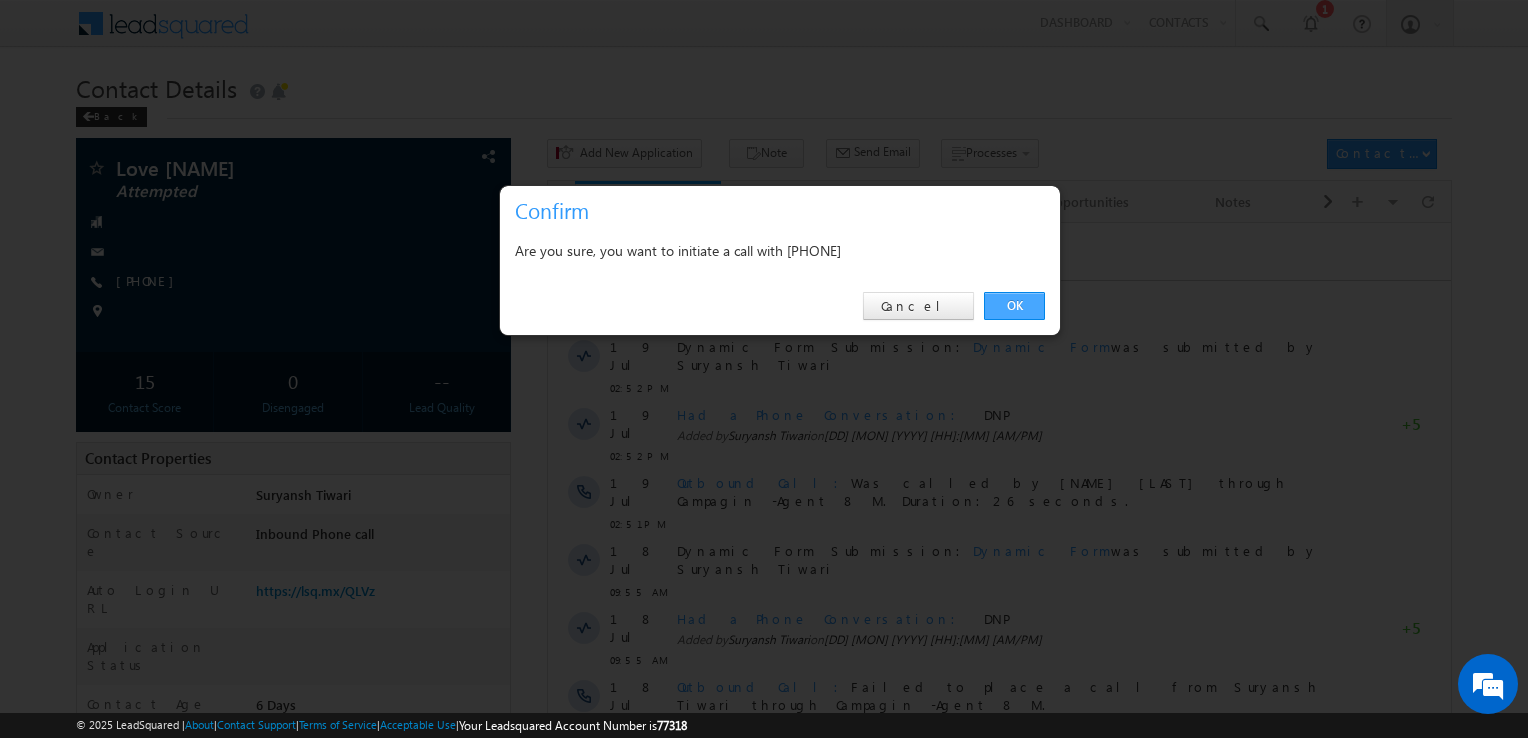 drag, startPoint x: 1024, startPoint y: 297, endPoint x: 634, endPoint y: 125, distance: 426.24405 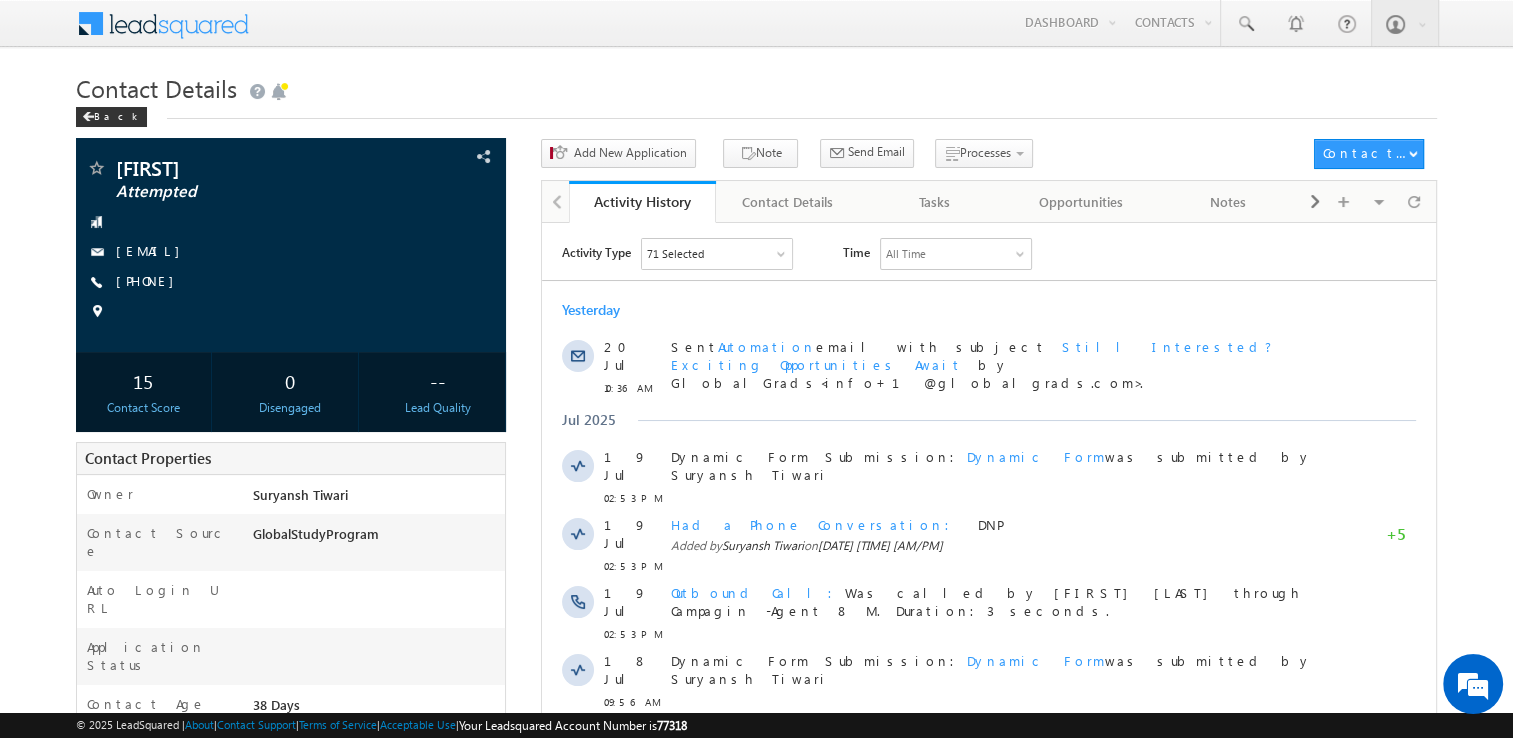 scroll, scrollTop: 0, scrollLeft: 0, axis: both 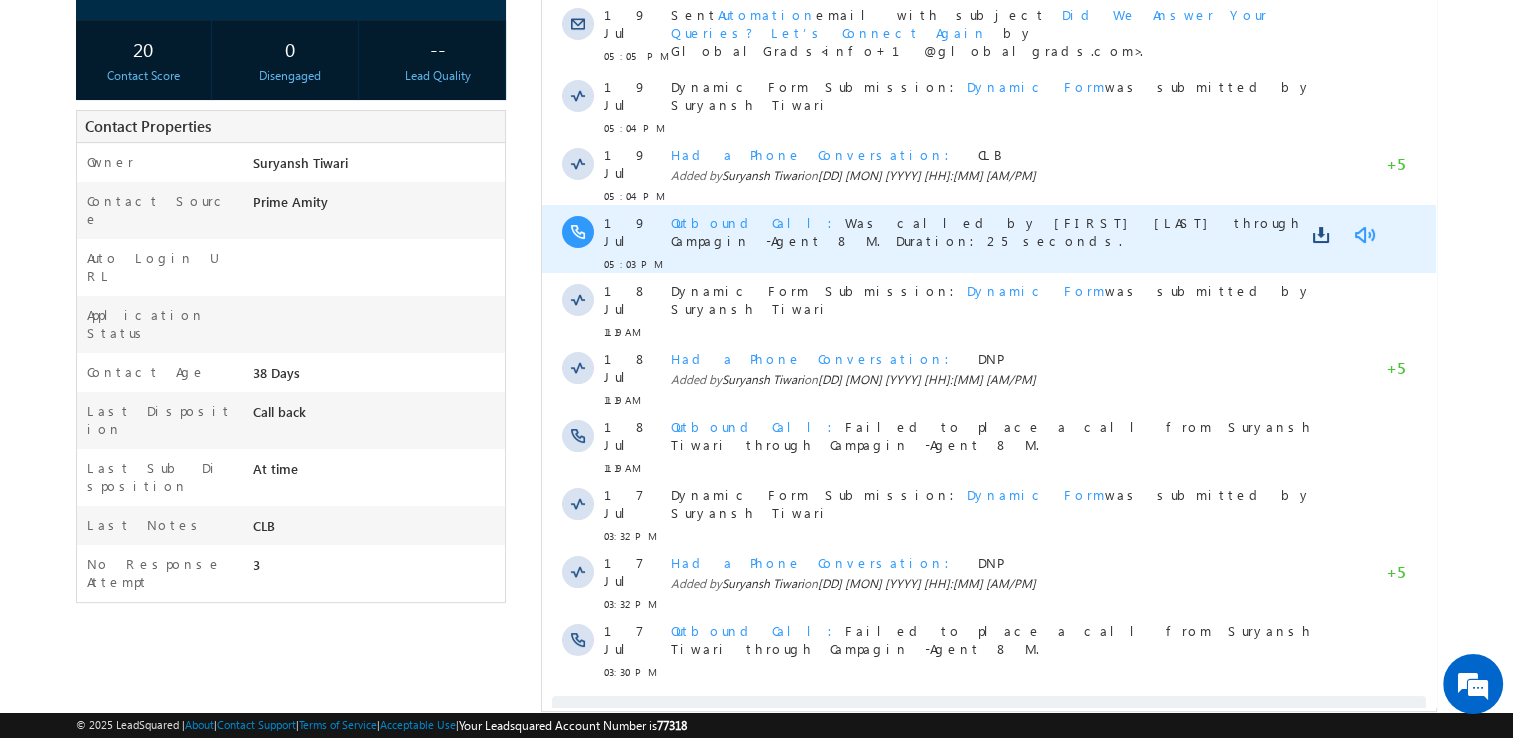 click at bounding box center [1364, 235] 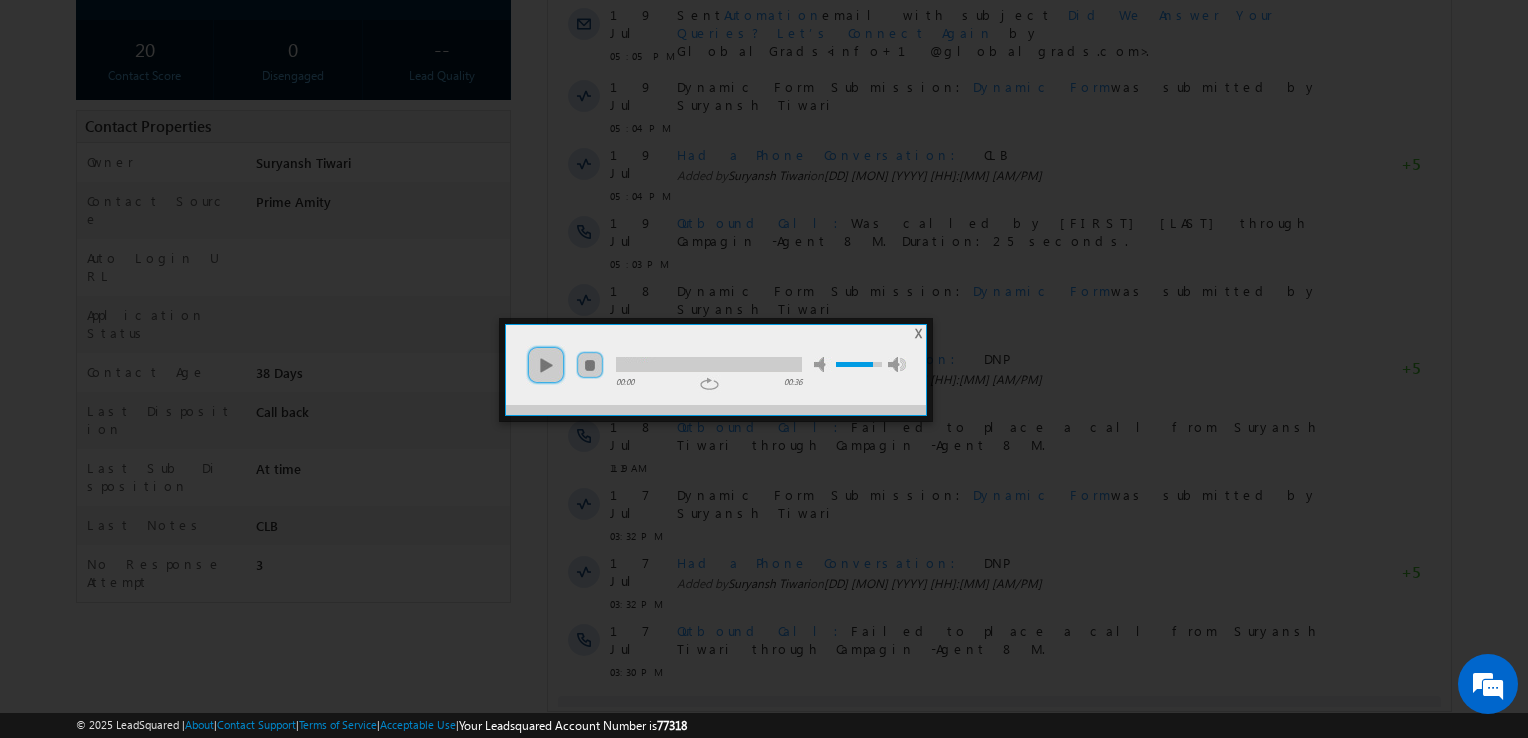 click on "play
pause
stop
mute
unmute
max
volume" at bounding box center (716, 355) 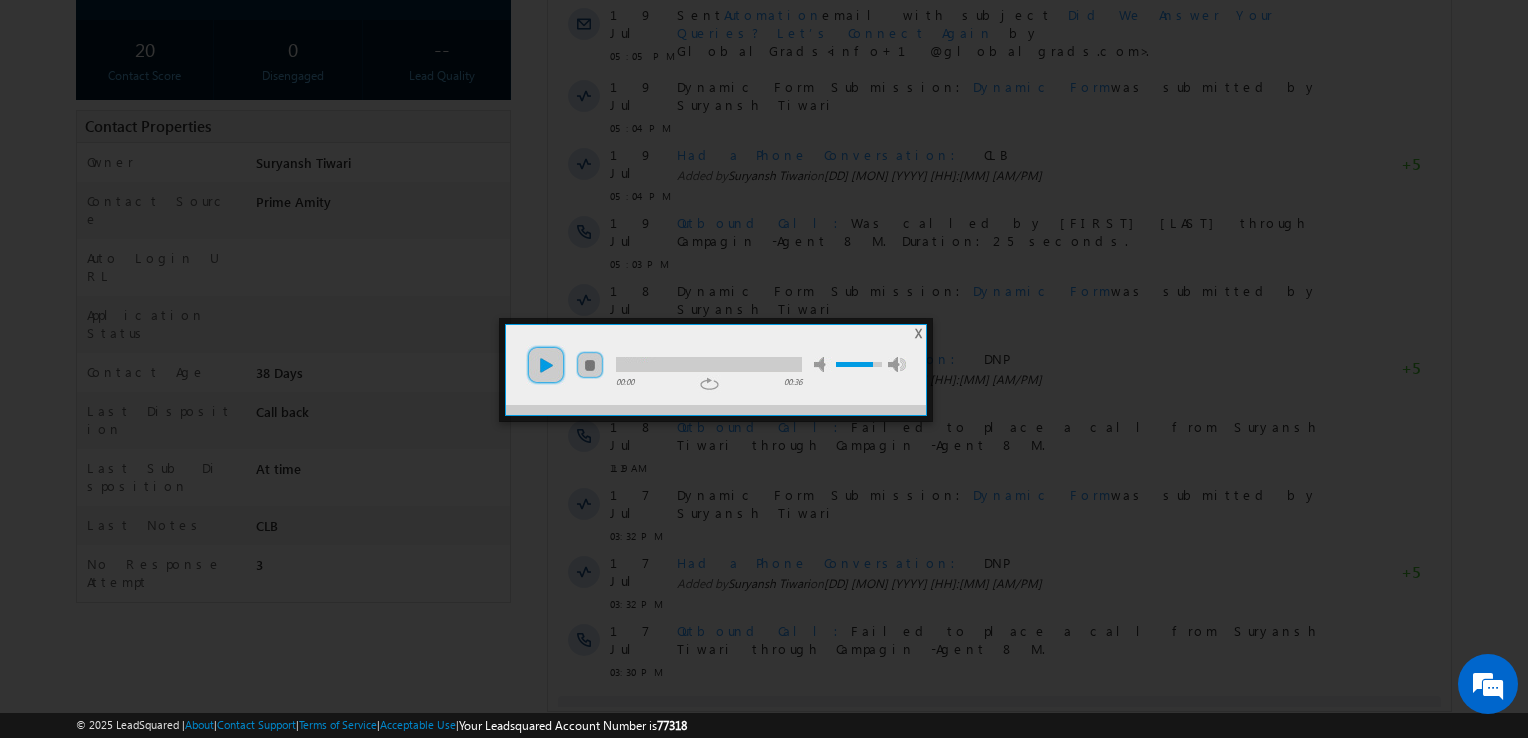 click on "play" at bounding box center (546, 365) 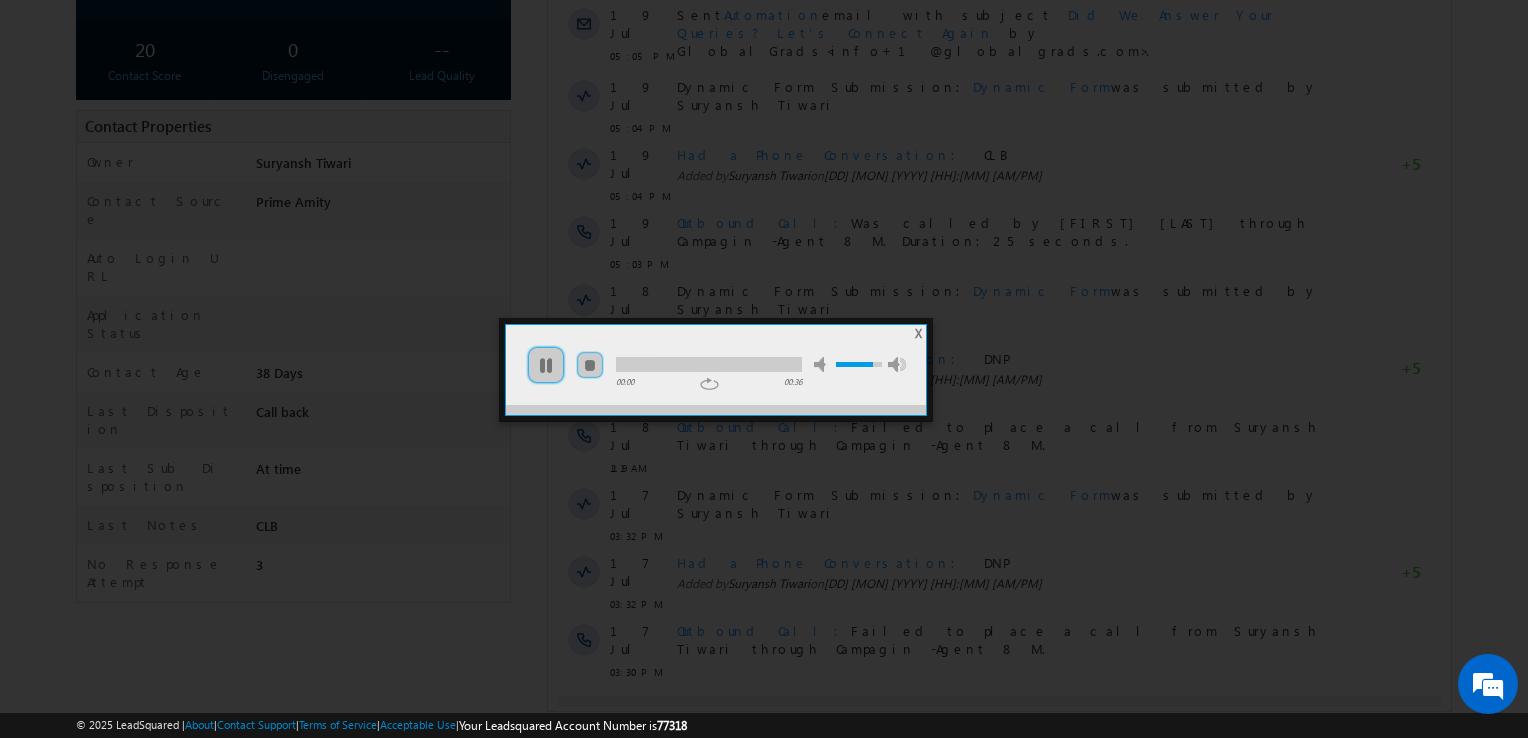 click at bounding box center (709, 364) 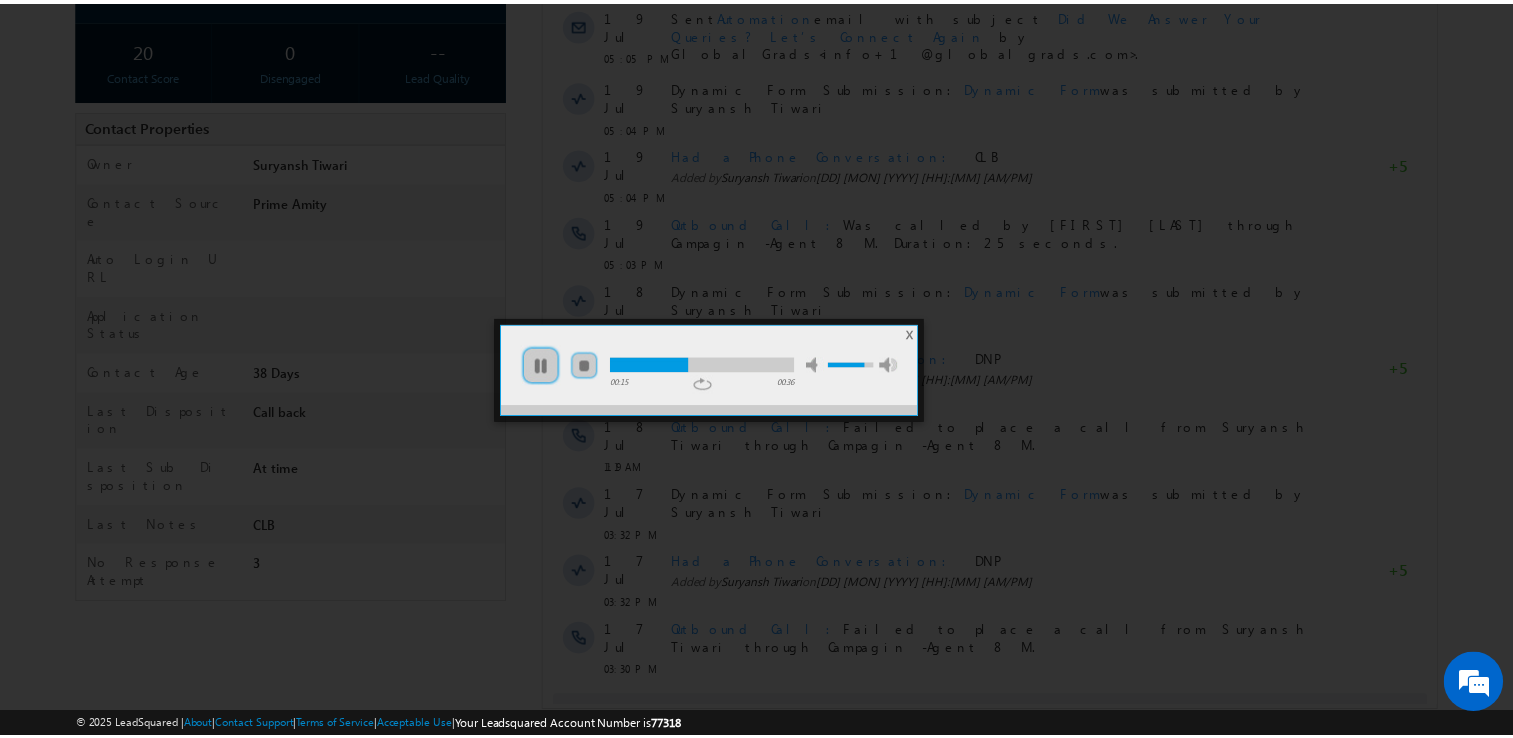 scroll, scrollTop: 0, scrollLeft: 0, axis: both 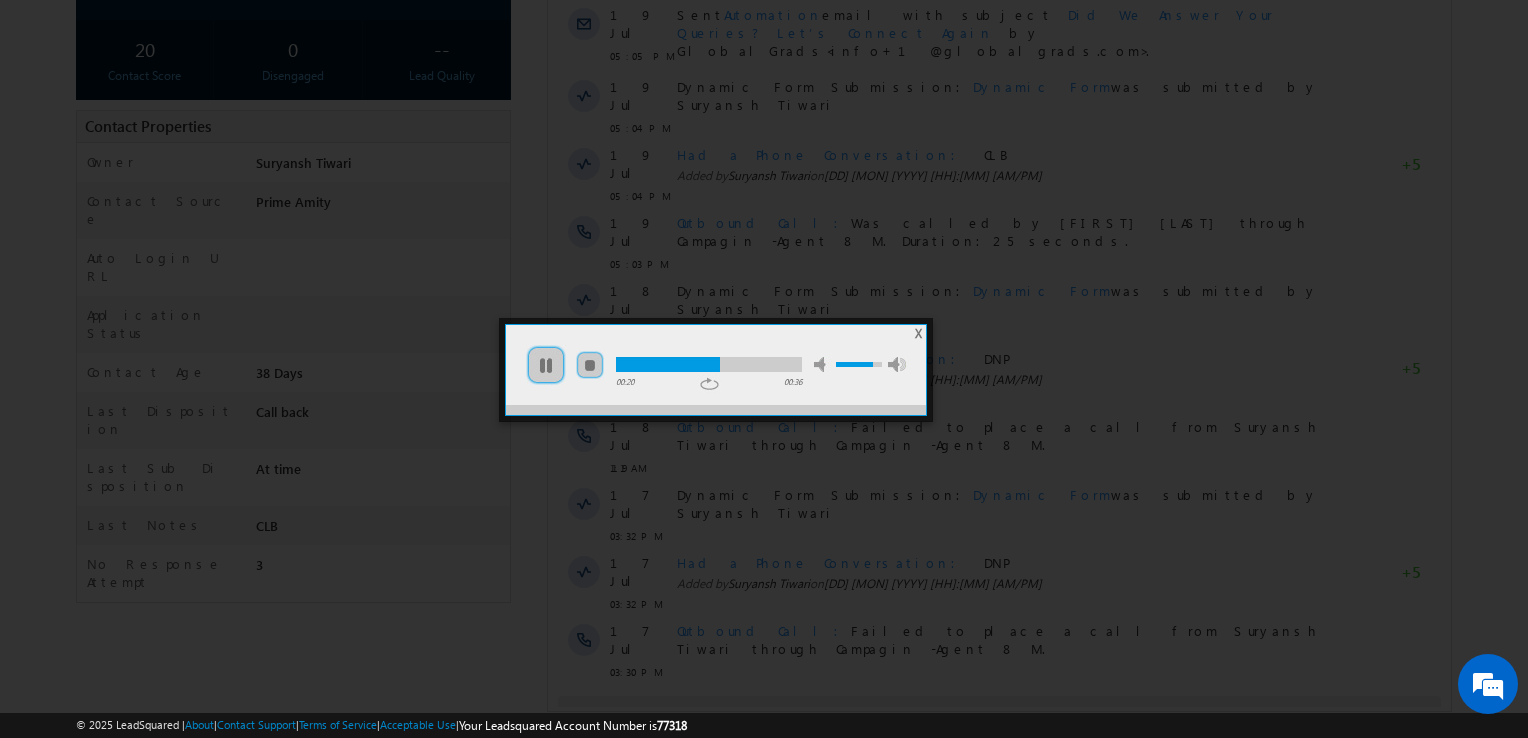click at bounding box center [709, 364] 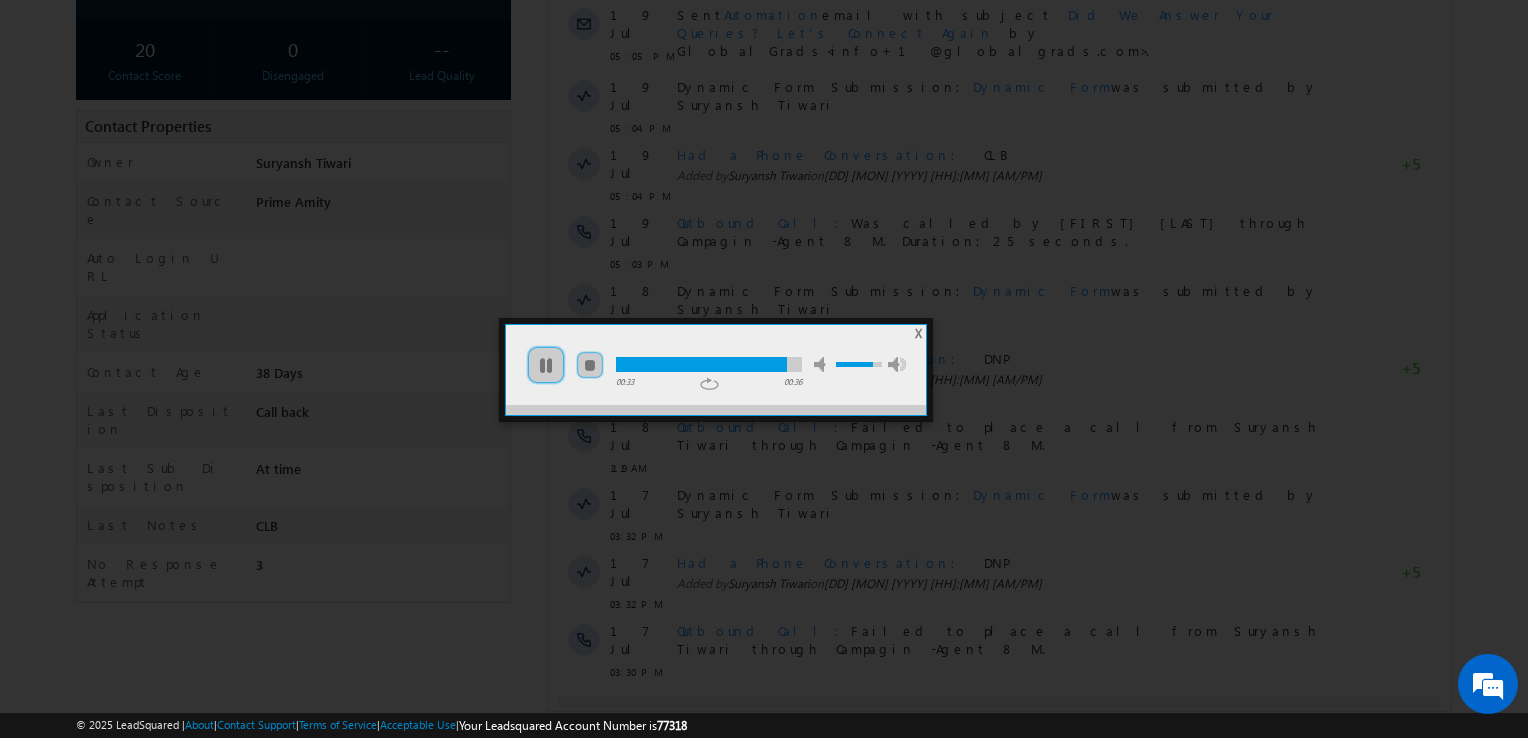 click on "X" at bounding box center (918, 333) 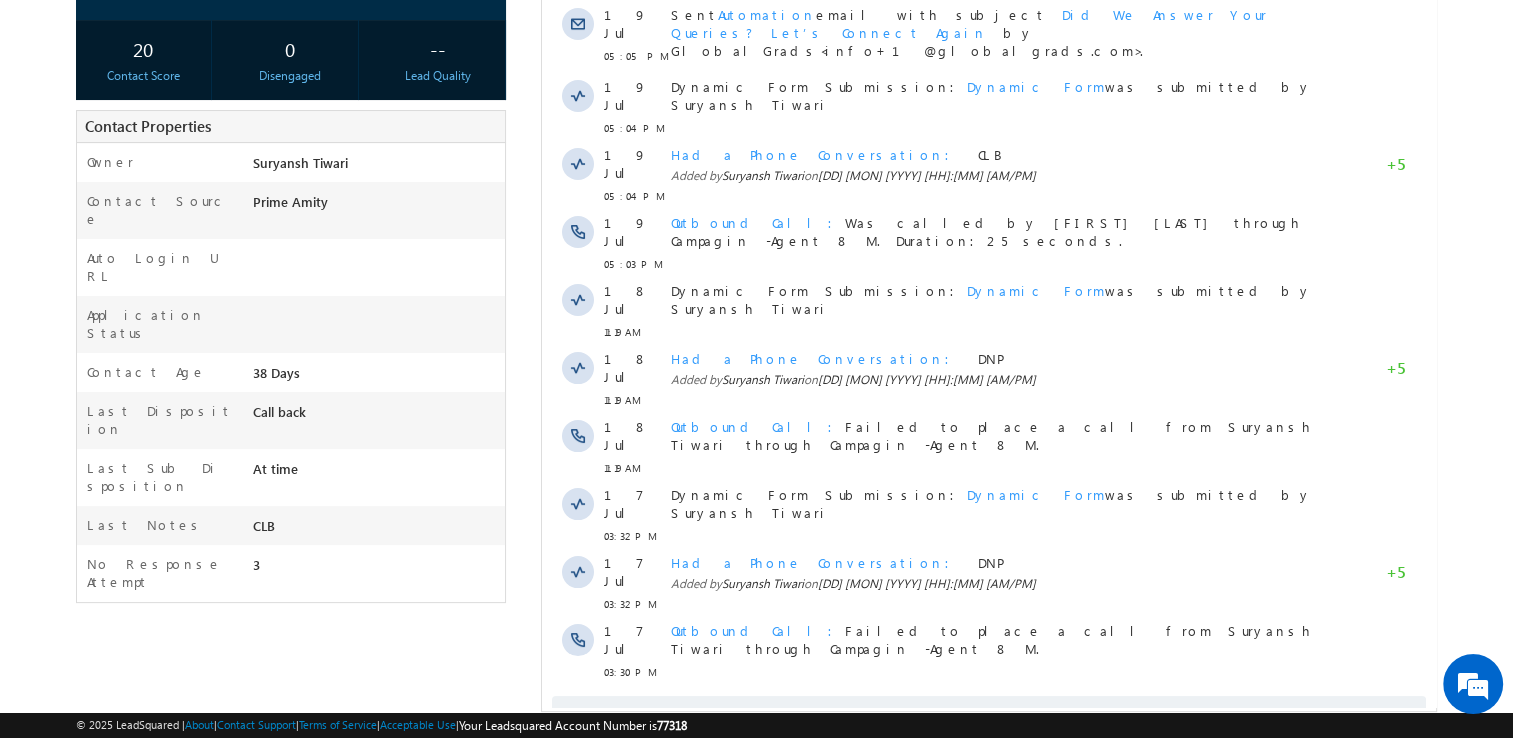 click on "Menu
Suryansh Tiwari
stiwa ri8+1 @amit y.edu" at bounding box center (756, 190) 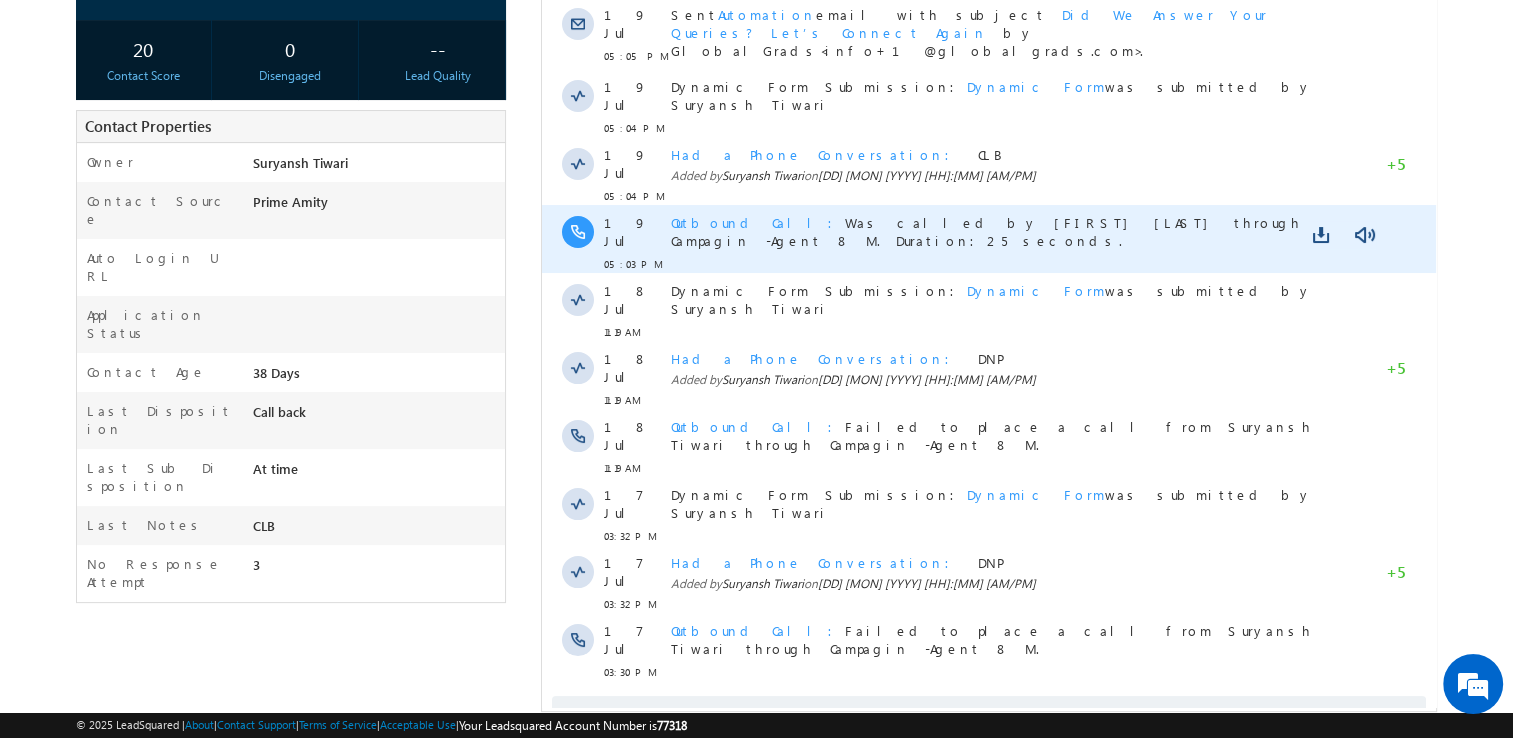 scroll, scrollTop: 0, scrollLeft: 0, axis: both 